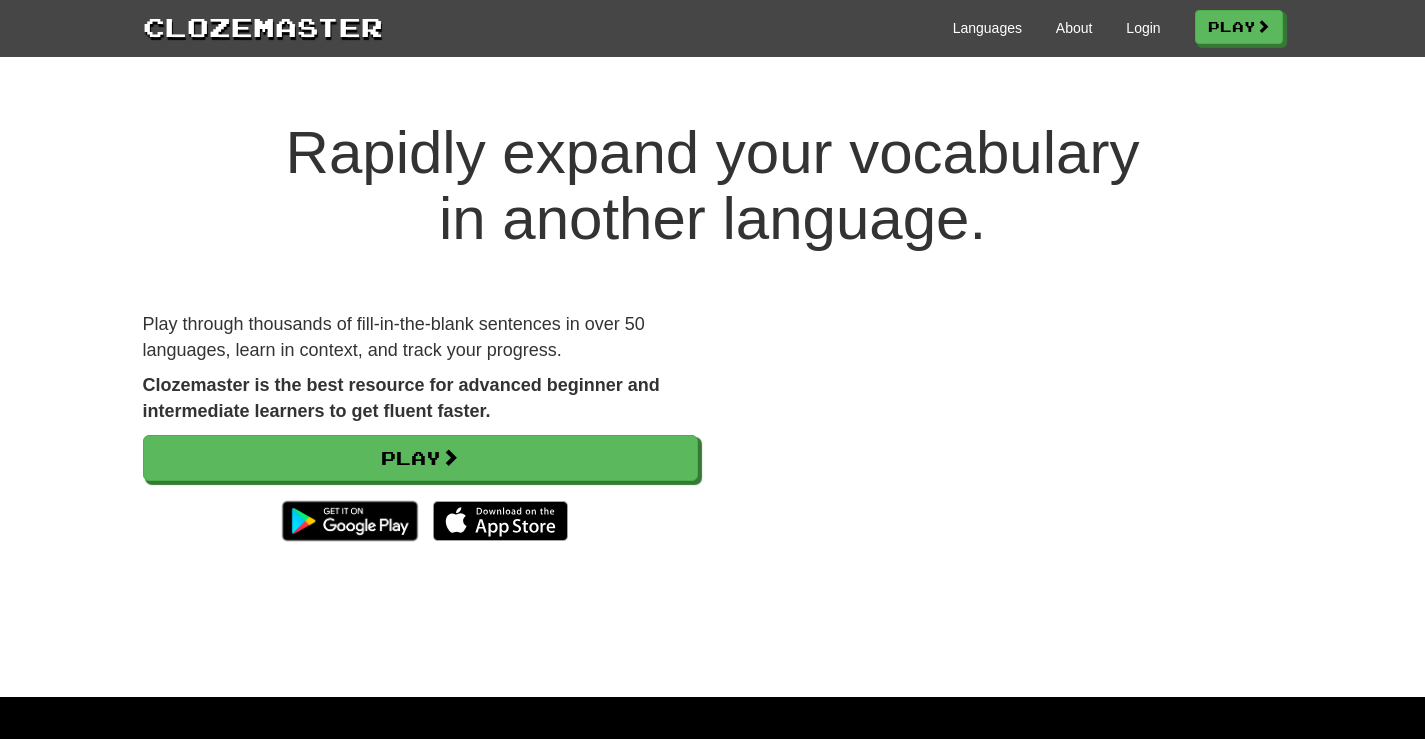 scroll, scrollTop: 0, scrollLeft: 0, axis: both 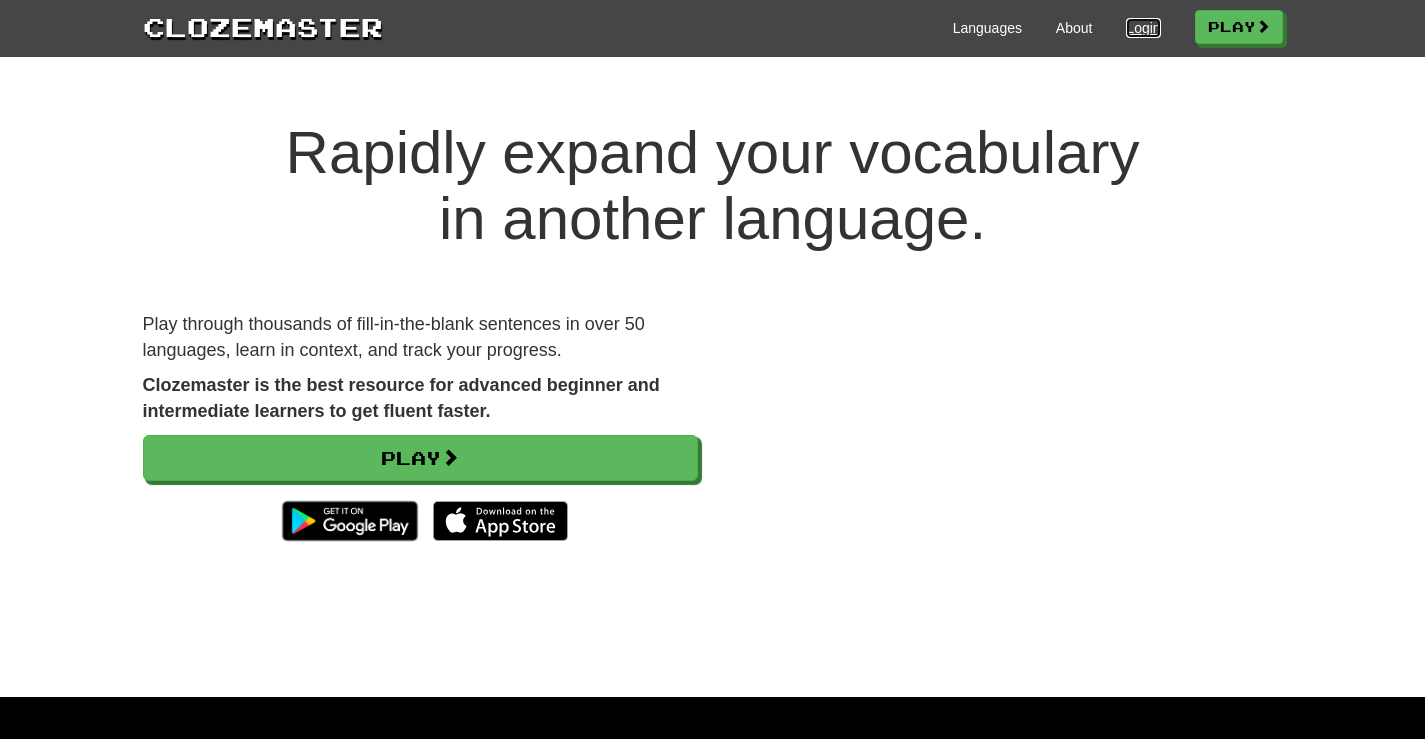 click on "Login" at bounding box center [1143, 28] 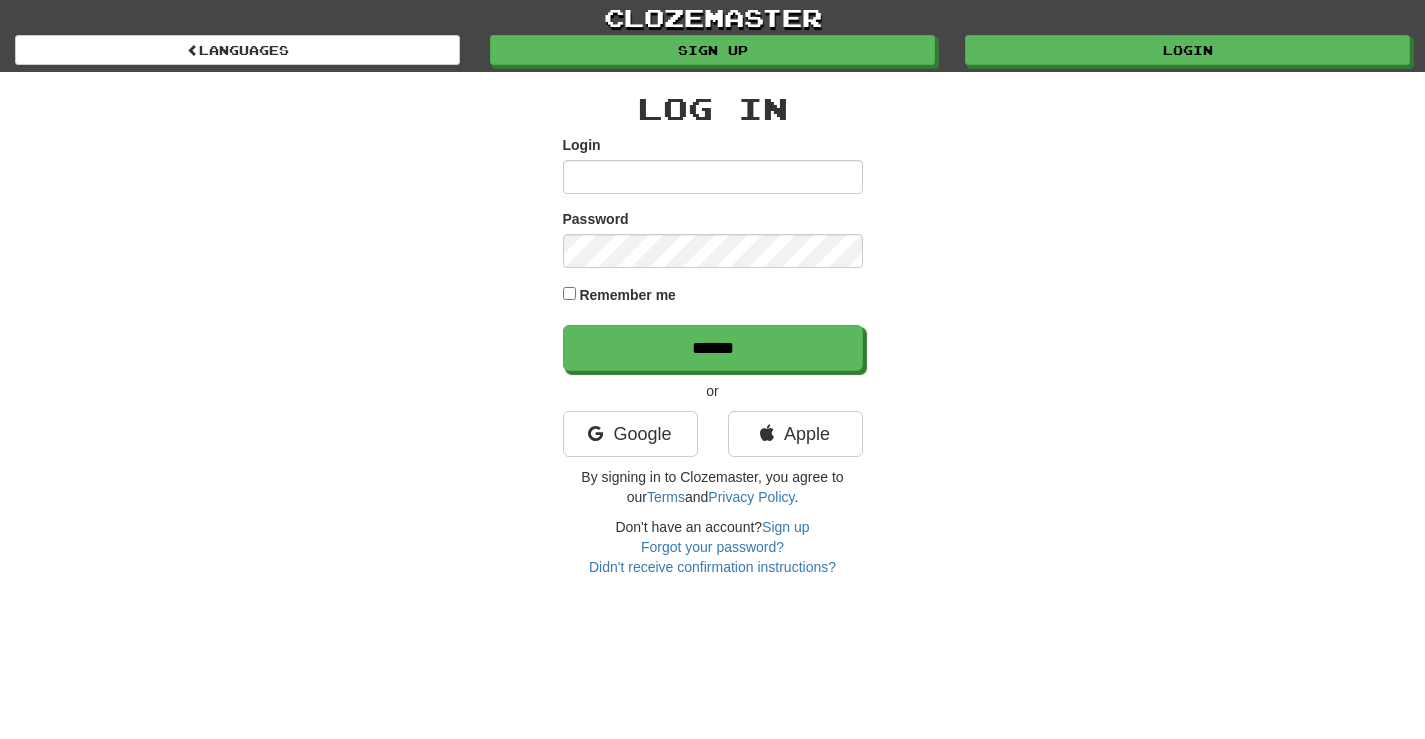 scroll, scrollTop: 0, scrollLeft: 0, axis: both 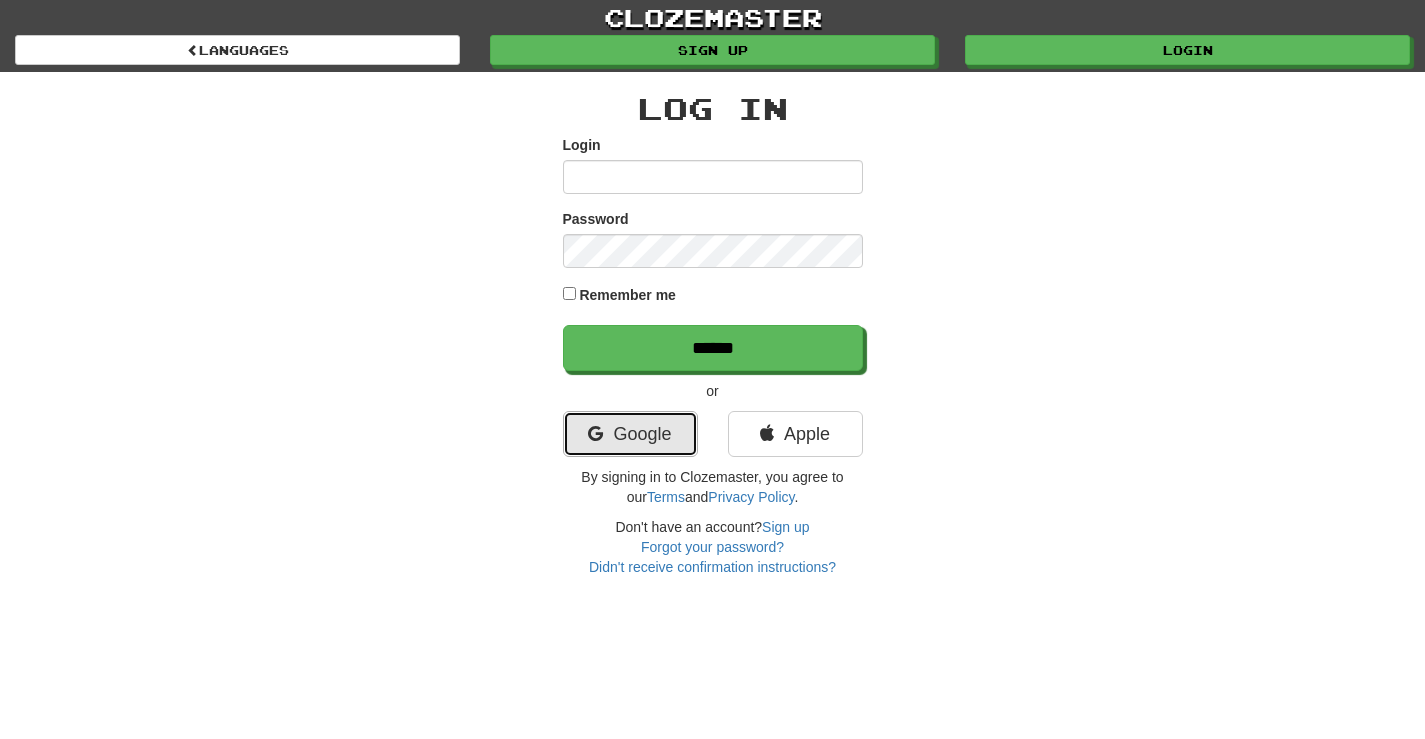 click on "Google" at bounding box center (630, 434) 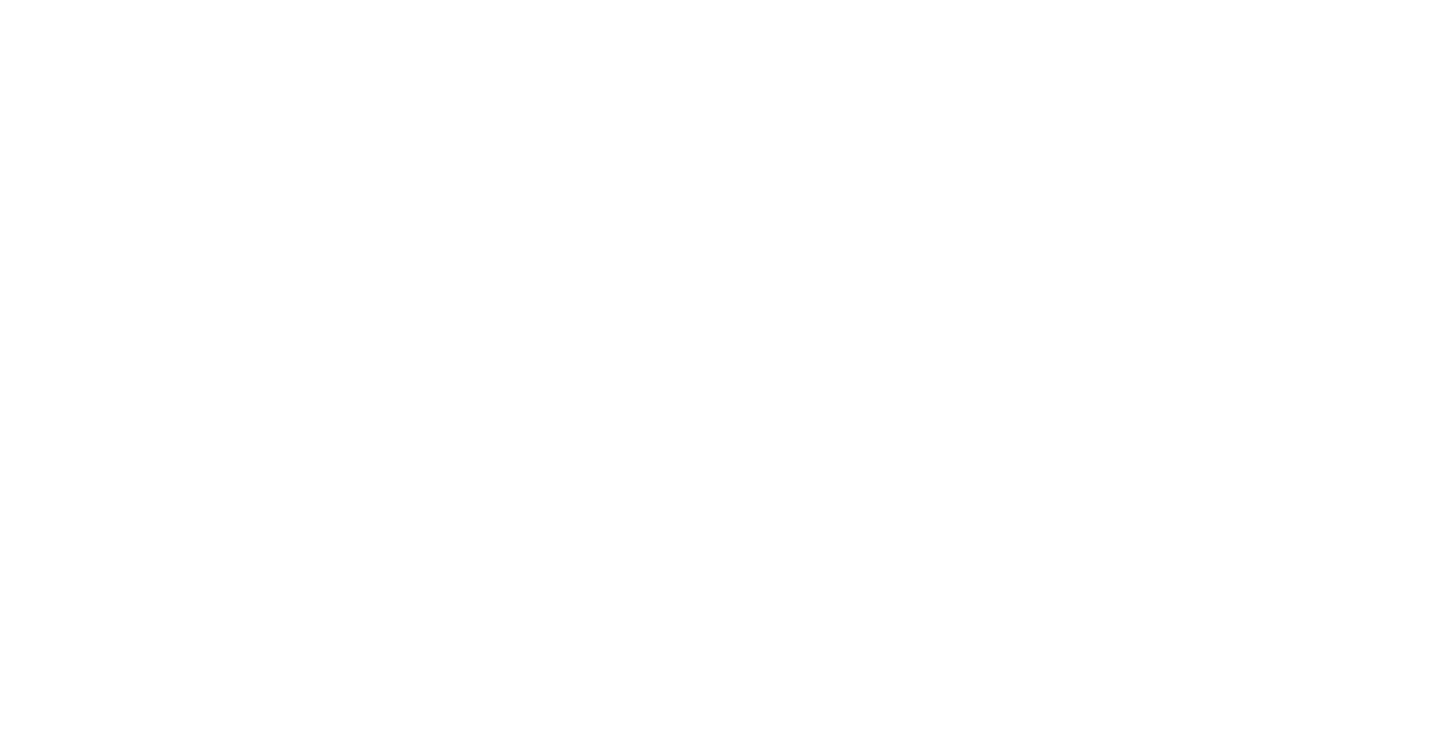 scroll, scrollTop: 0, scrollLeft: 0, axis: both 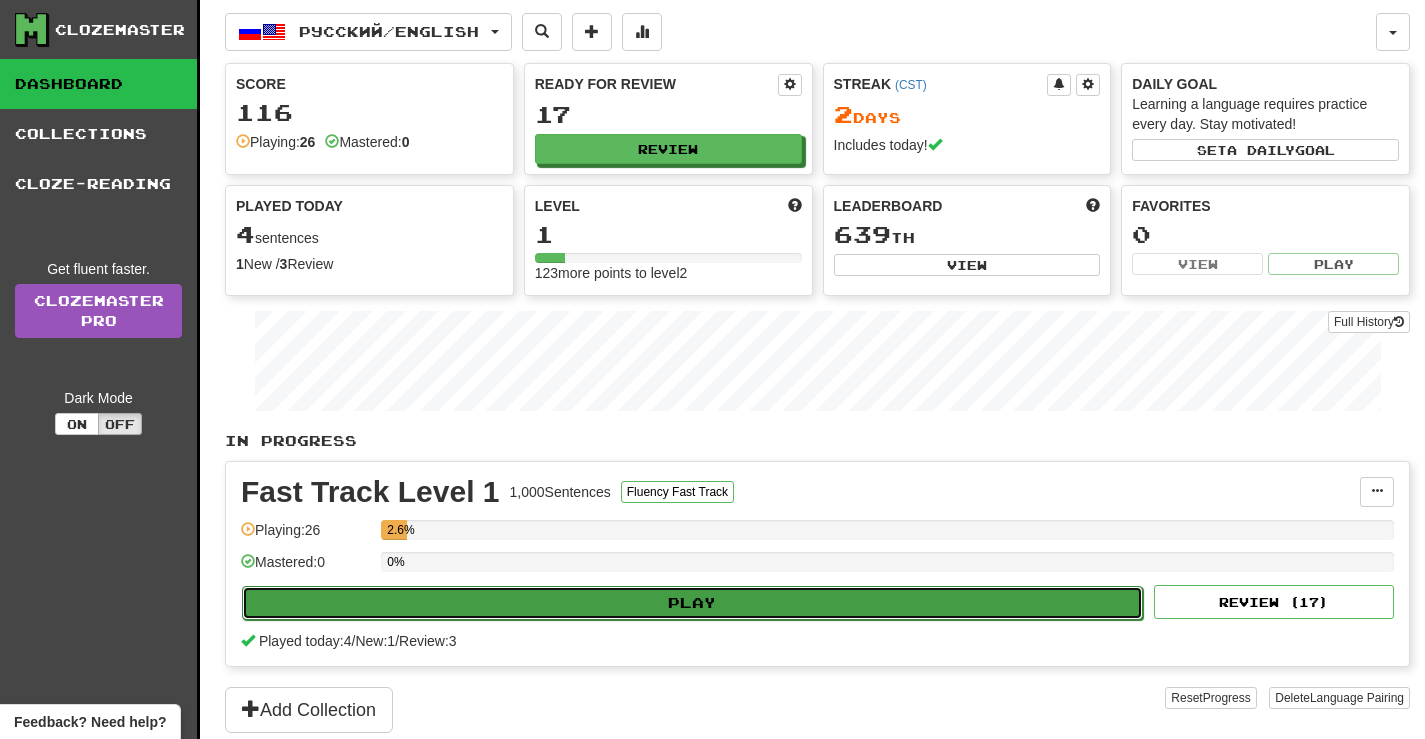 click on "Play" at bounding box center (692, 603) 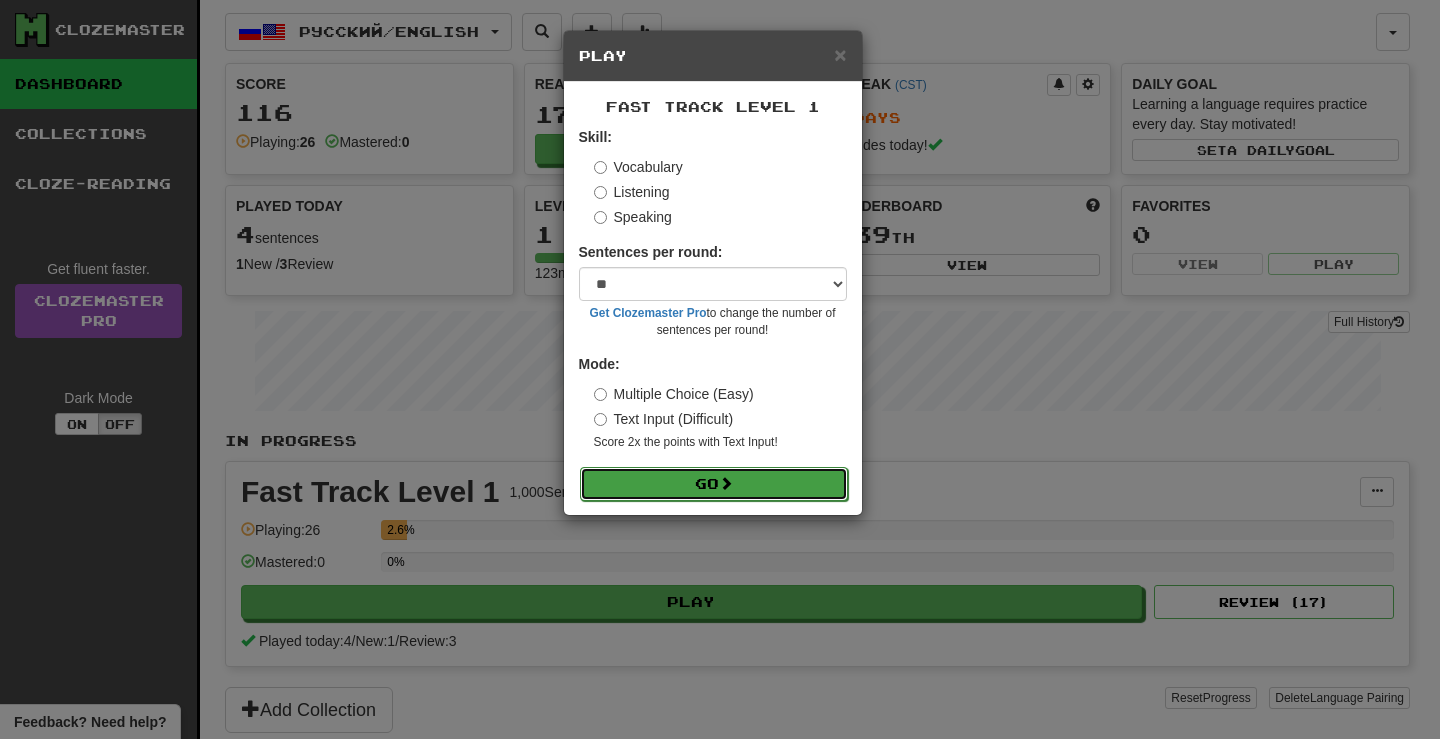 click on "Go" at bounding box center [714, 484] 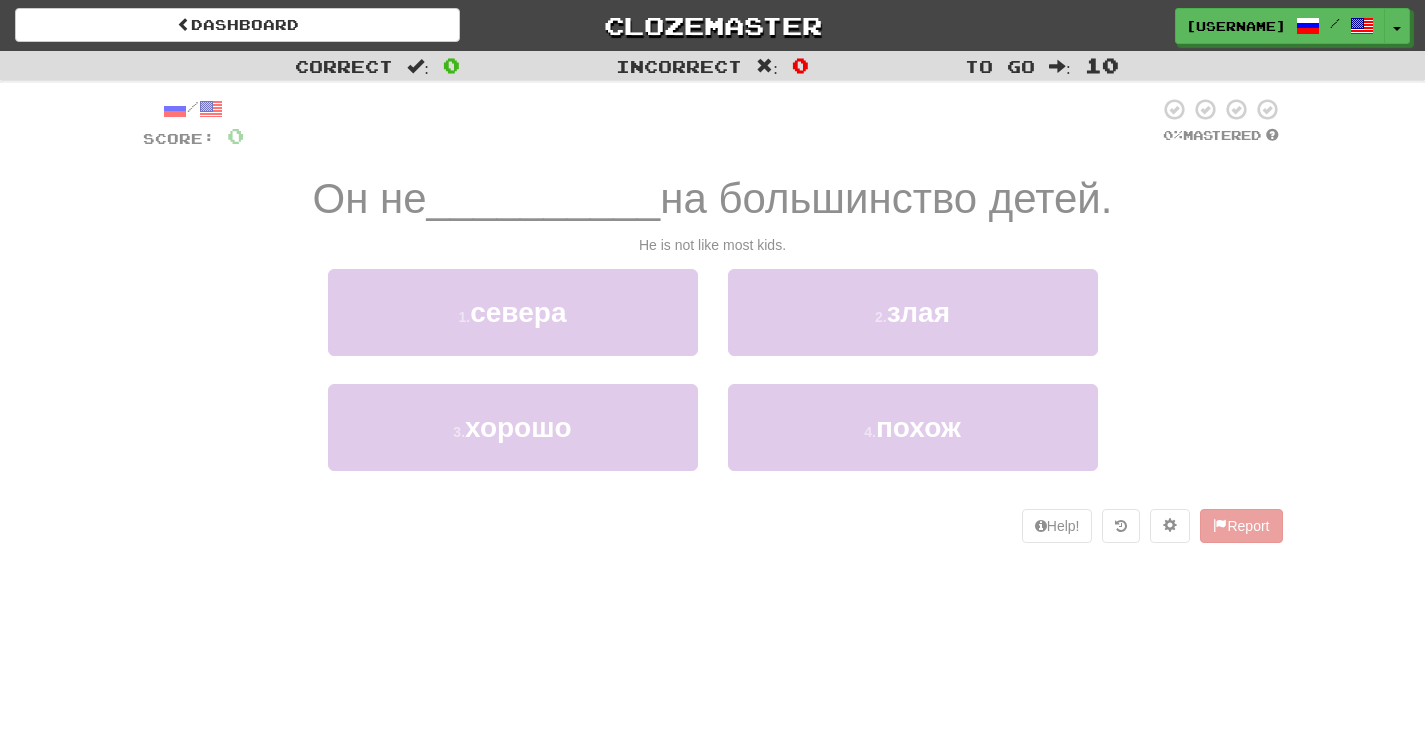 scroll, scrollTop: 0, scrollLeft: 0, axis: both 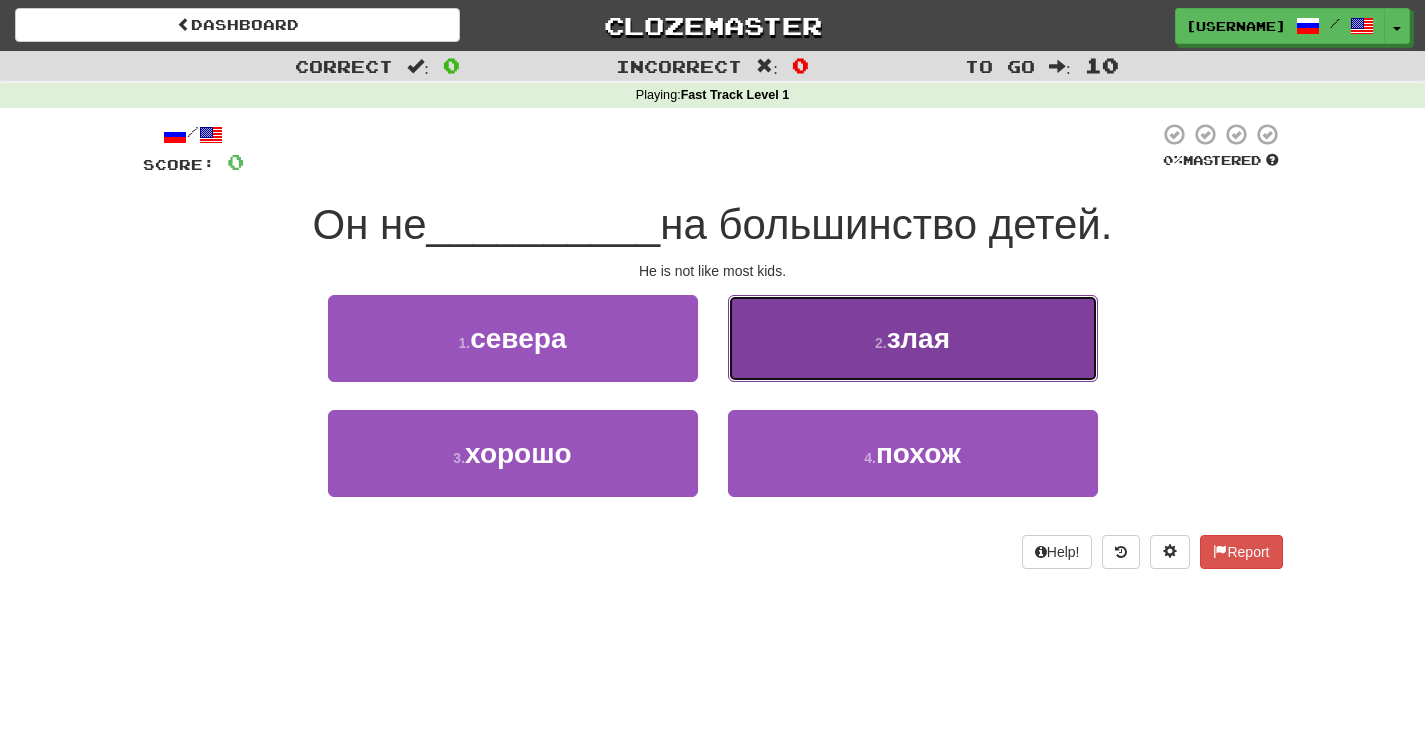 click on "2 .  злая" at bounding box center (913, 338) 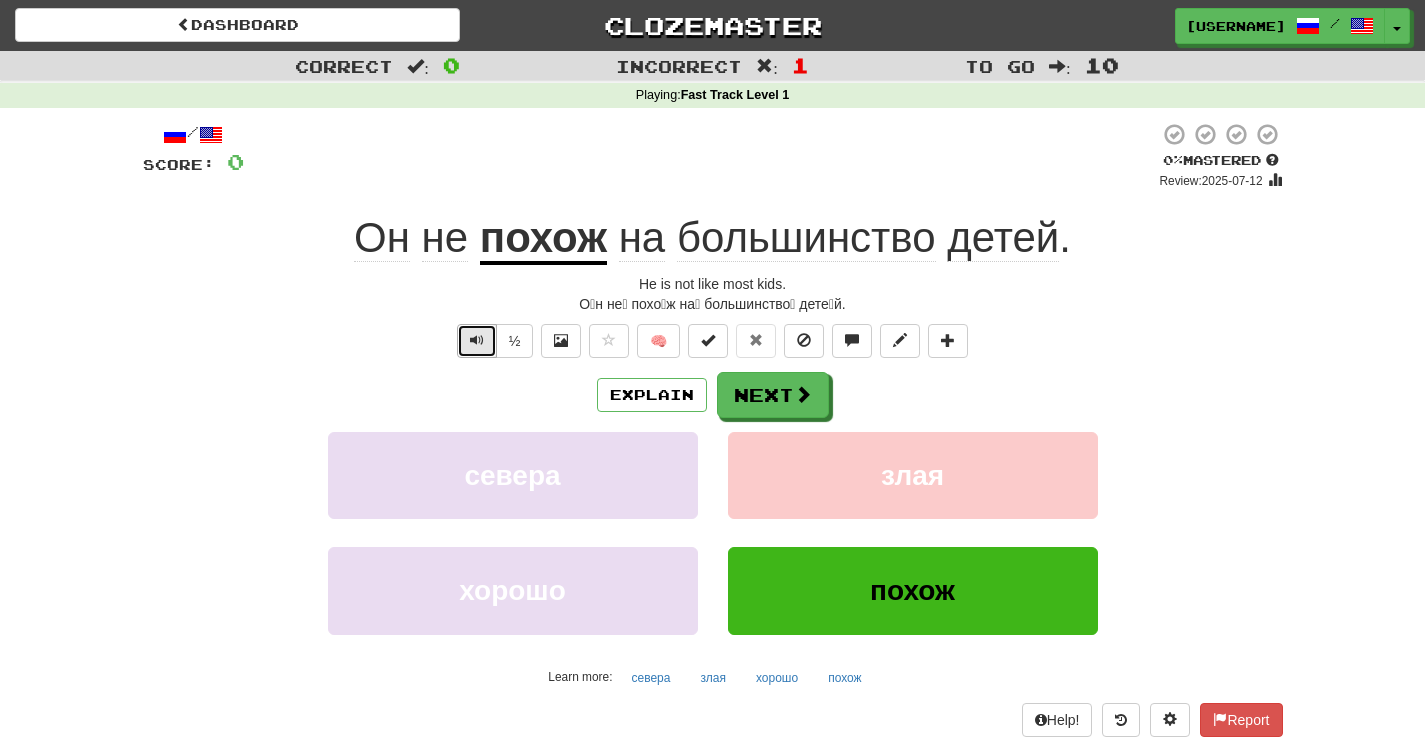click at bounding box center [477, 341] 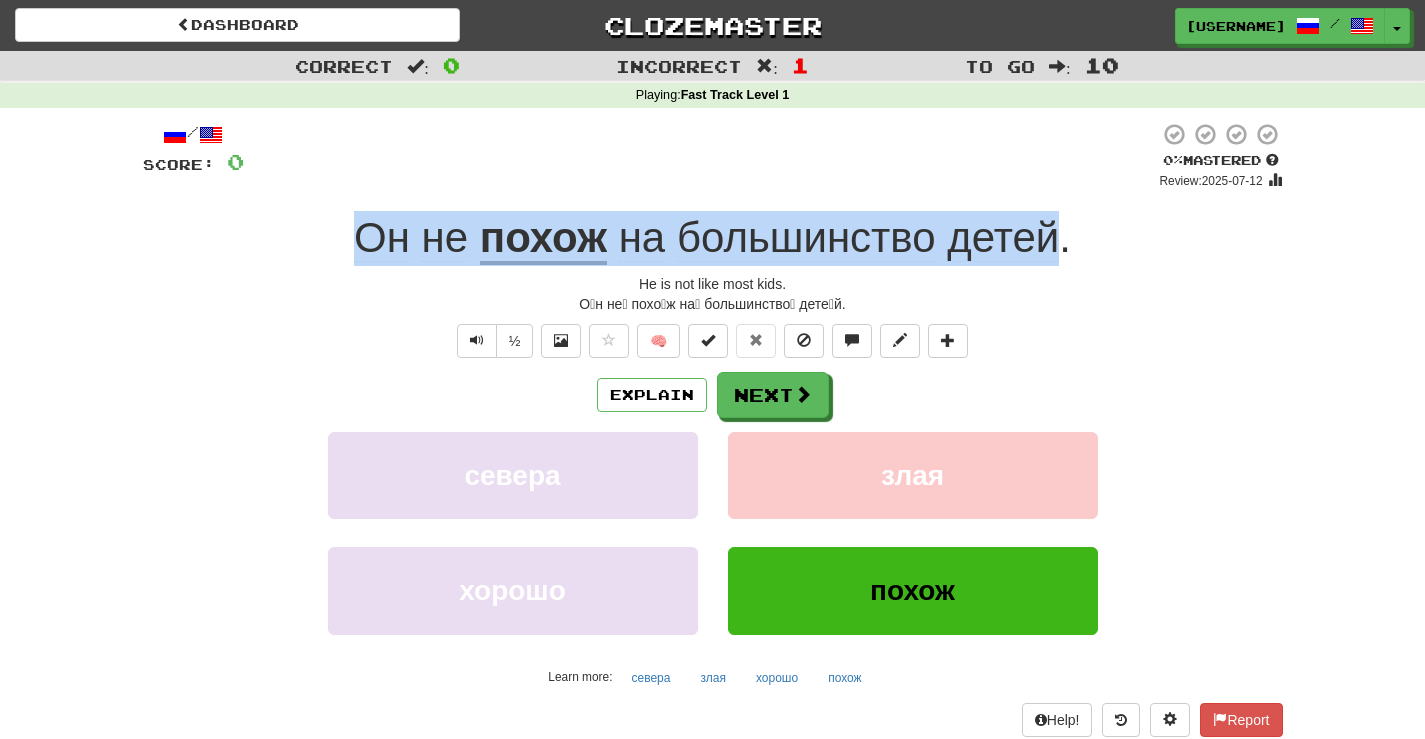 drag, startPoint x: 364, startPoint y: 239, endPoint x: 1044, endPoint y: 240, distance: 680.00073 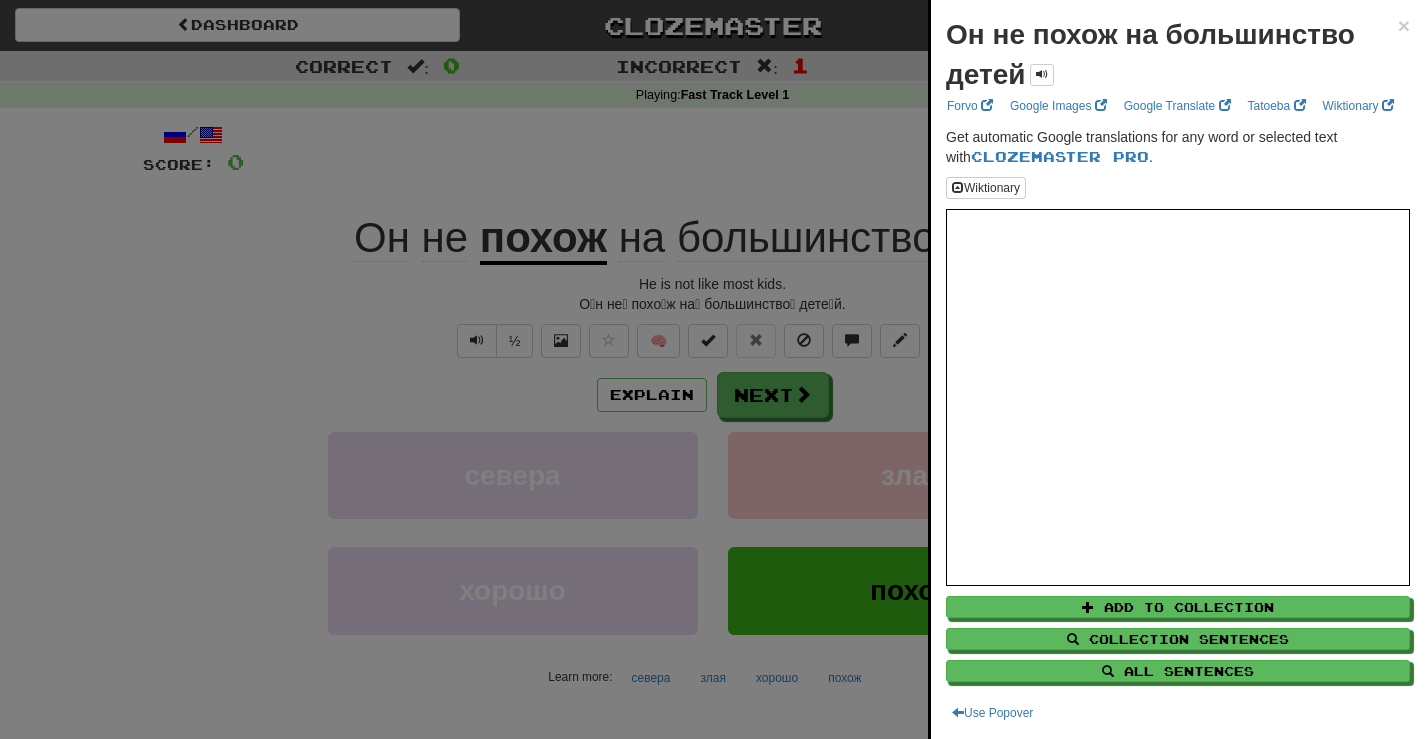 drag, startPoint x: 1001, startPoint y: 240, endPoint x: 628, endPoint y: 218, distance: 373.64822 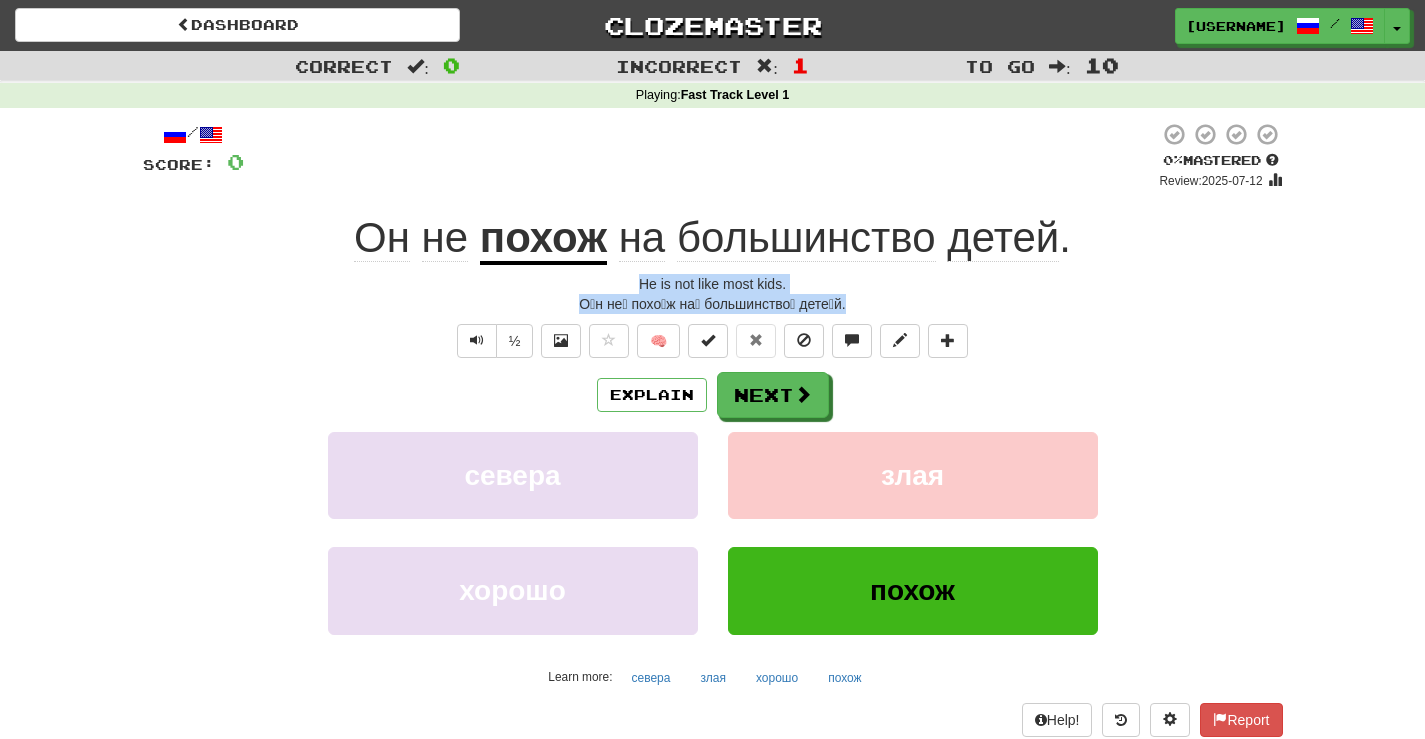 drag, startPoint x: 840, startPoint y: 299, endPoint x: 603, endPoint y: 287, distance: 237.3036 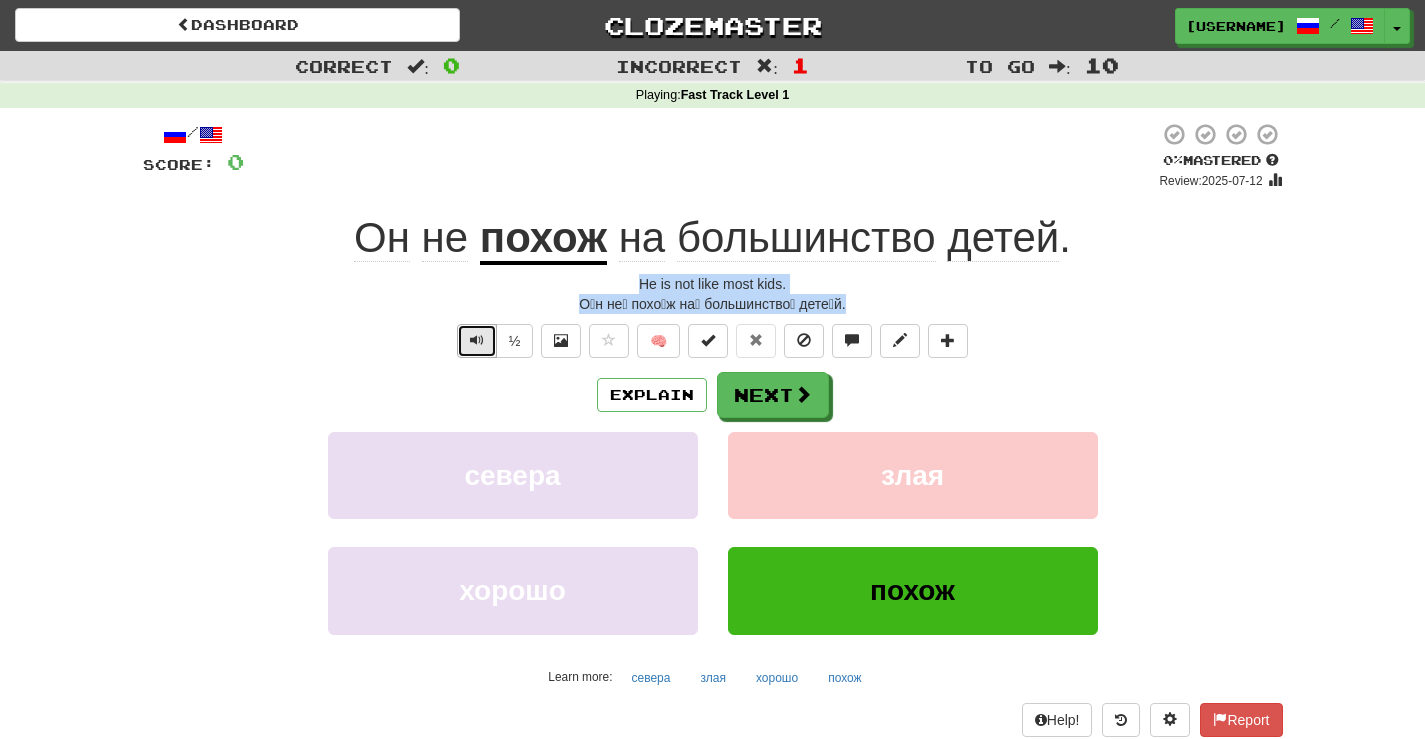 click at bounding box center (477, 341) 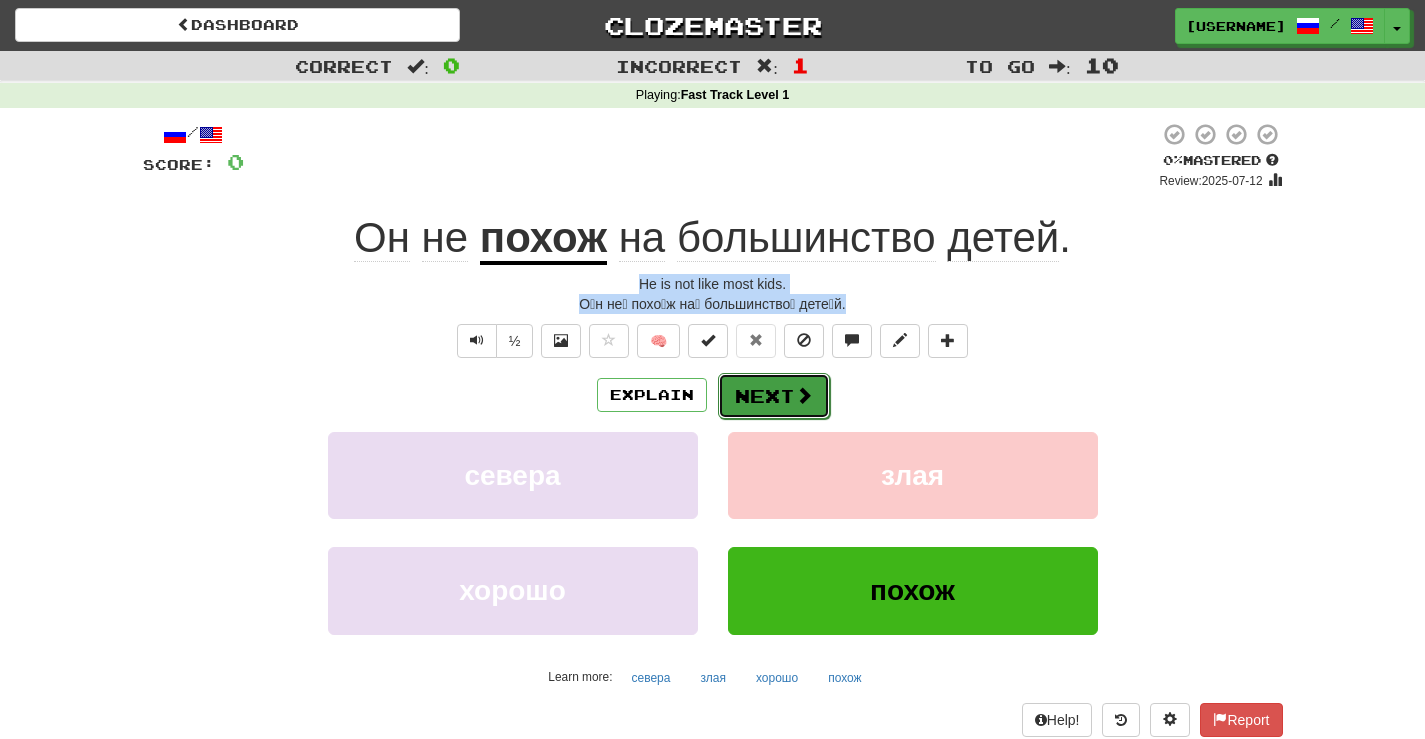 click at bounding box center [804, 395] 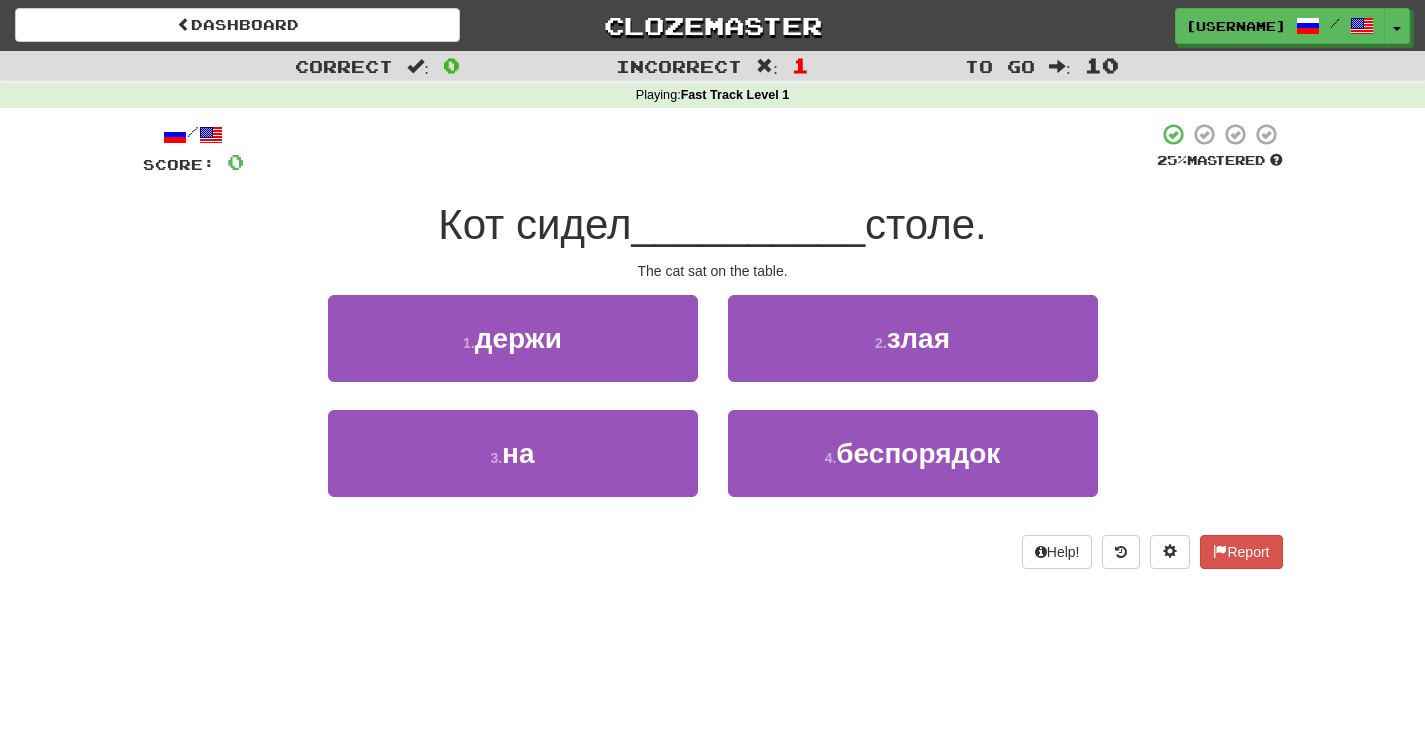 click on "Dashboard
Clozemaster
WeatheredMountain2881
/
Toggle Dropdown
Dashboard
Leaderboard
Activity Feed
Notifications
Profile
Discussions
Eesti
/
English
Streak:
0
Review:
15
Points Today: 0
Русский
/
English
Streak:
2
Review:
17
Points Today: 20
Languages
Account
Logout
WeatheredMountain2881
/
Toggle Dropdown
Dashboard
Leaderboard
Activity Feed
Notifications
Profile
Discussions
Eesti
/
English
Streak:
0
Review:
15
Points Today: 0
Русский
/
English
Streak:
2
Review:
17
Points Today: 20
Languages
Account
Logout
clozemaster" at bounding box center [712, 369] 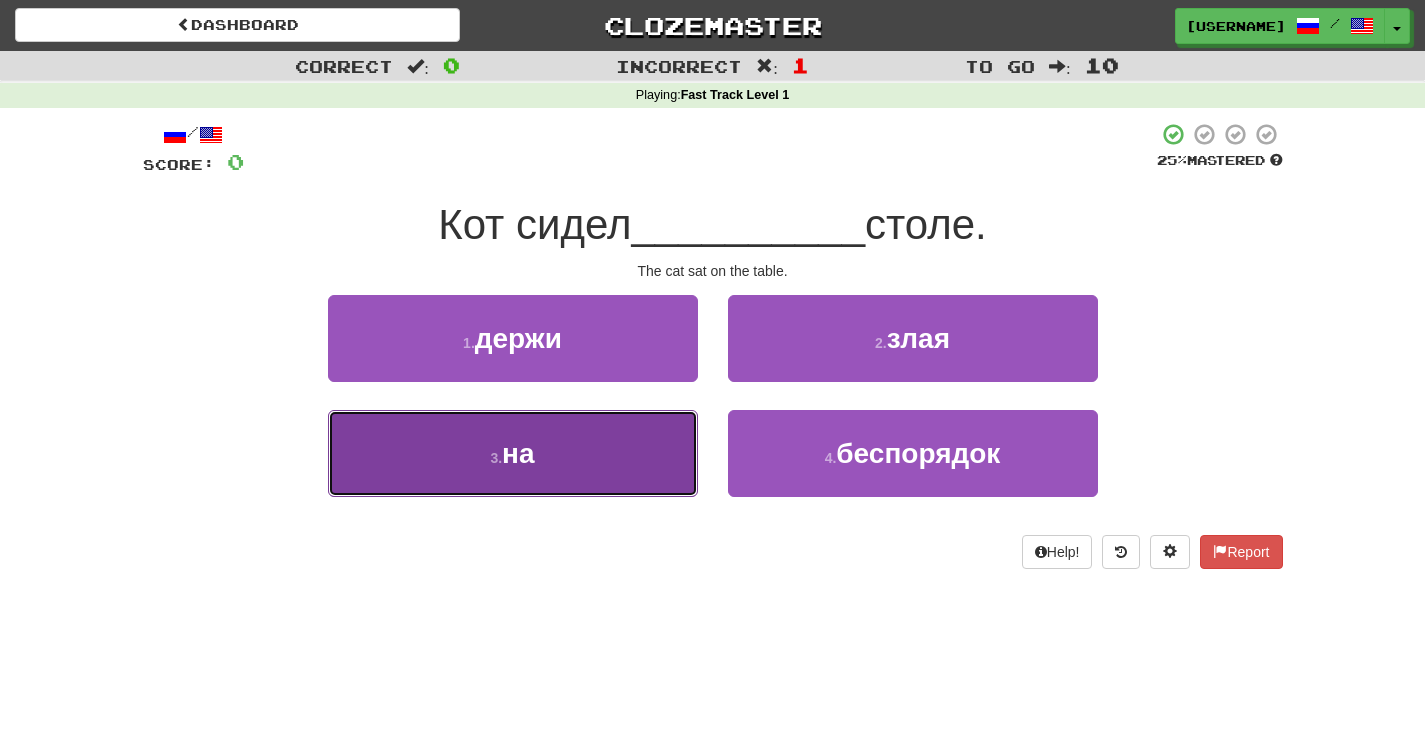 click on "3 .  на" at bounding box center (513, 453) 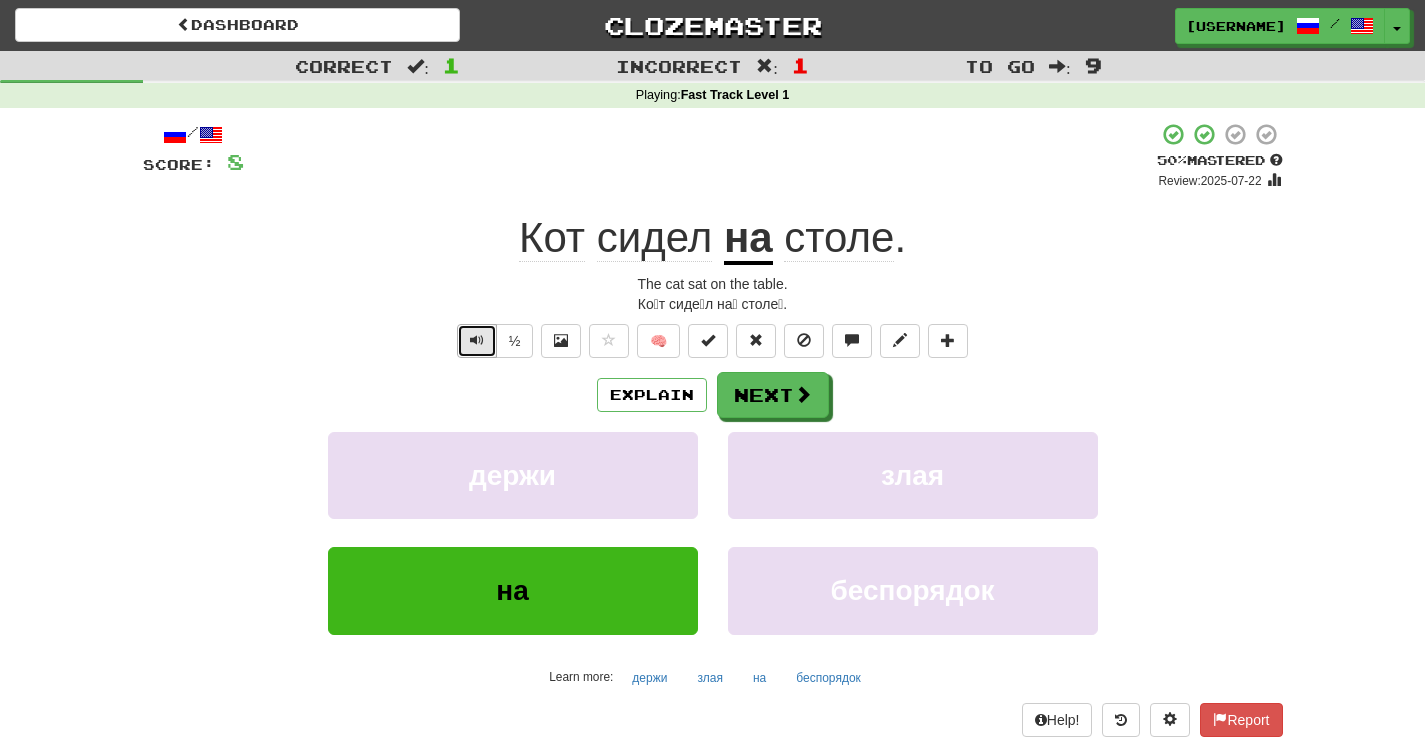 click at bounding box center [477, 341] 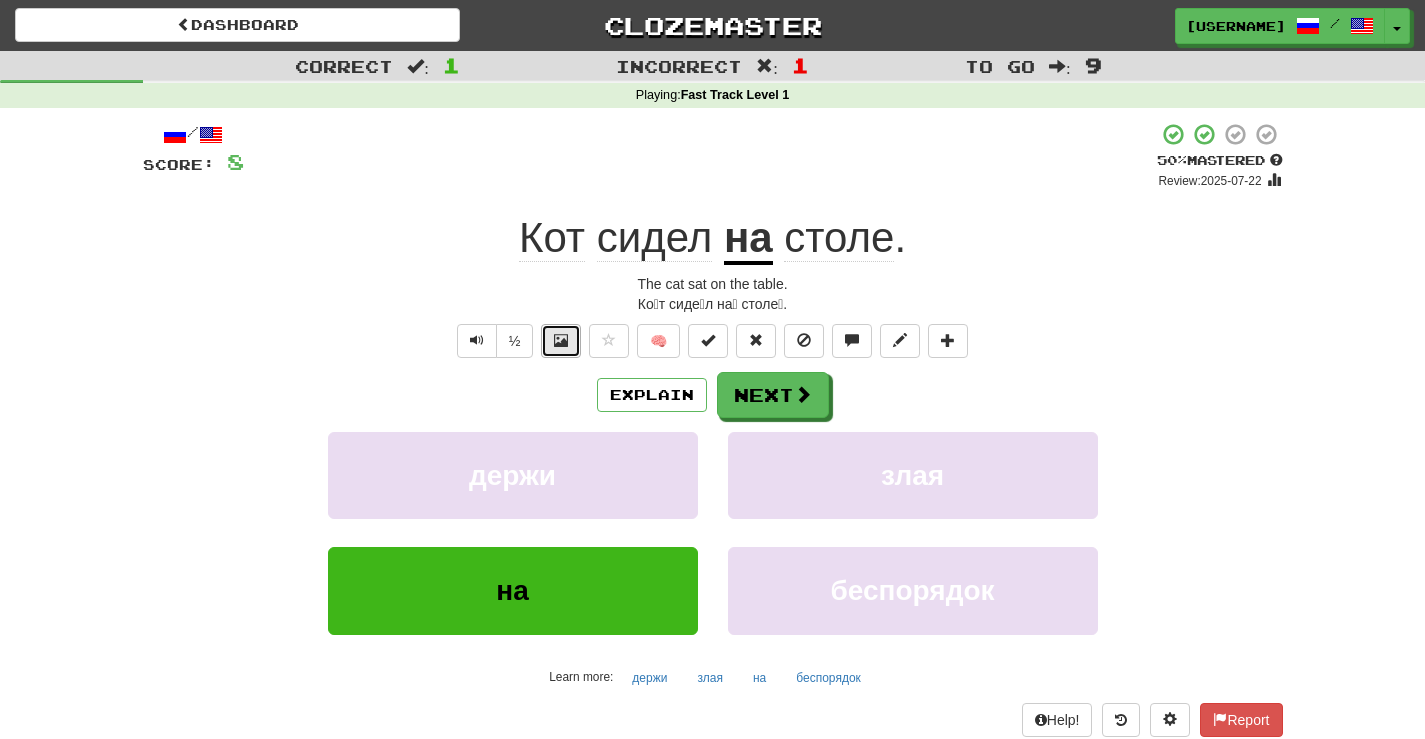 click at bounding box center (561, 341) 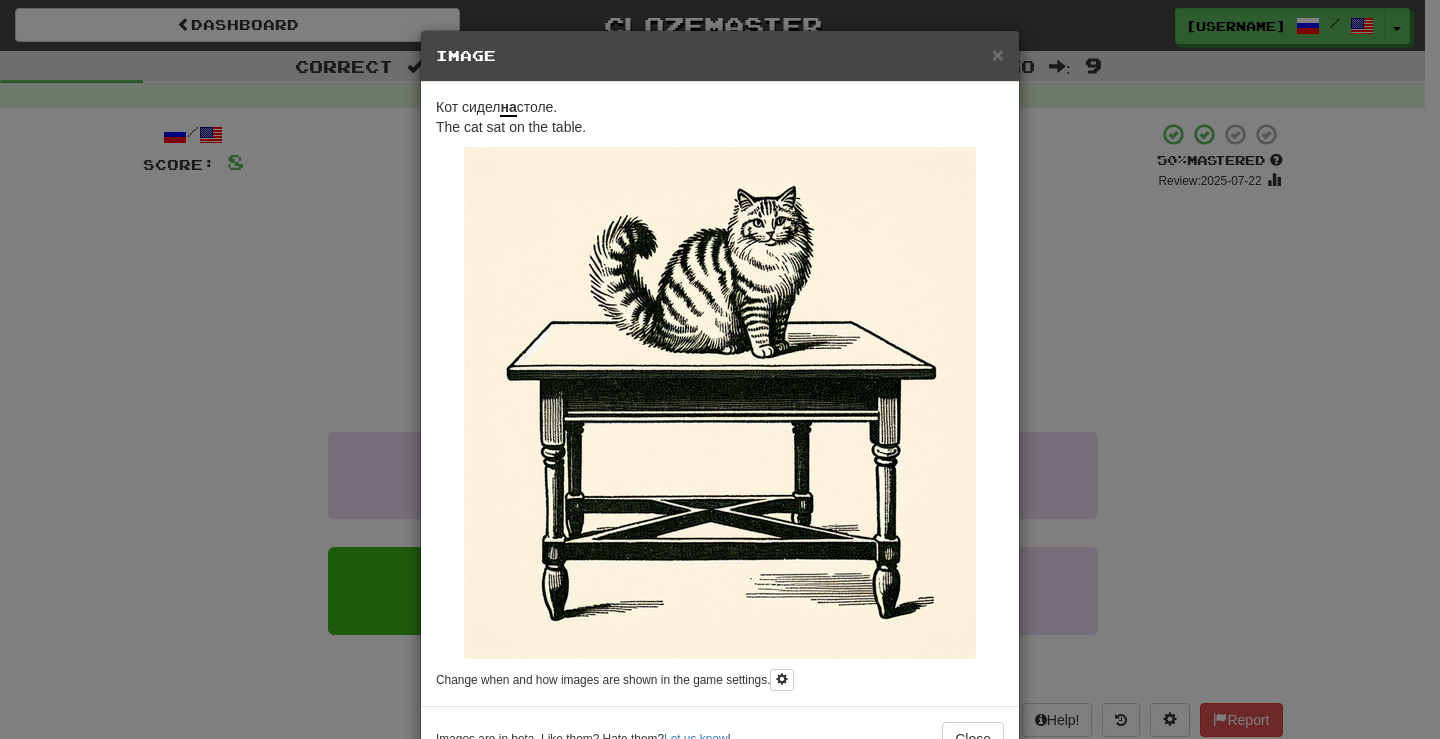 click on "× Image Кот сидел  на  столе. The cat sat on the table. Change when and how images are shown in the game settings.  Images are in beta. Like them? Hate them?  Let us know ! Close" at bounding box center (720, 369) 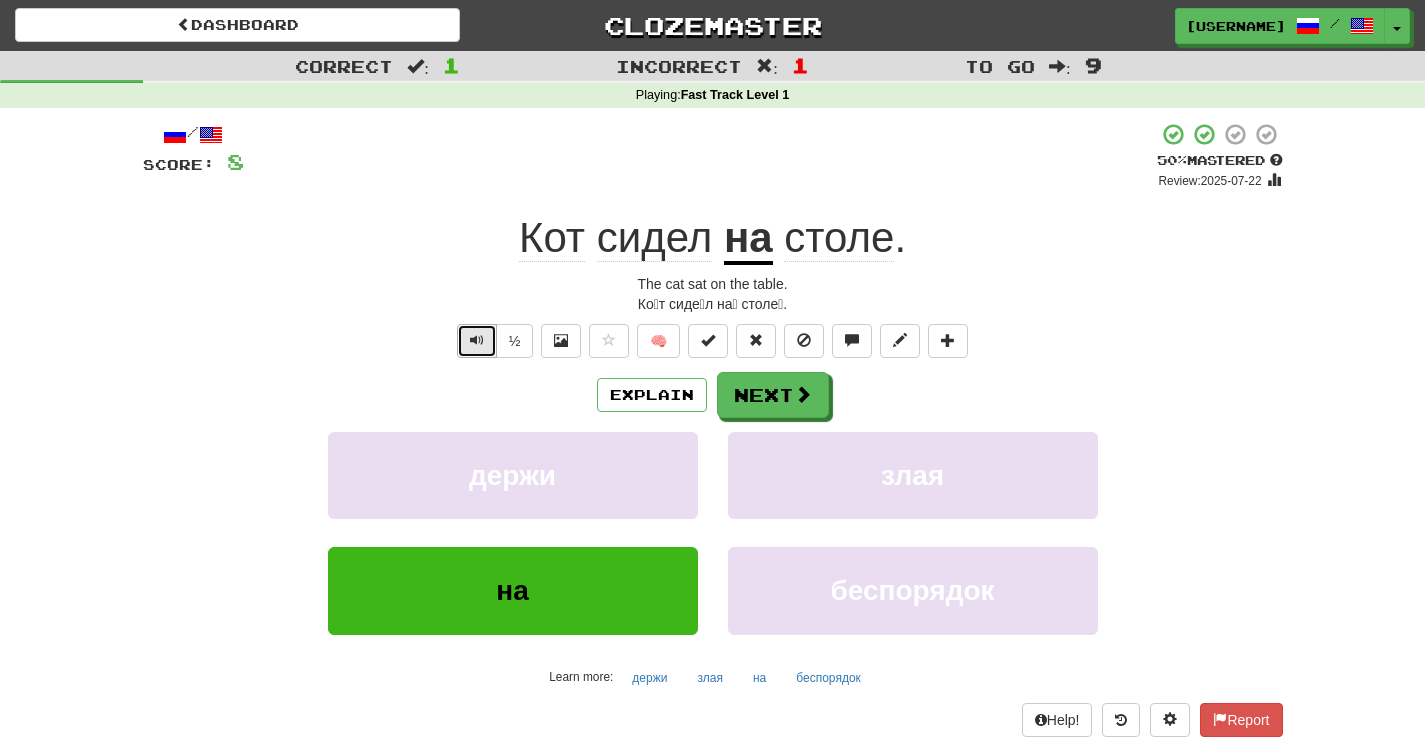 click at bounding box center [477, 340] 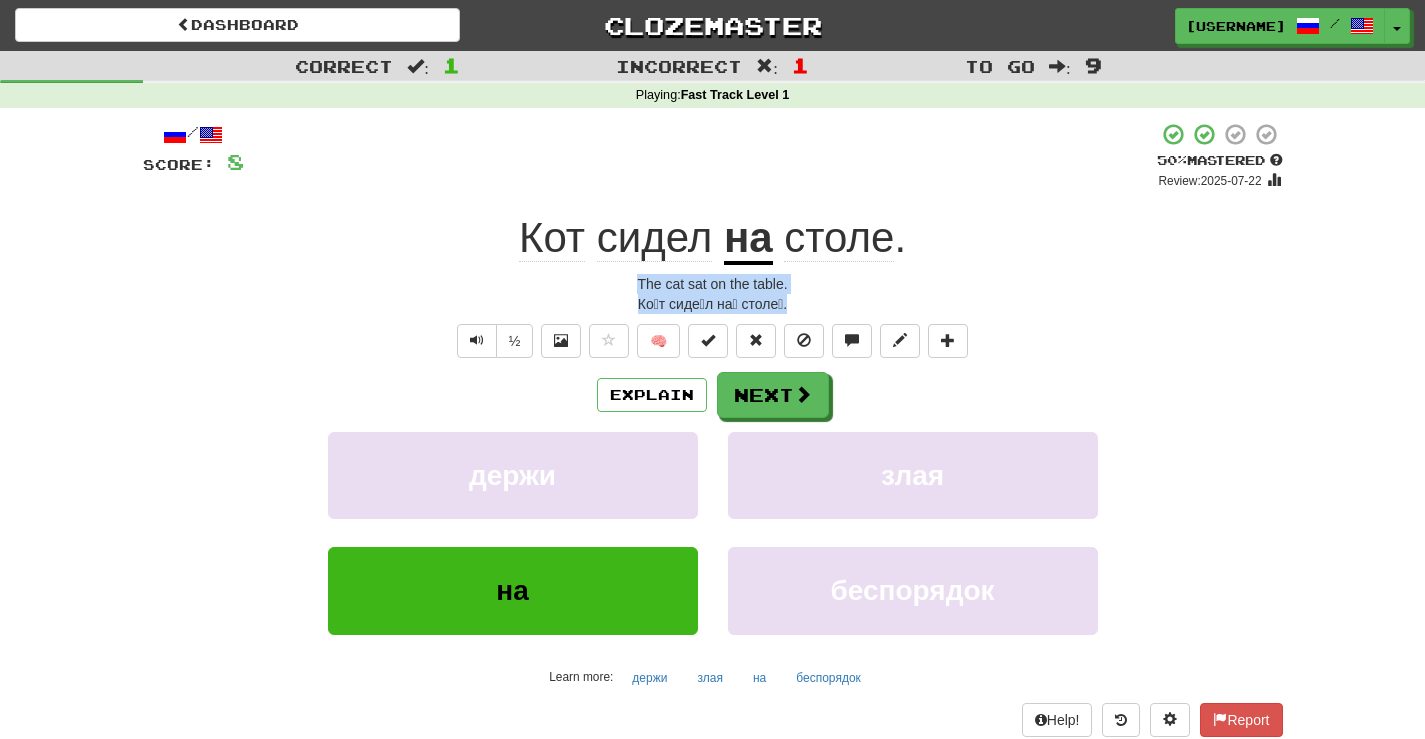 drag, startPoint x: 638, startPoint y: 284, endPoint x: 777, endPoint y: 297, distance: 139.60658 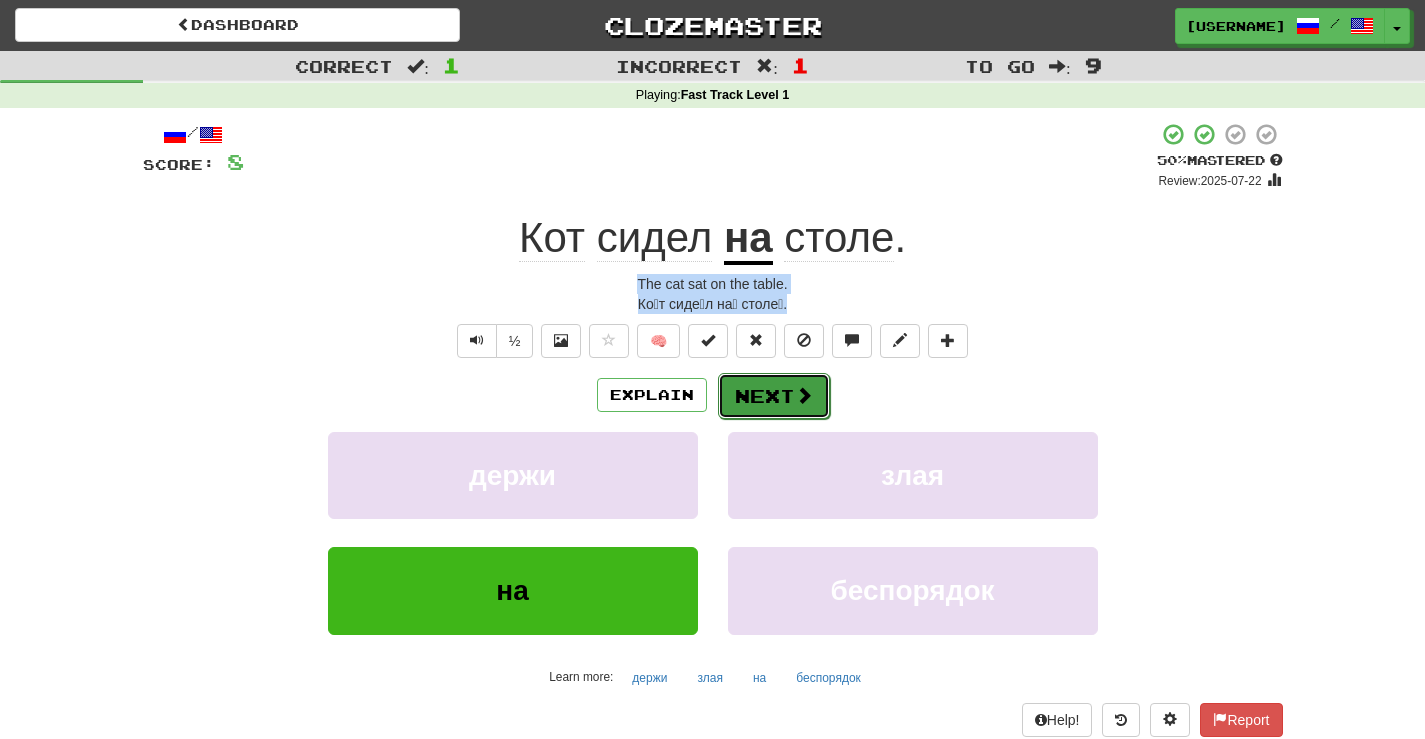 click on "Next" at bounding box center [774, 396] 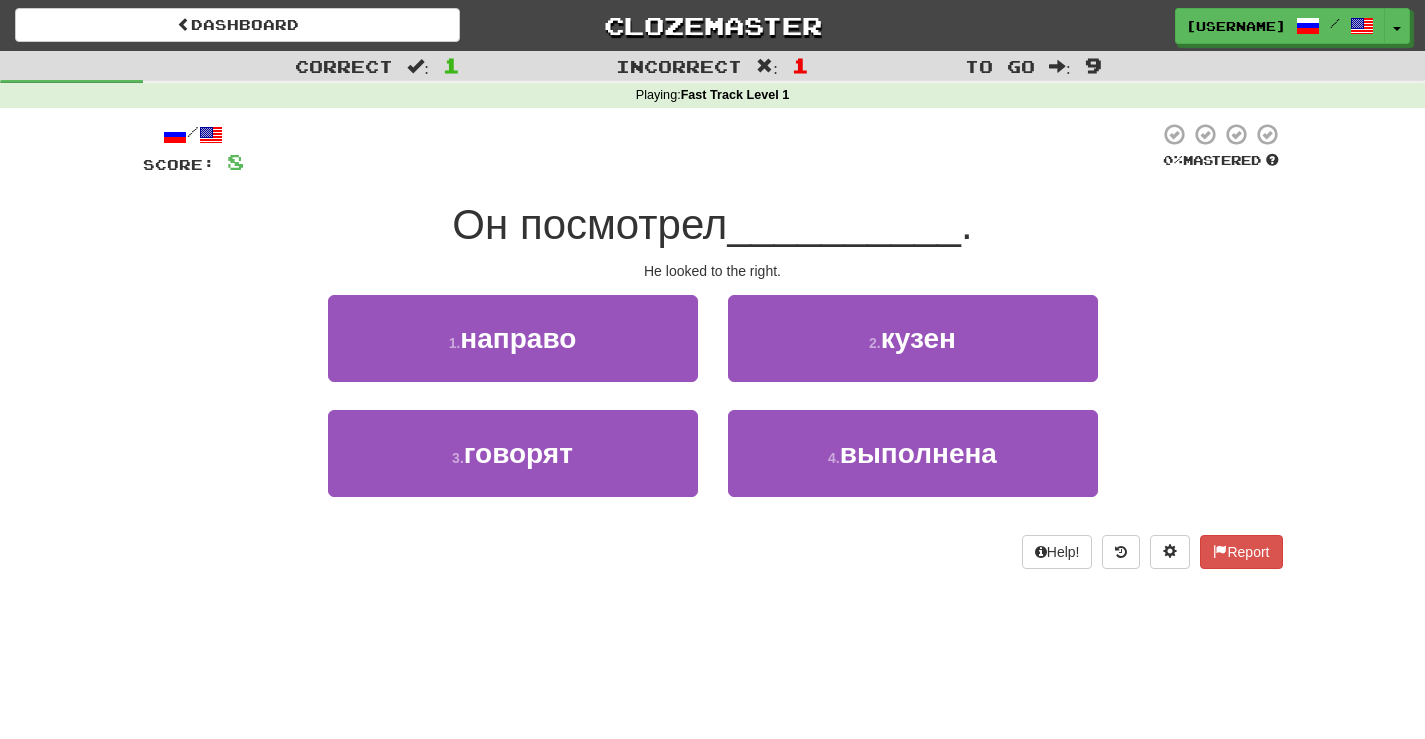 click on "Dashboard
Clozemaster
WeatheredMountain2881
/
Toggle Dropdown
Dashboard
Leaderboard
Activity Feed
Notifications
Profile
Discussions
Eesti
/
English
Streak:
0
Review:
15
Points Today: 0
Русский
/
English
Streak:
2
Review:
17
Points Today: 20
Languages
Account
Logout
WeatheredMountain2881
/
Toggle Dropdown
Dashboard
Leaderboard
Activity Feed
Notifications
Profile
Discussions
Eesti
/
English
Streak:
0
Review:
15
Points Today: 0
Русский
/
English
Streak:
2
Review:
17
Points Today: 20
Languages
Account
Logout
clozemaster" at bounding box center [712, 369] 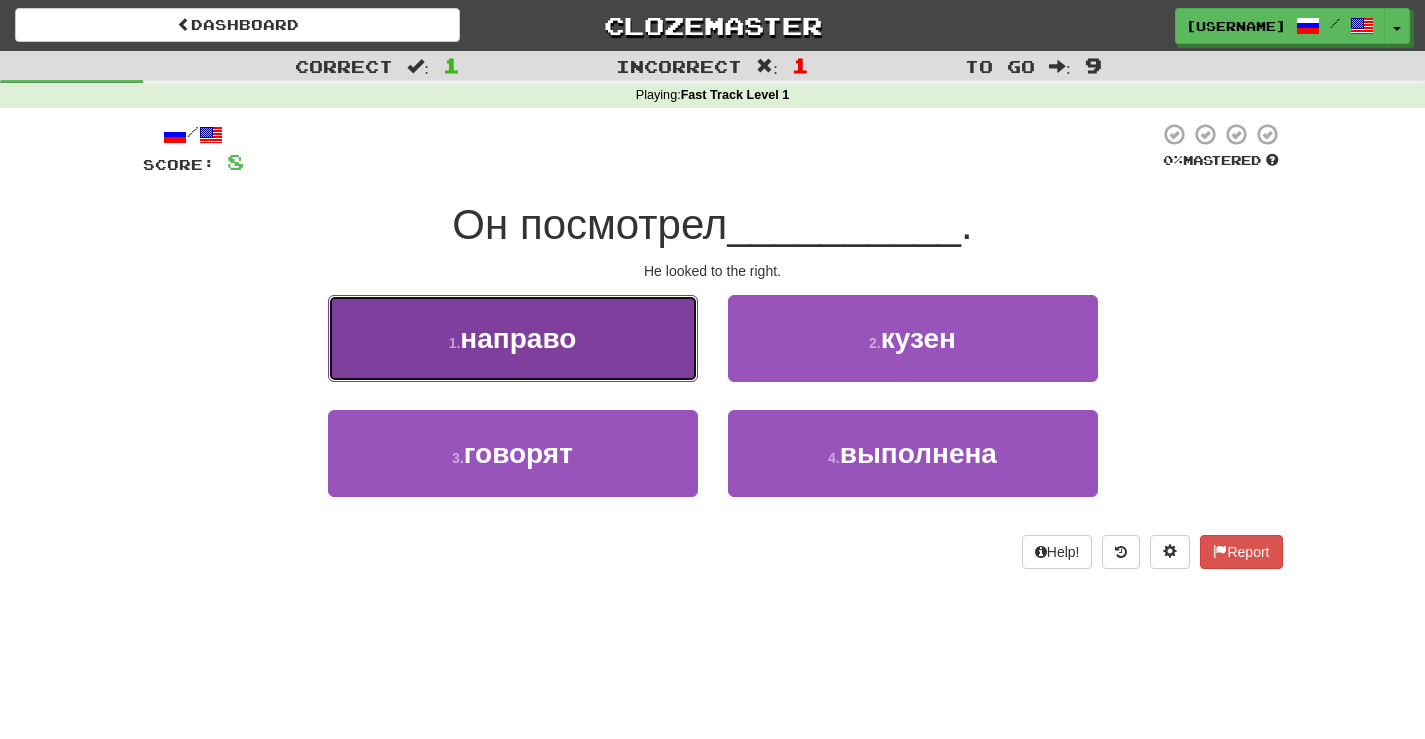 click on "1 .  направо" at bounding box center [513, 338] 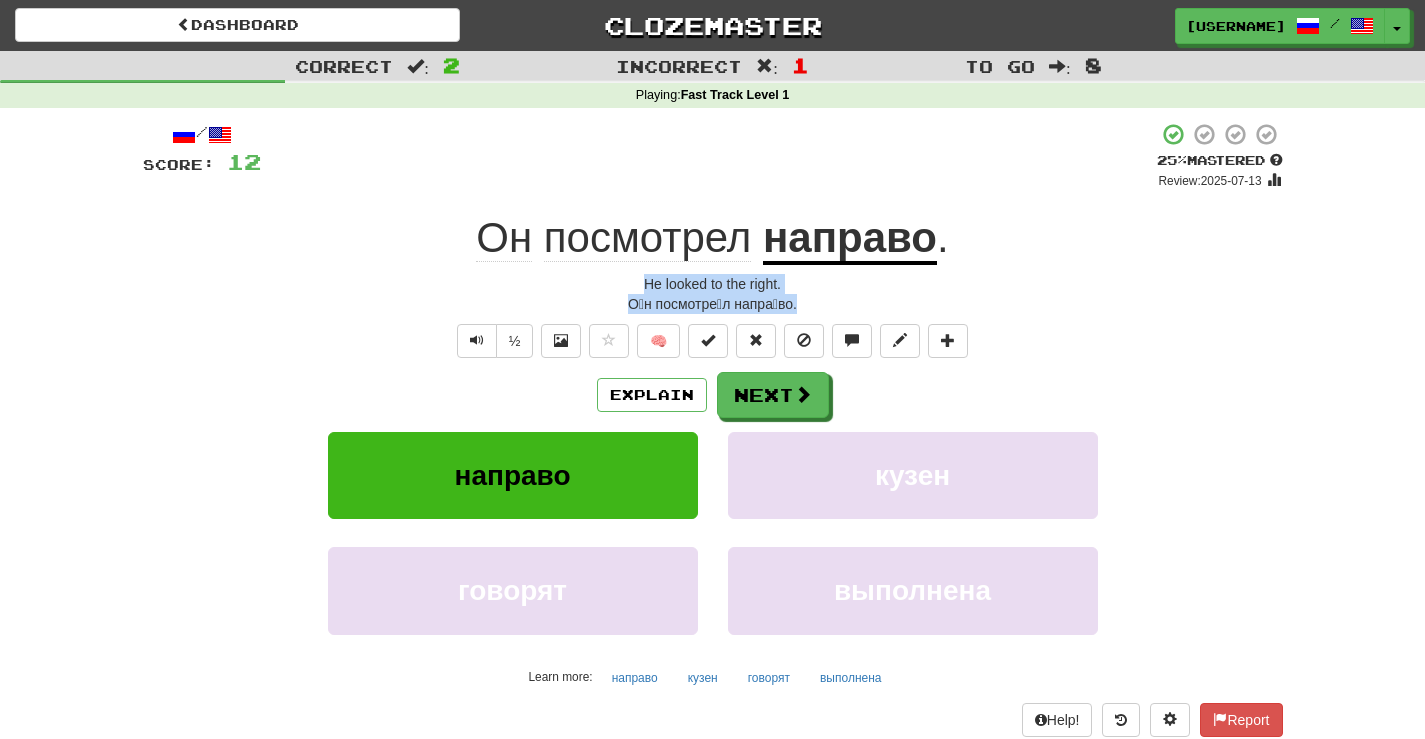 drag, startPoint x: 646, startPoint y: 279, endPoint x: 764, endPoint y: 280, distance: 118.004234 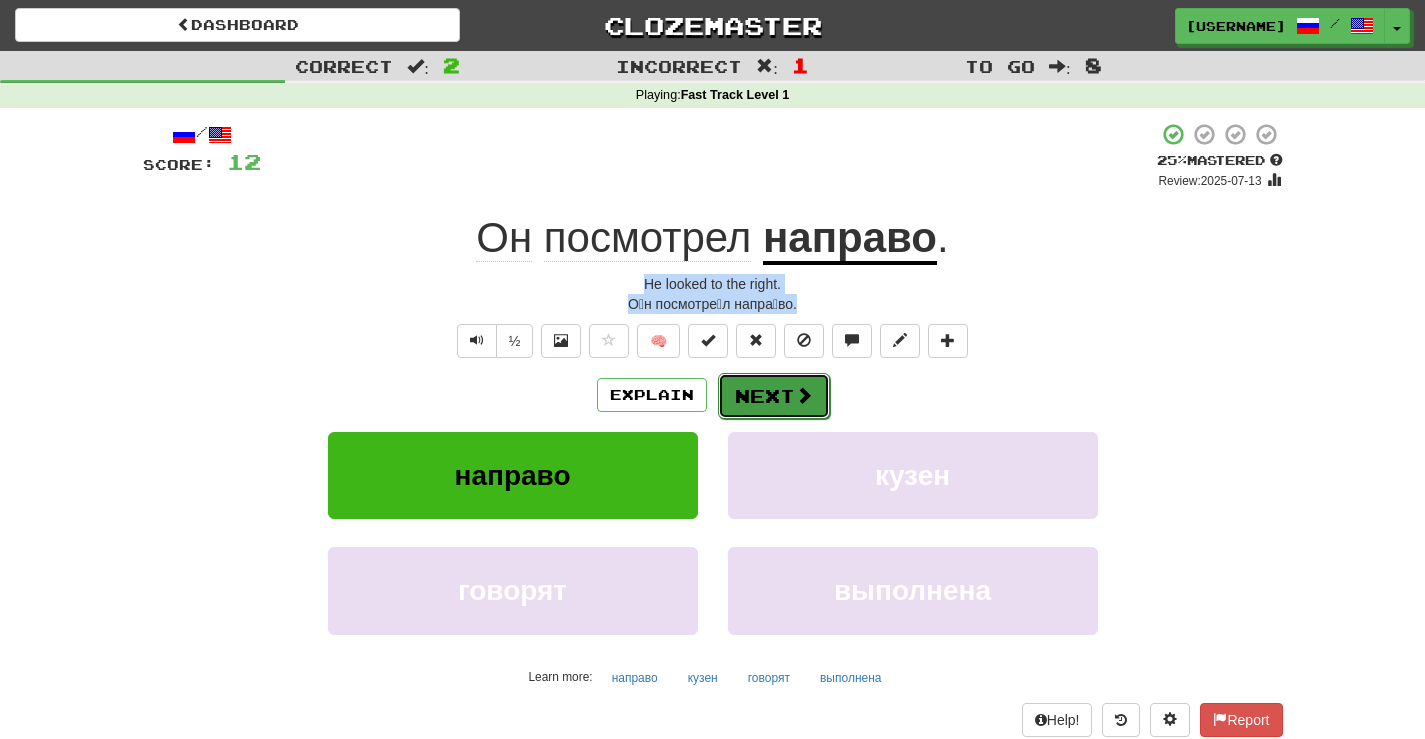 click on "Next" at bounding box center [774, 396] 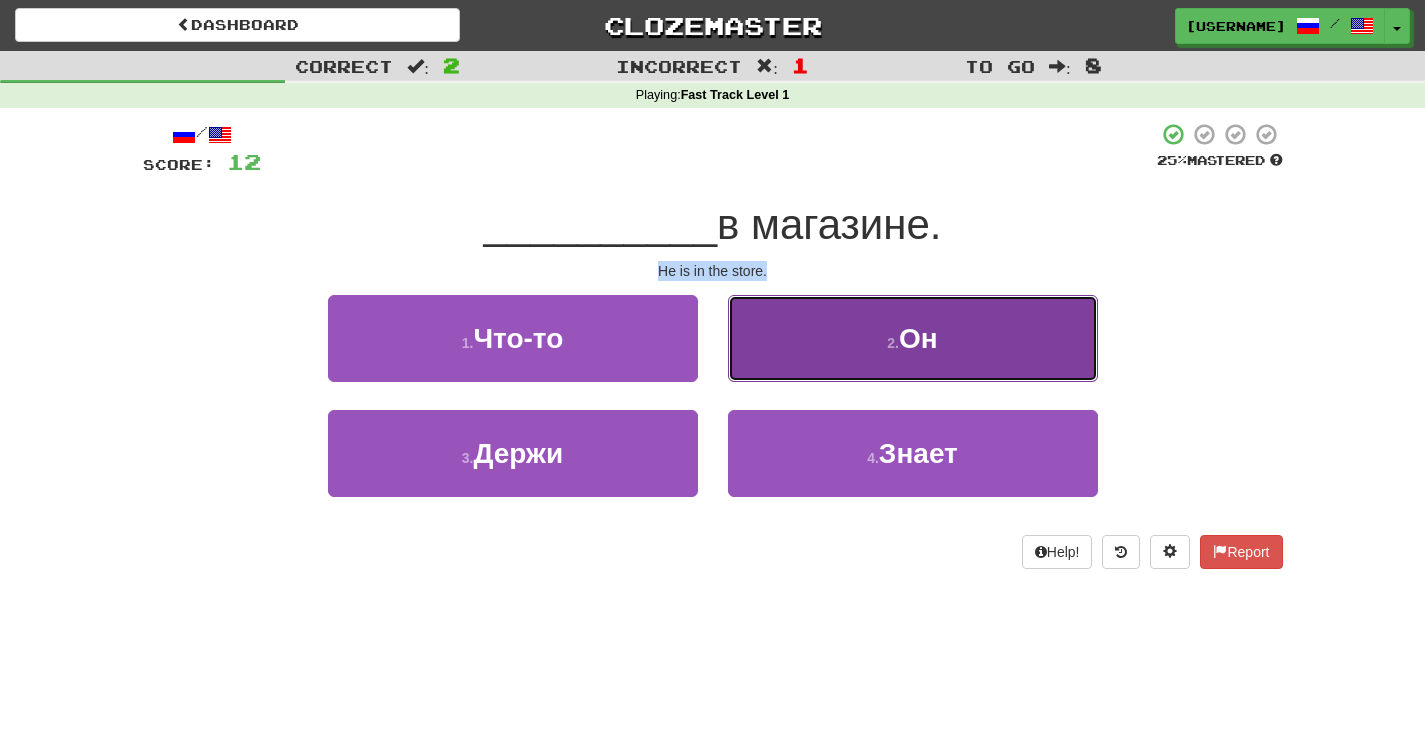 click on "Он" at bounding box center [918, 338] 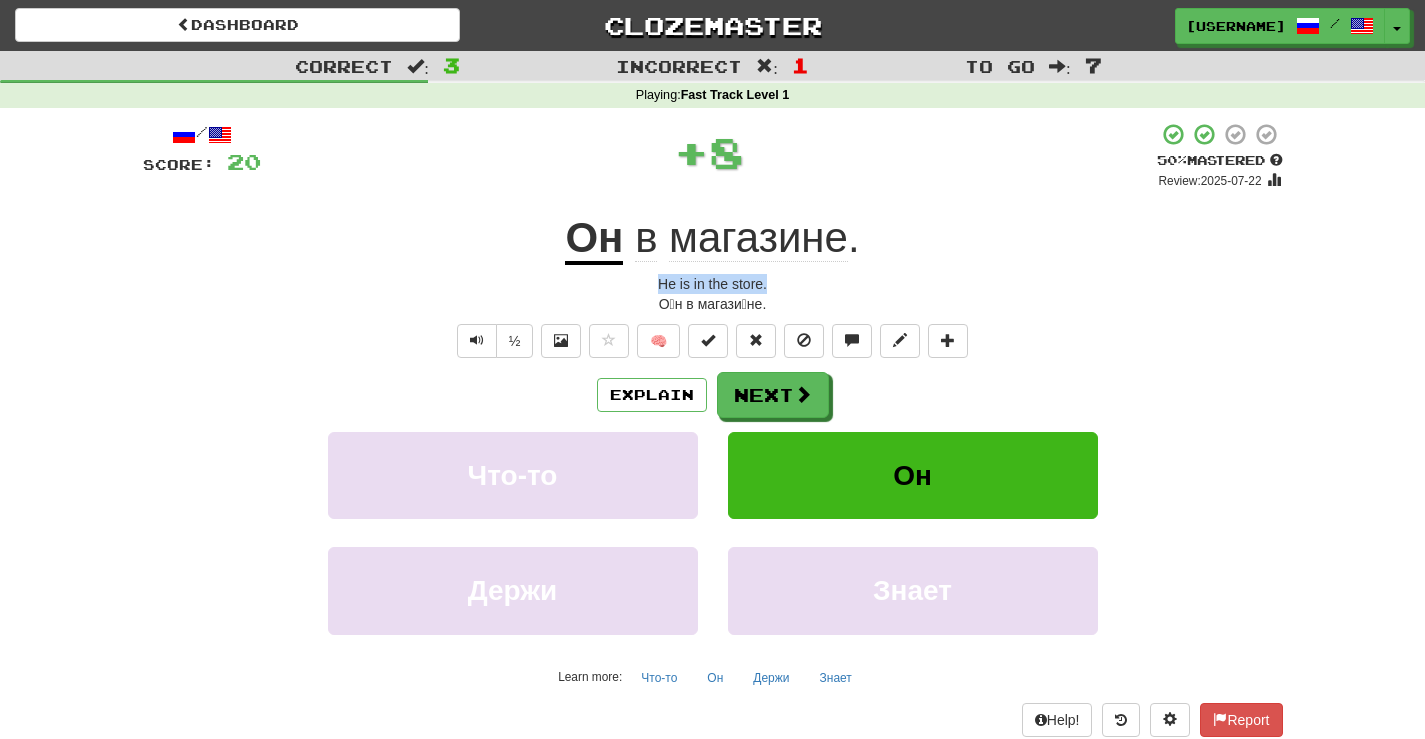 click on "He is in the store." at bounding box center [713, 284] 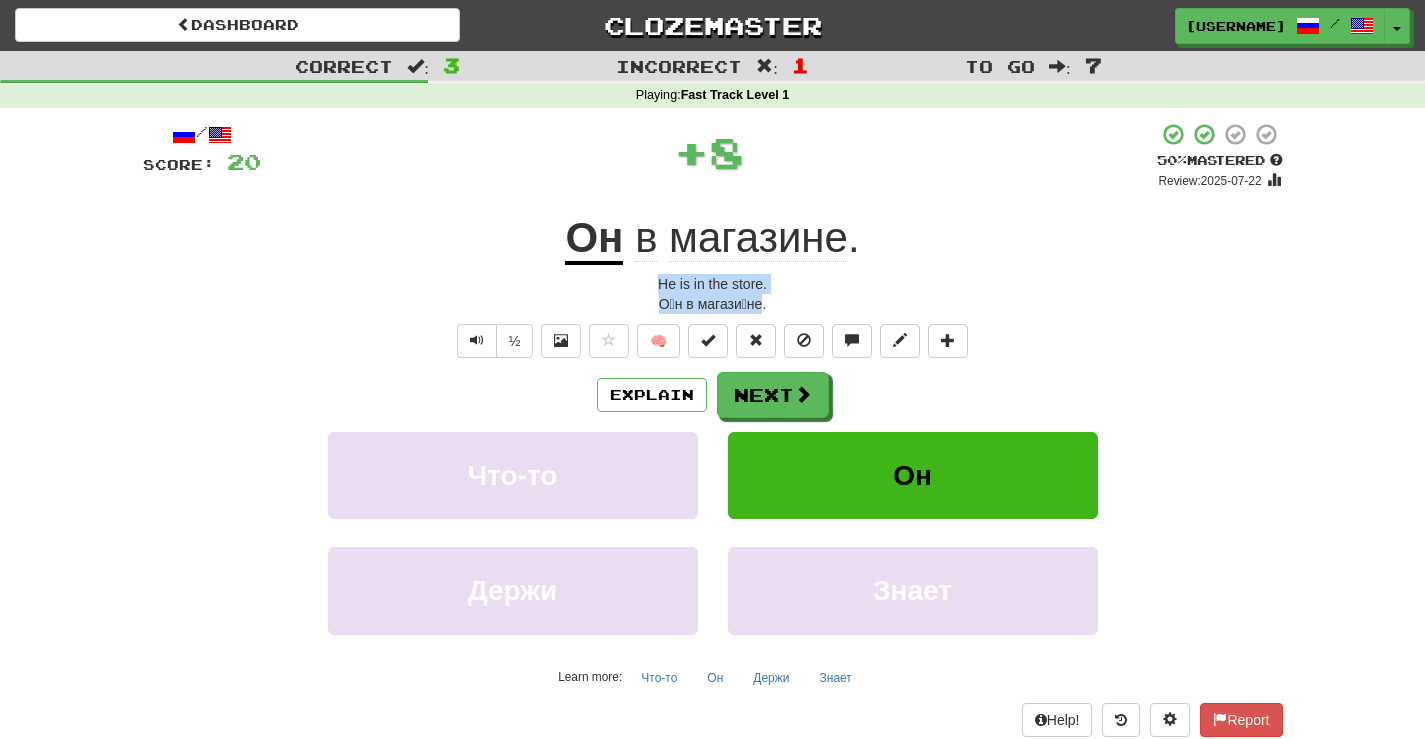 drag, startPoint x: 659, startPoint y: 281, endPoint x: 740, endPoint y: 293, distance: 81.88406 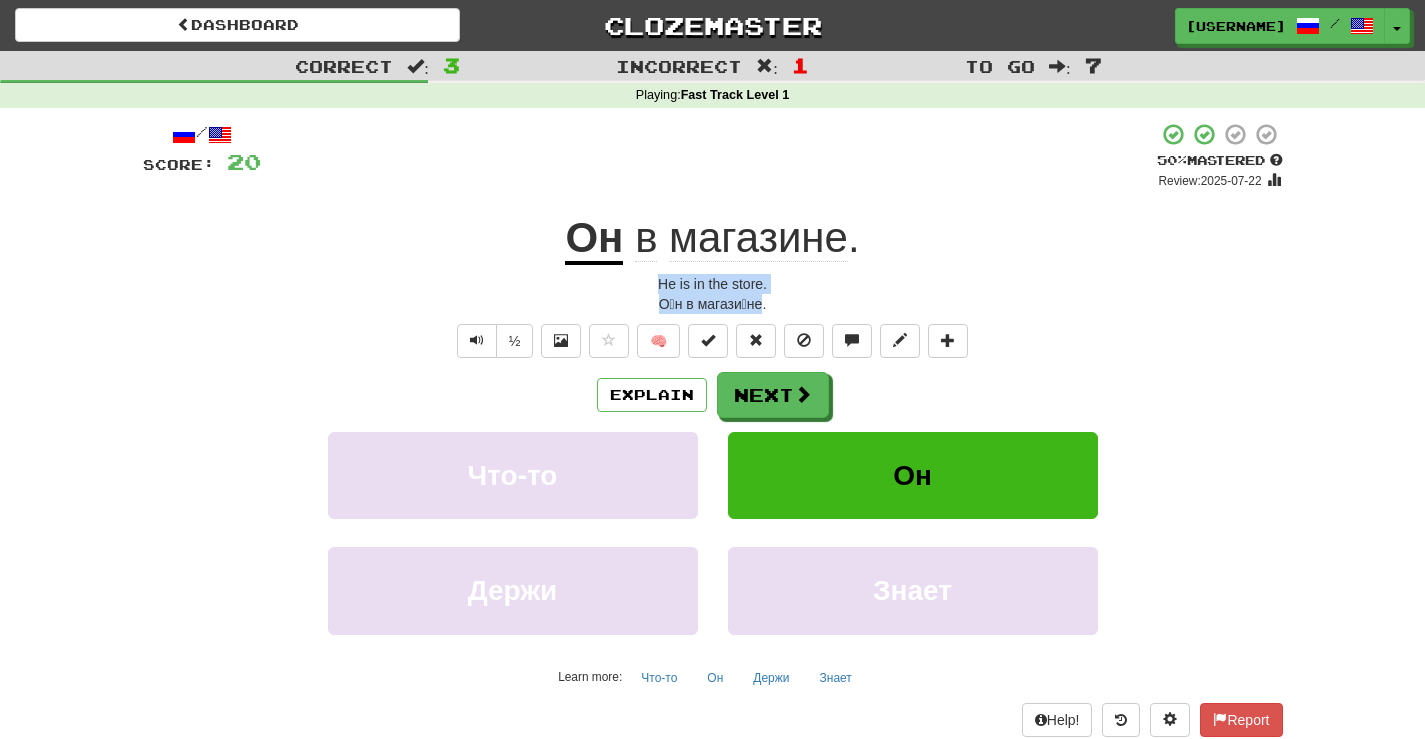 copy on "He is in the store. О́н в магази́не" 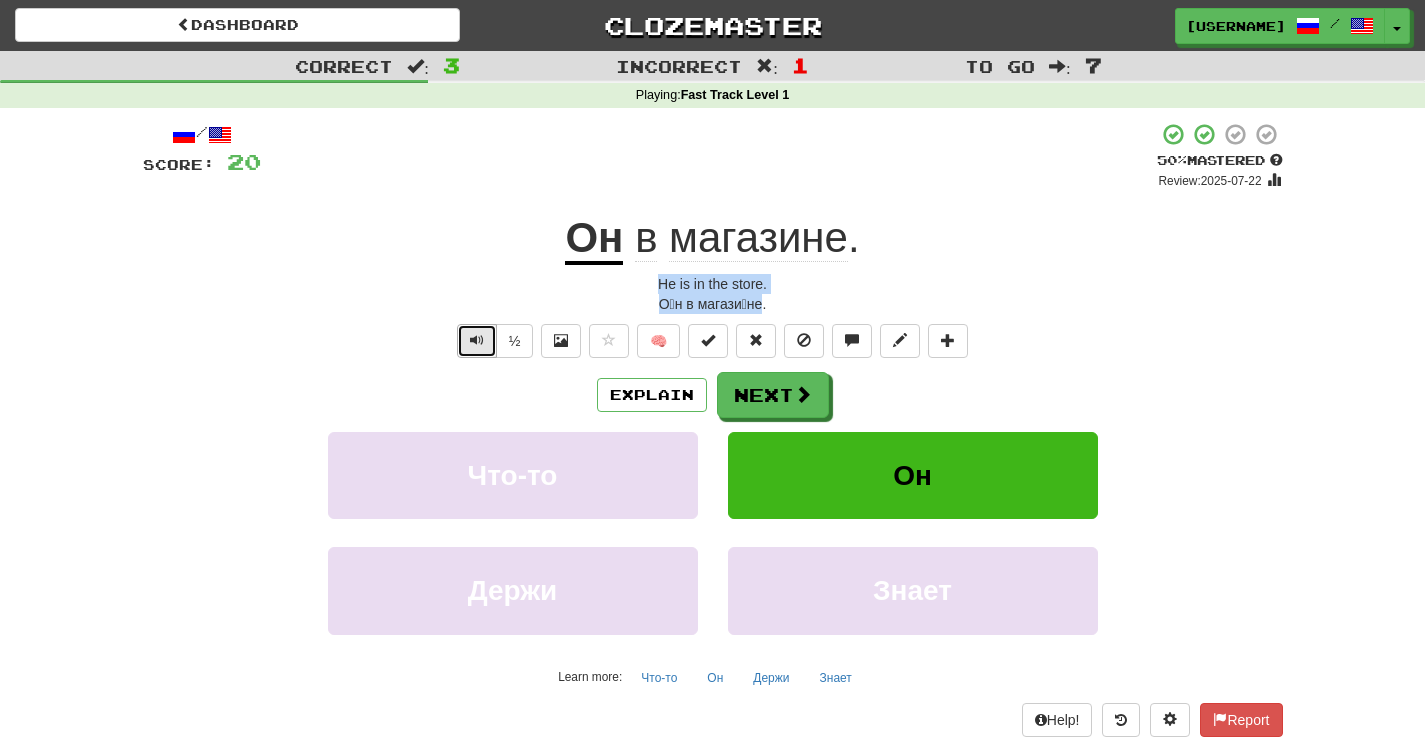 click at bounding box center (477, 340) 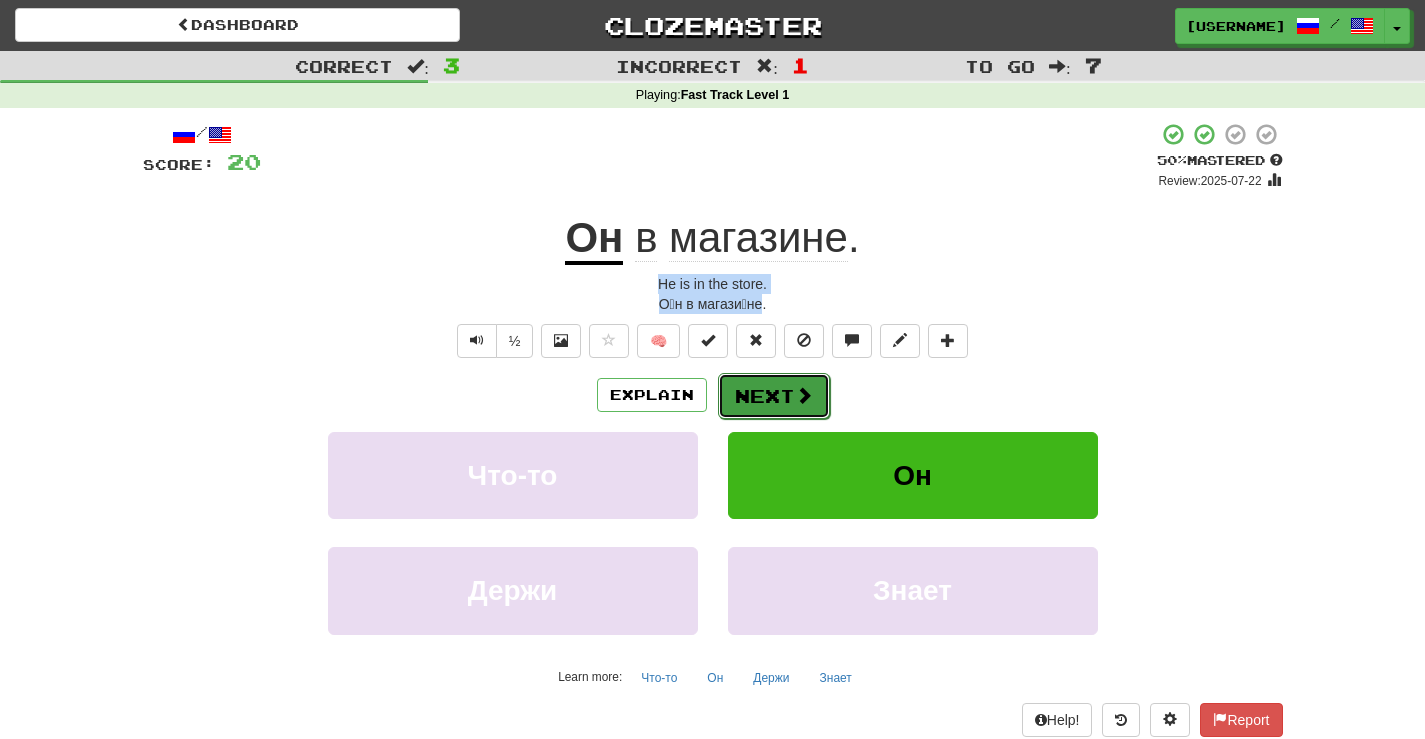 click on "Next" at bounding box center [774, 396] 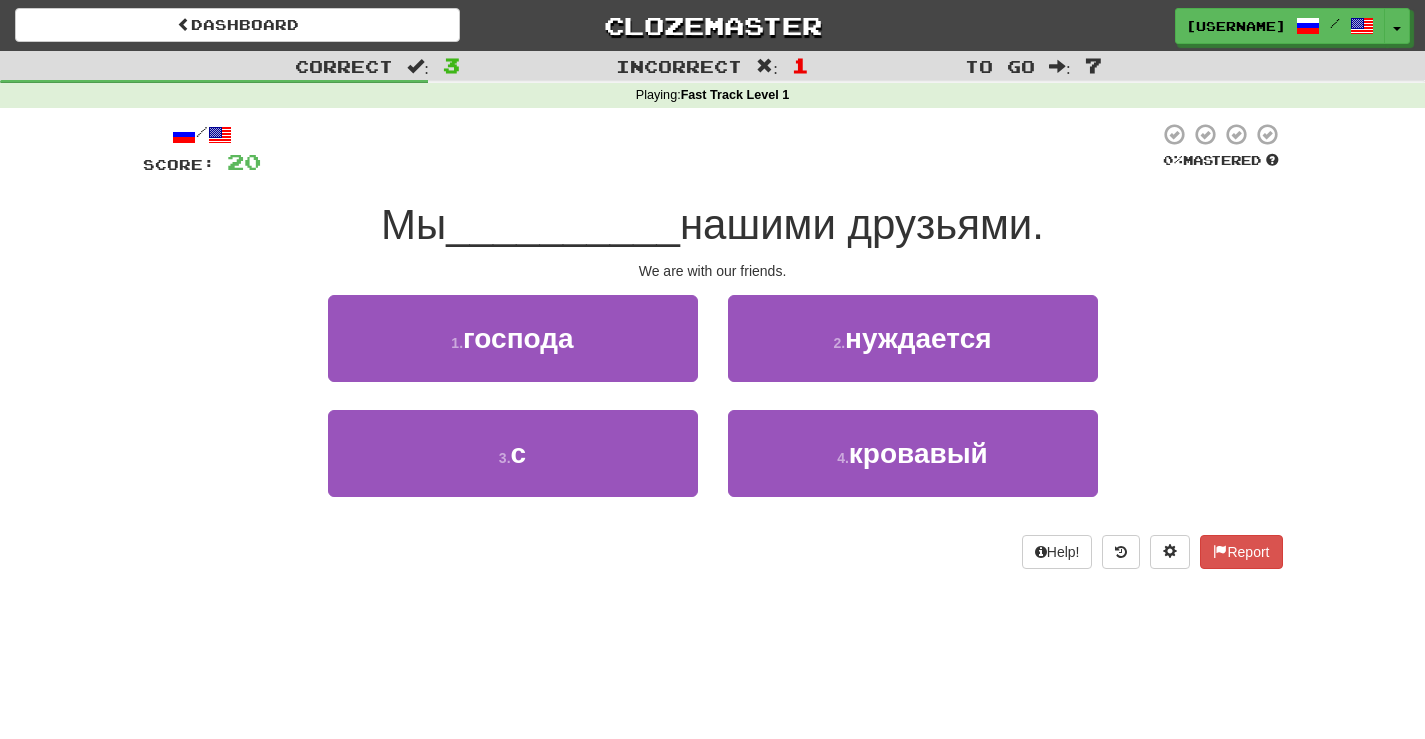 click on "/  Score:   20 0 %  Mastered Мы  __________  нашими друзьями. We are with our friends. 1 .  господа 2 .  нуждается 3 .  с 4 .  кровавый  Help!  Report" at bounding box center (713, 352) 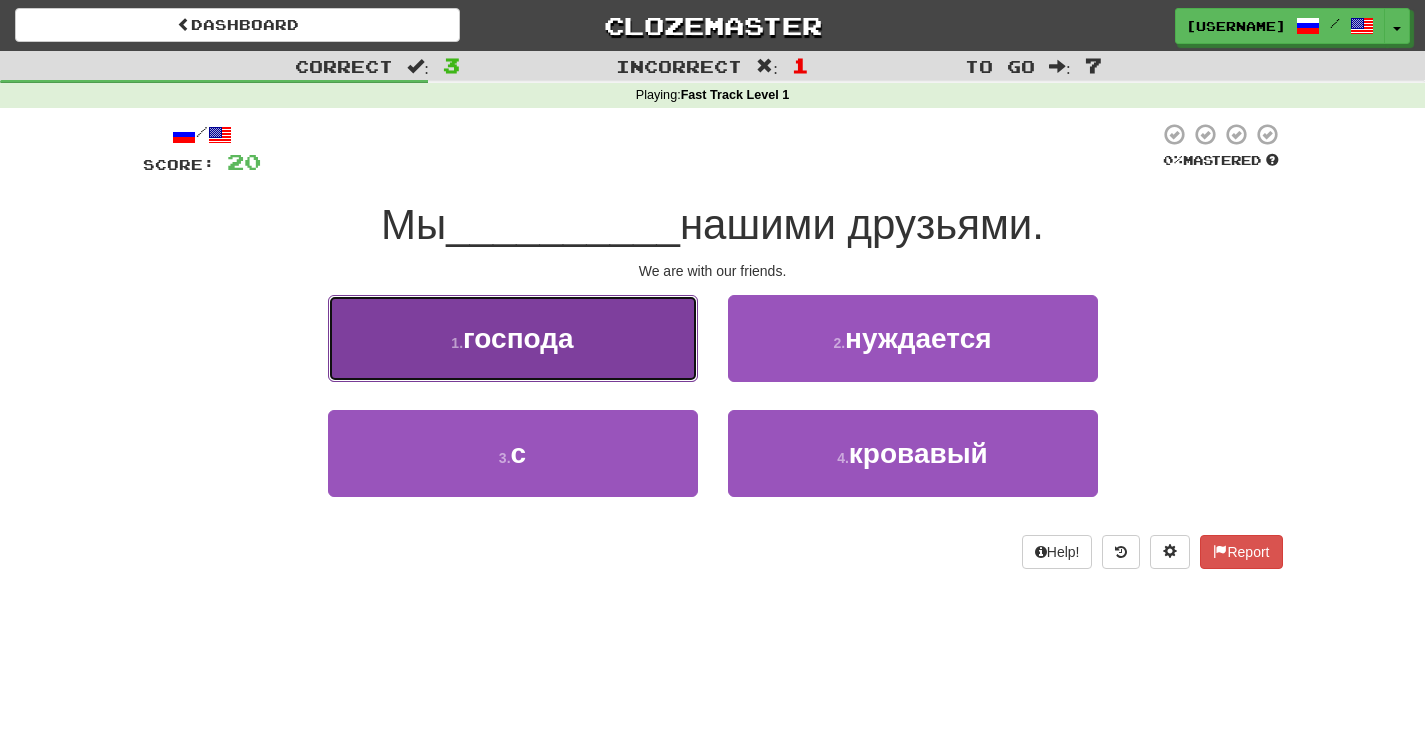 click on "1 .  господа" at bounding box center [513, 338] 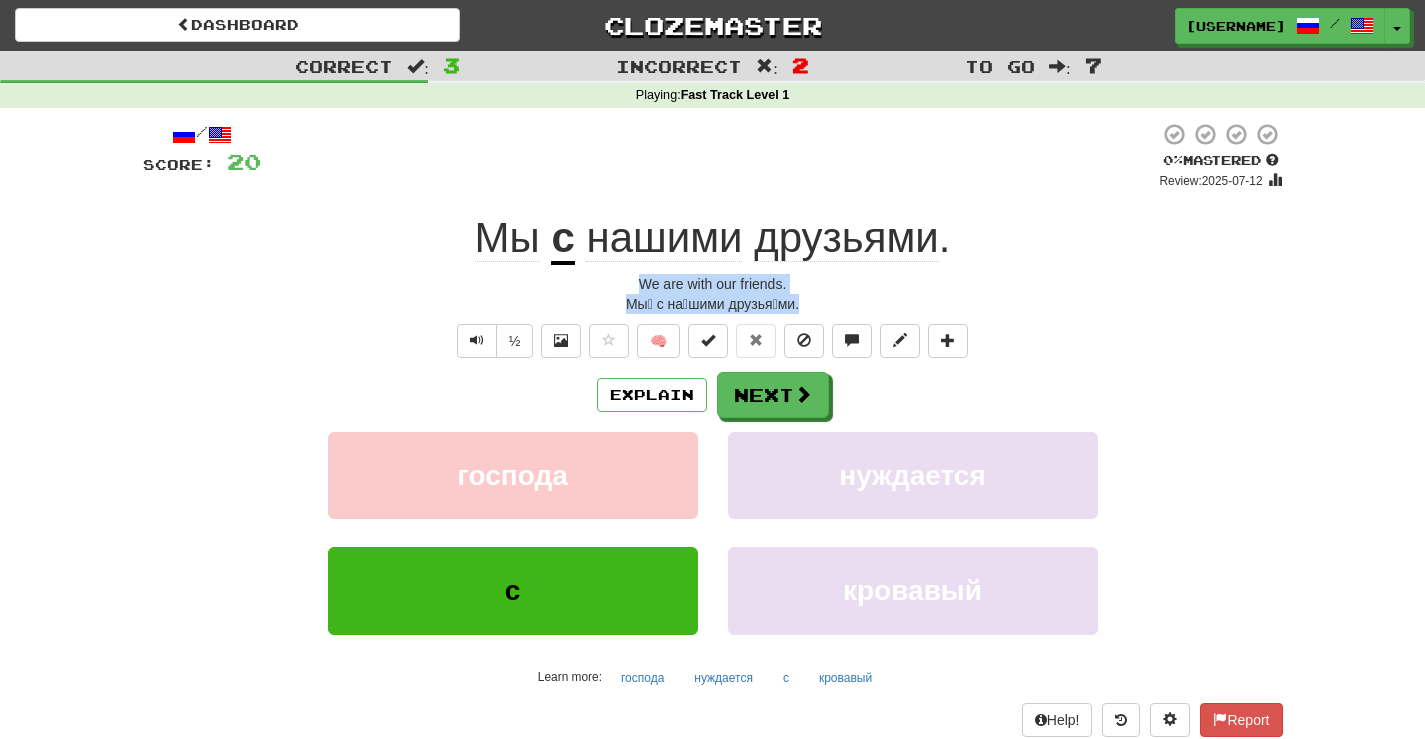 drag, startPoint x: 642, startPoint y: 278, endPoint x: 785, endPoint y: 299, distance: 144.53374 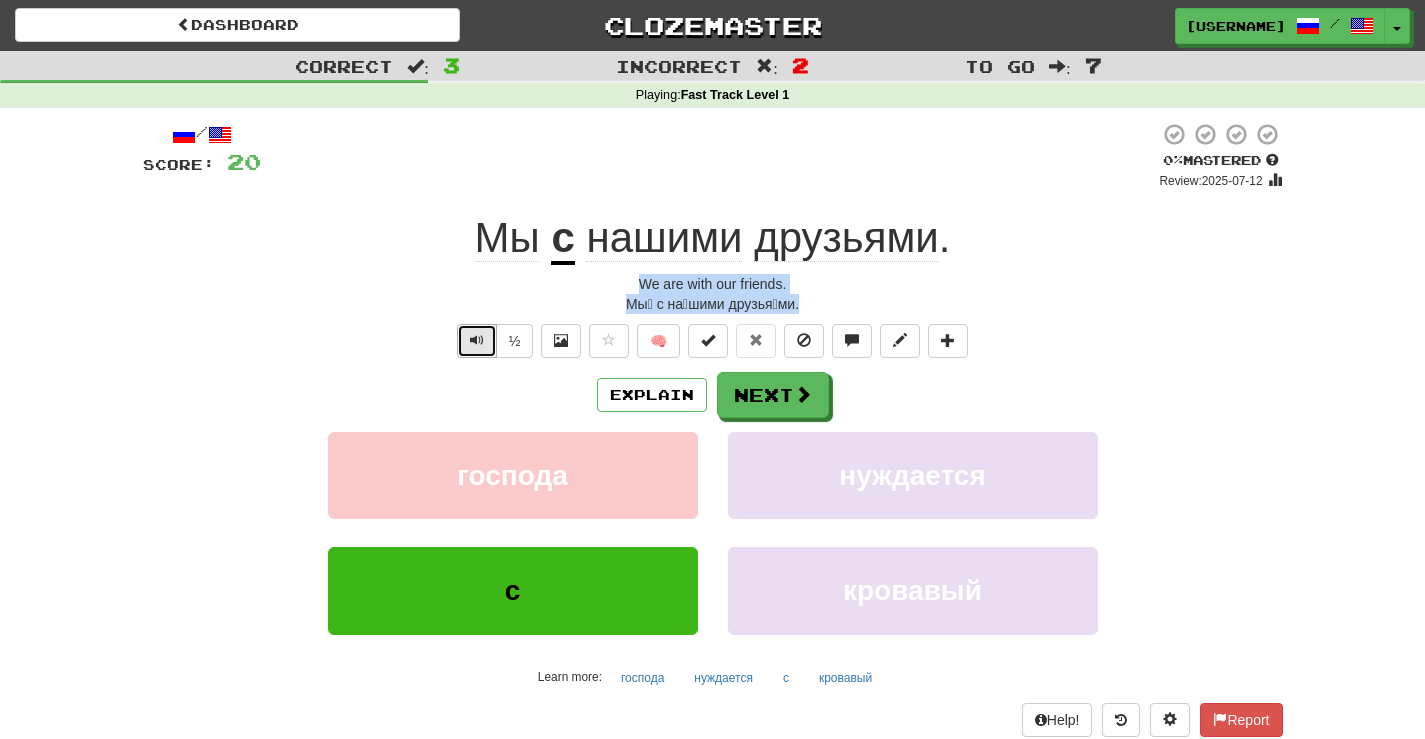 click at bounding box center (477, 341) 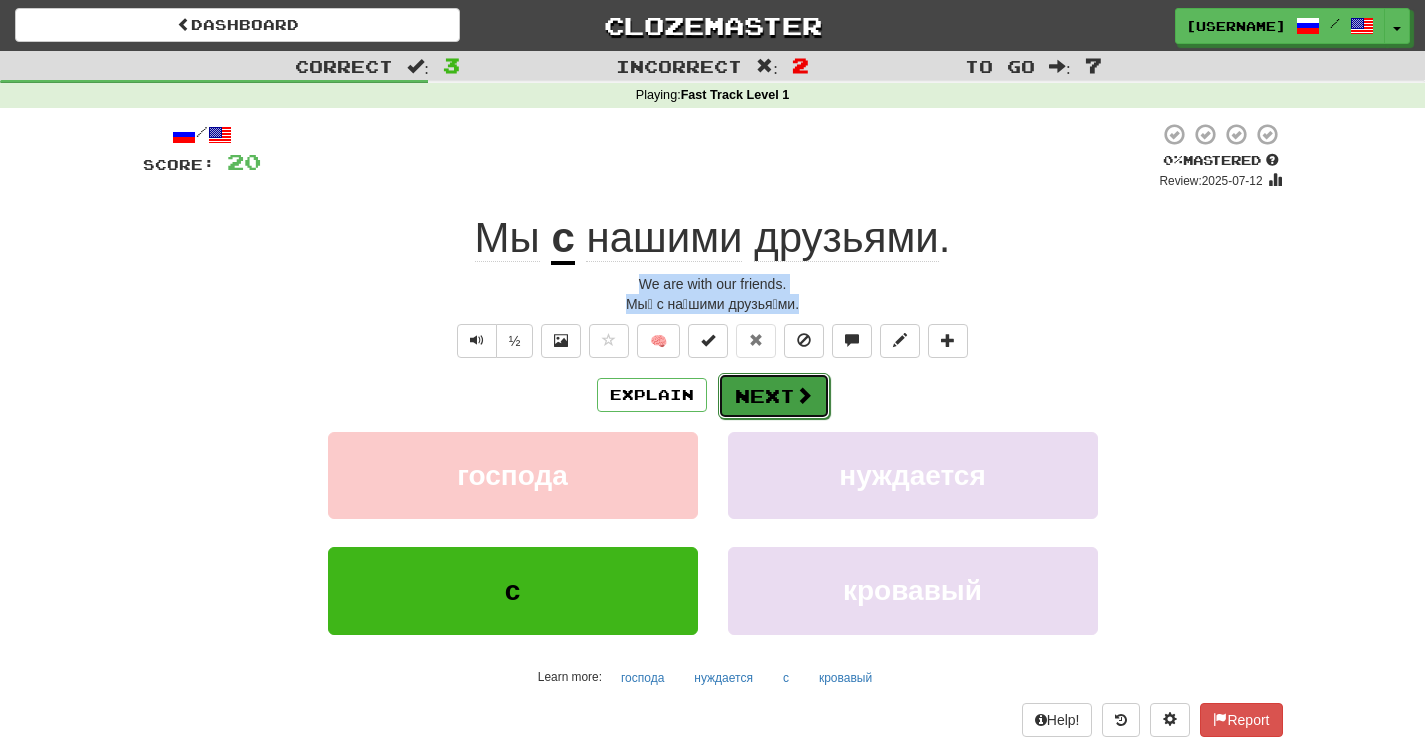 click on "Next" at bounding box center (774, 396) 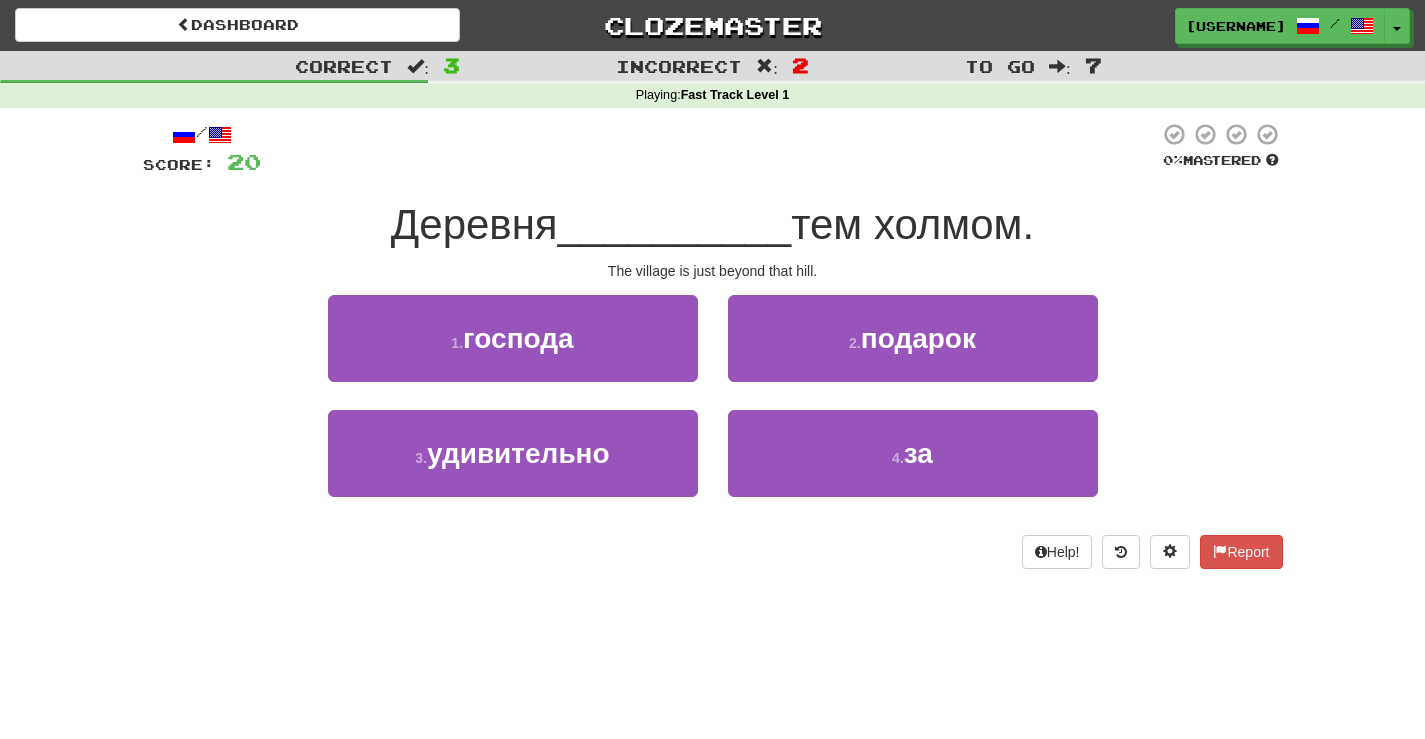 click on "/  Score:   20 0 %  Mastered Деревня  __________  тем холмом. The village is just beyond that hill. 1 .  господа 2 .  подарок 3 .  удивительно 4 .  за  Help!  Report" at bounding box center [713, 345] 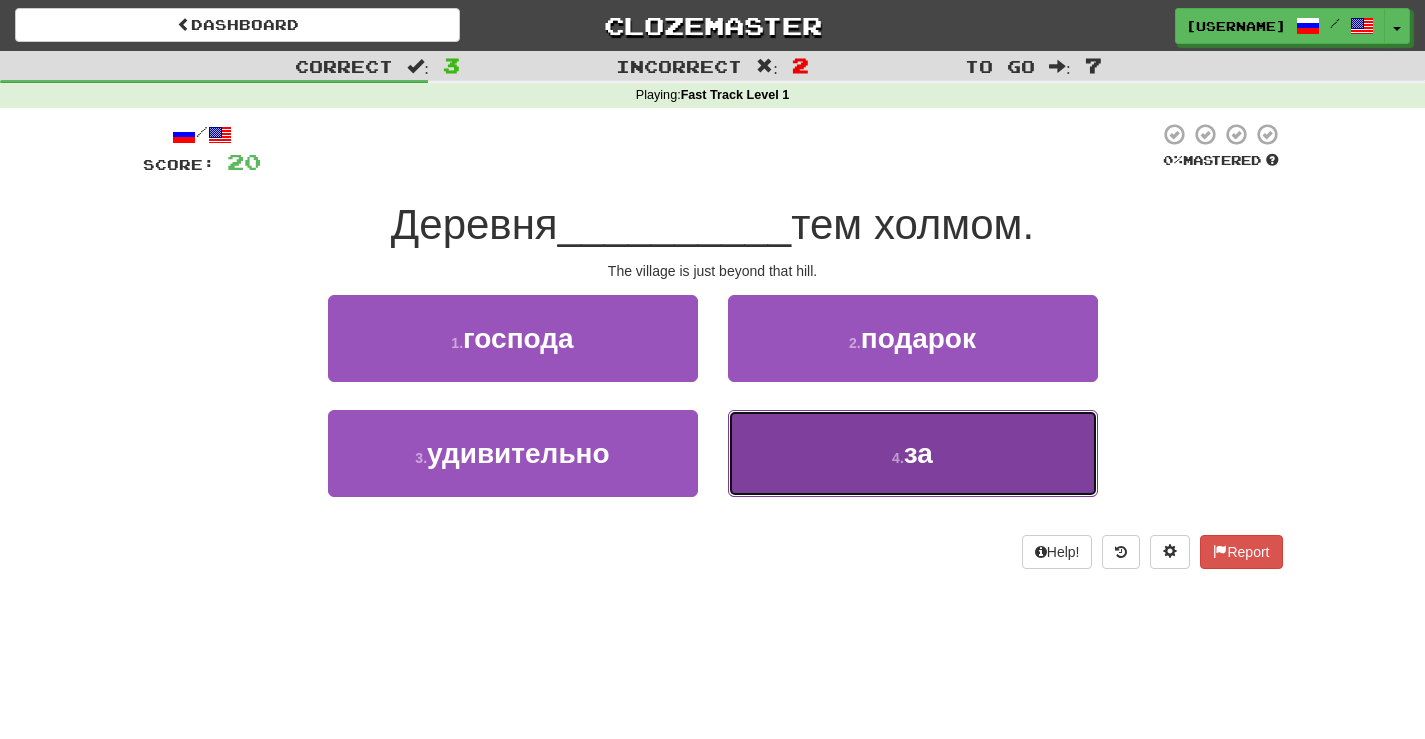 click on "4 .  за" at bounding box center (913, 453) 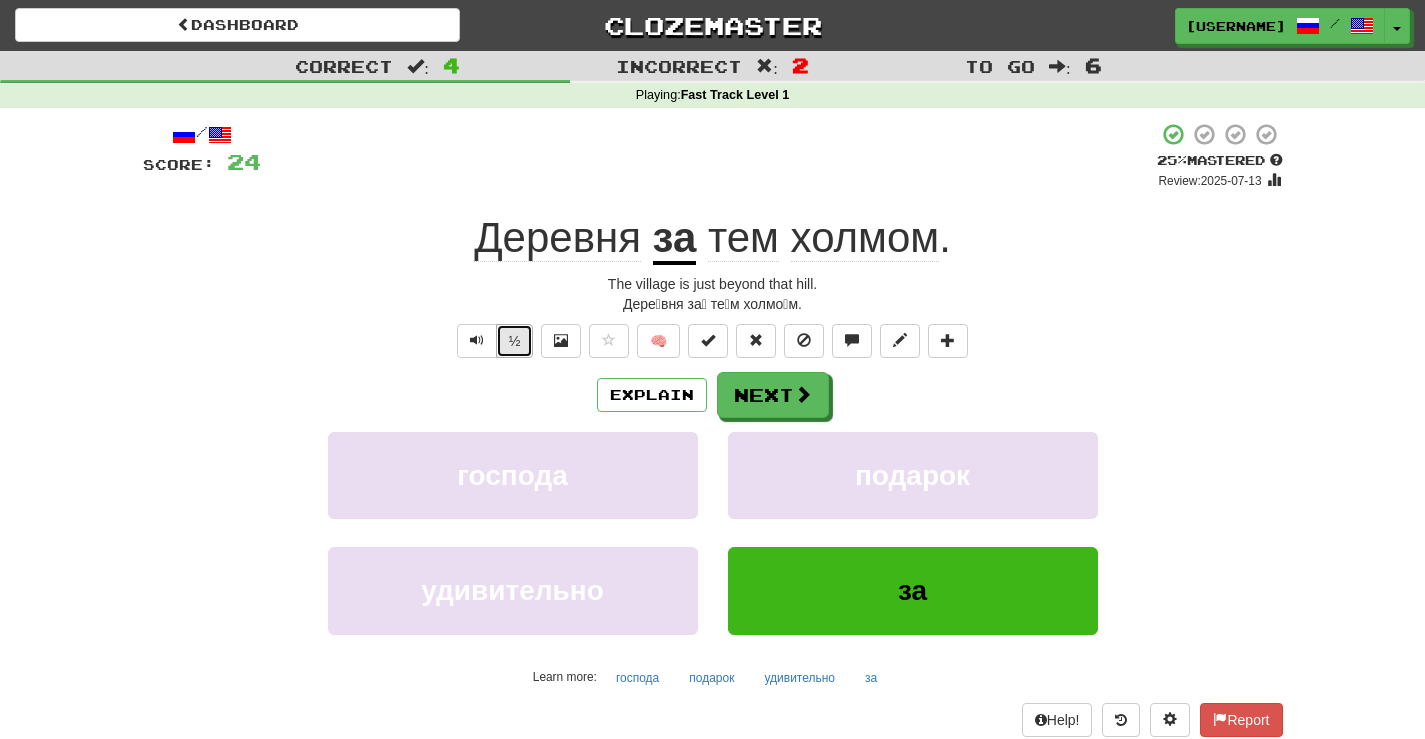 click on "½" at bounding box center (515, 341) 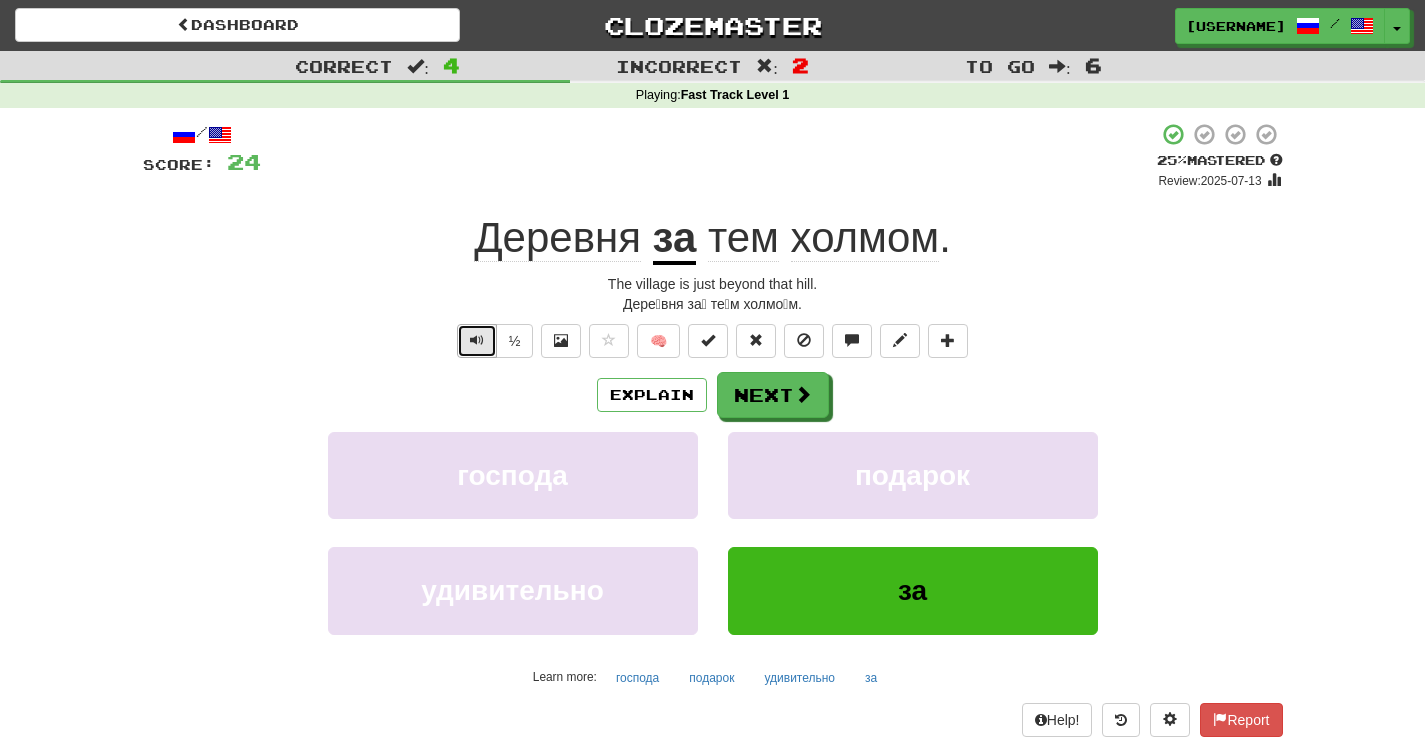 click at bounding box center [477, 341] 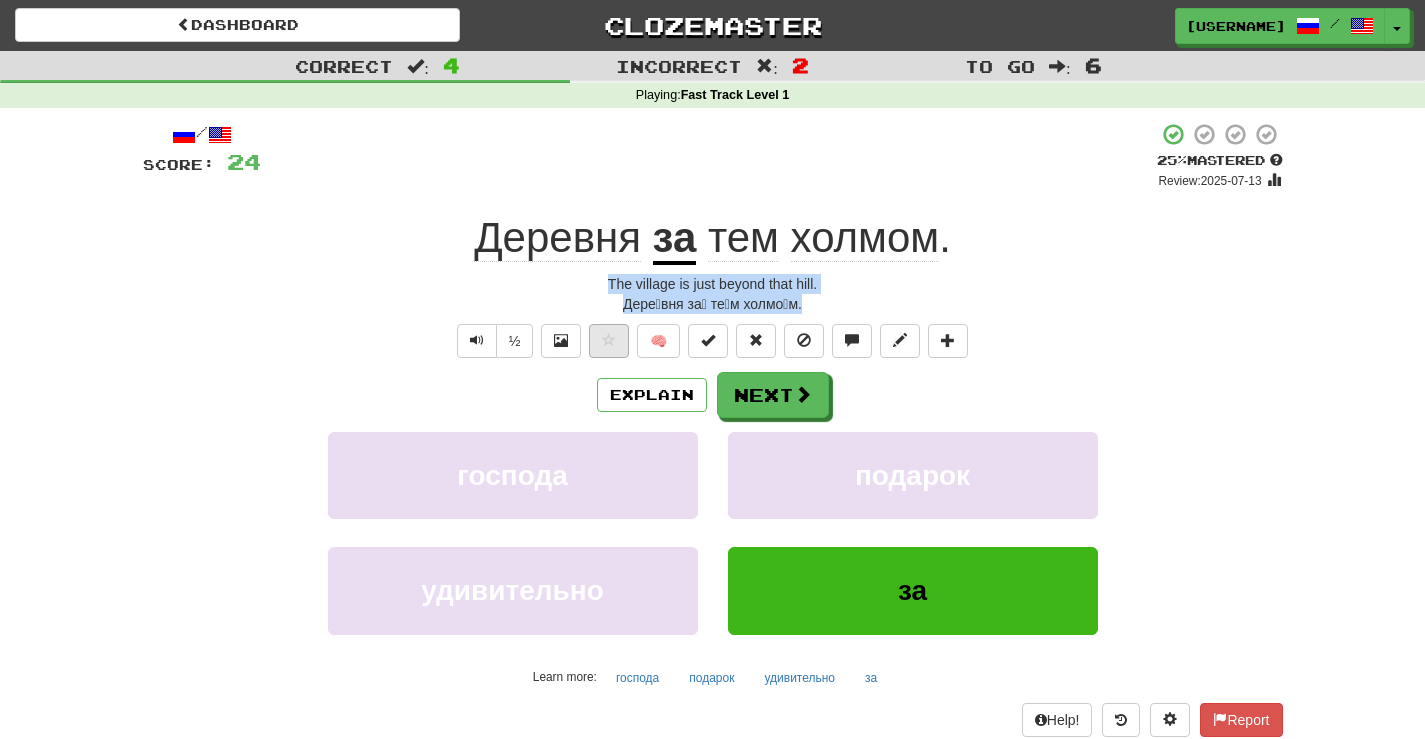 drag, startPoint x: 610, startPoint y: 288, endPoint x: 588, endPoint y: 350, distance: 65.78754 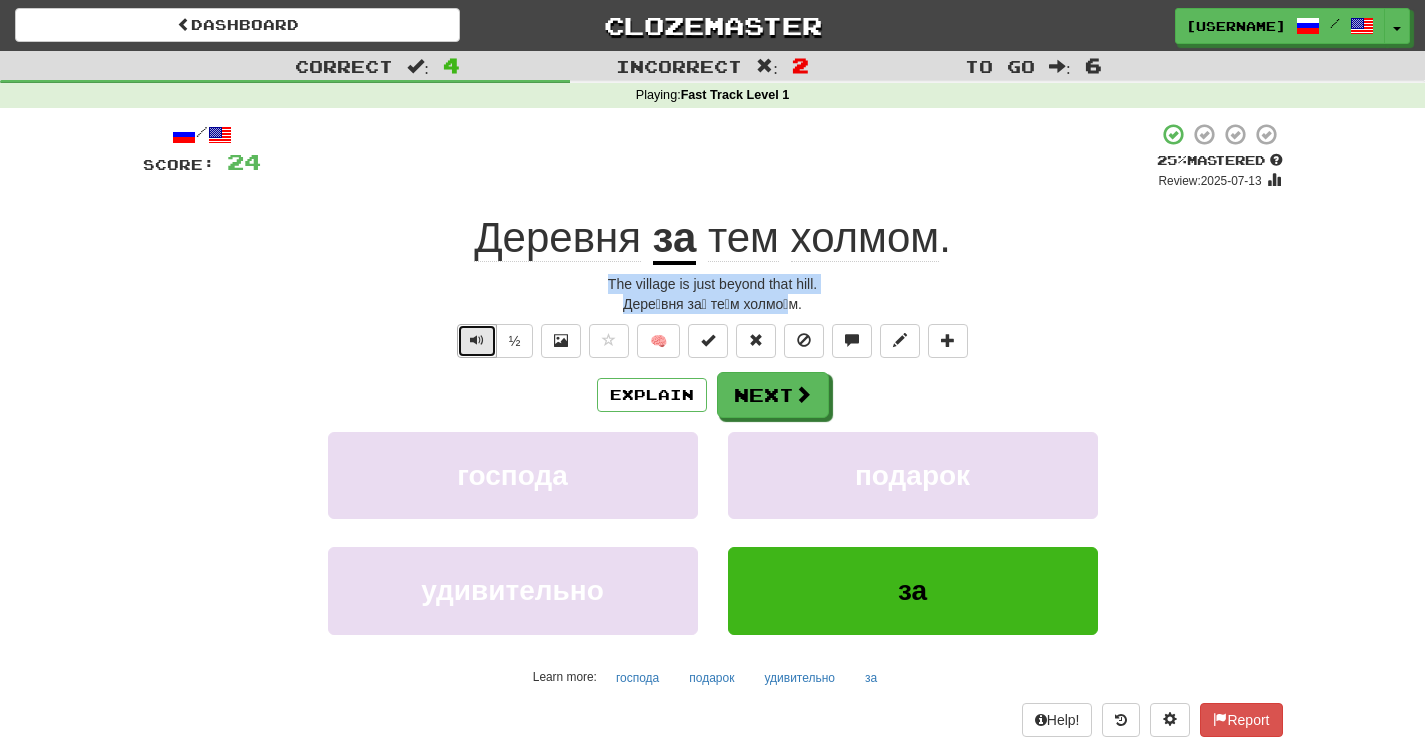 click at bounding box center (477, 340) 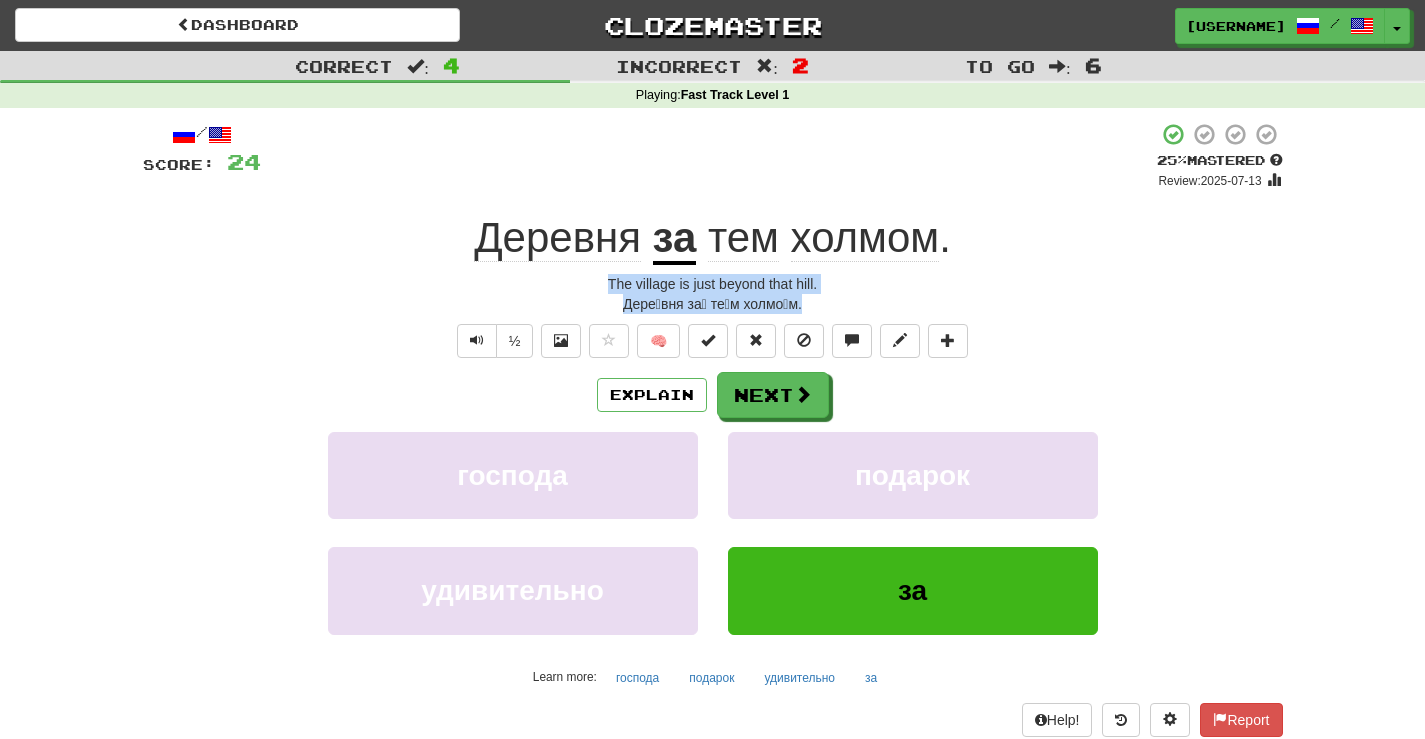 drag, startPoint x: 796, startPoint y: 308, endPoint x: 600, endPoint y: 289, distance: 196.91876 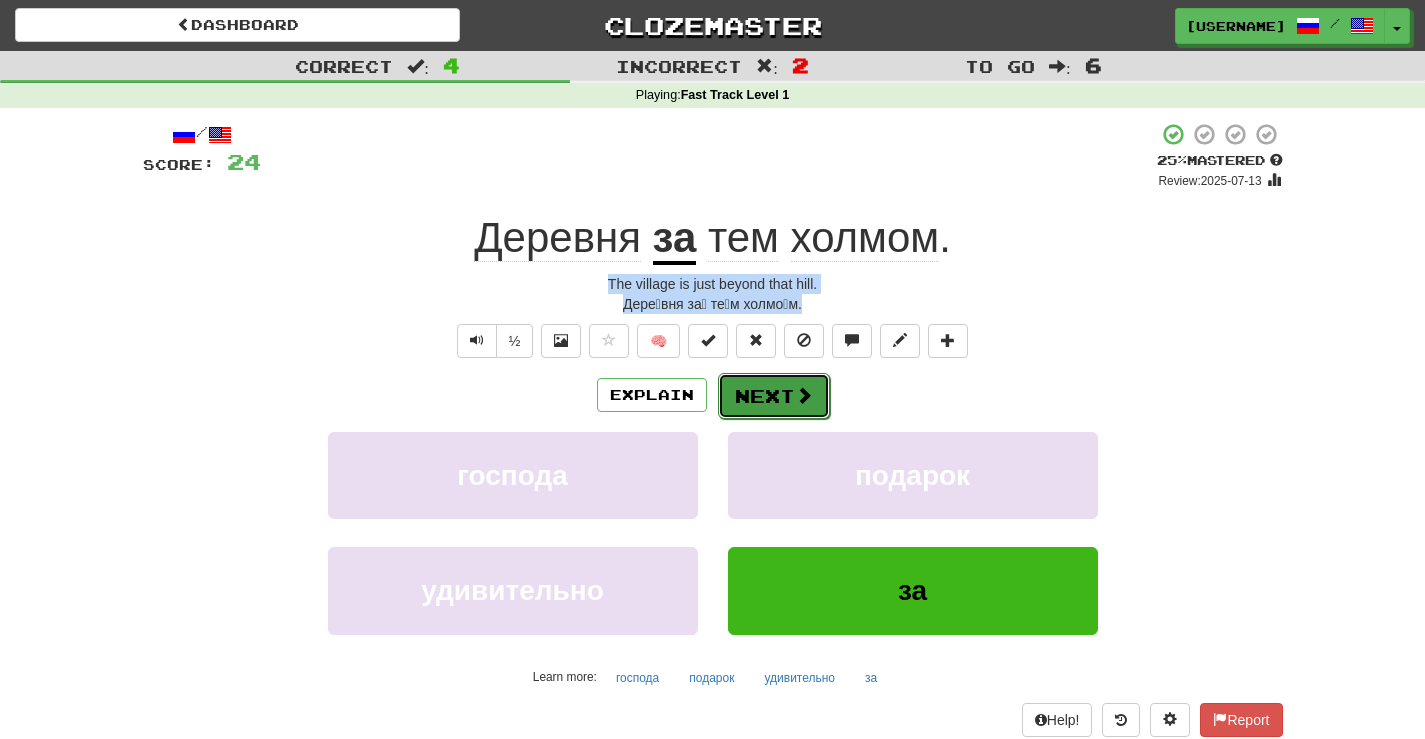 click on "Next" at bounding box center [774, 396] 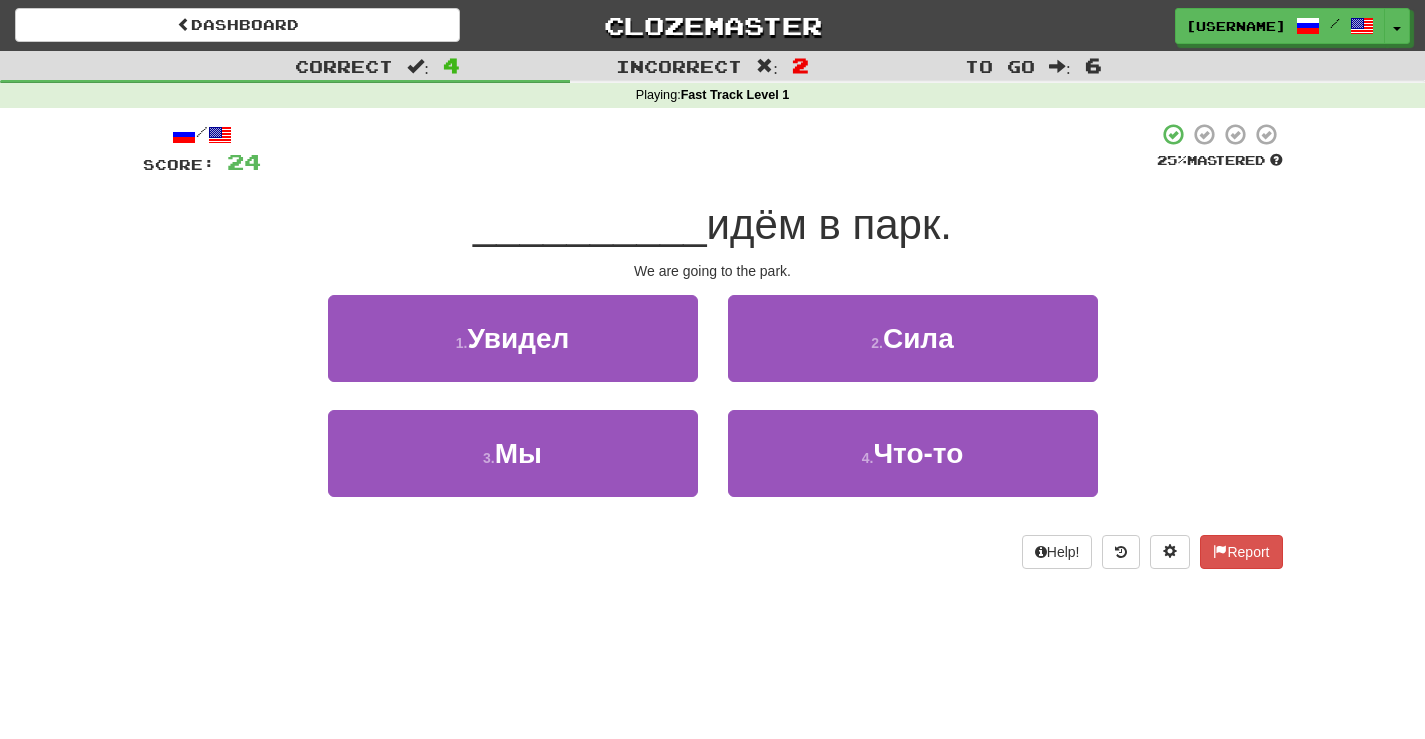 click on "3 .  Мы" at bounding box center (513, 467) 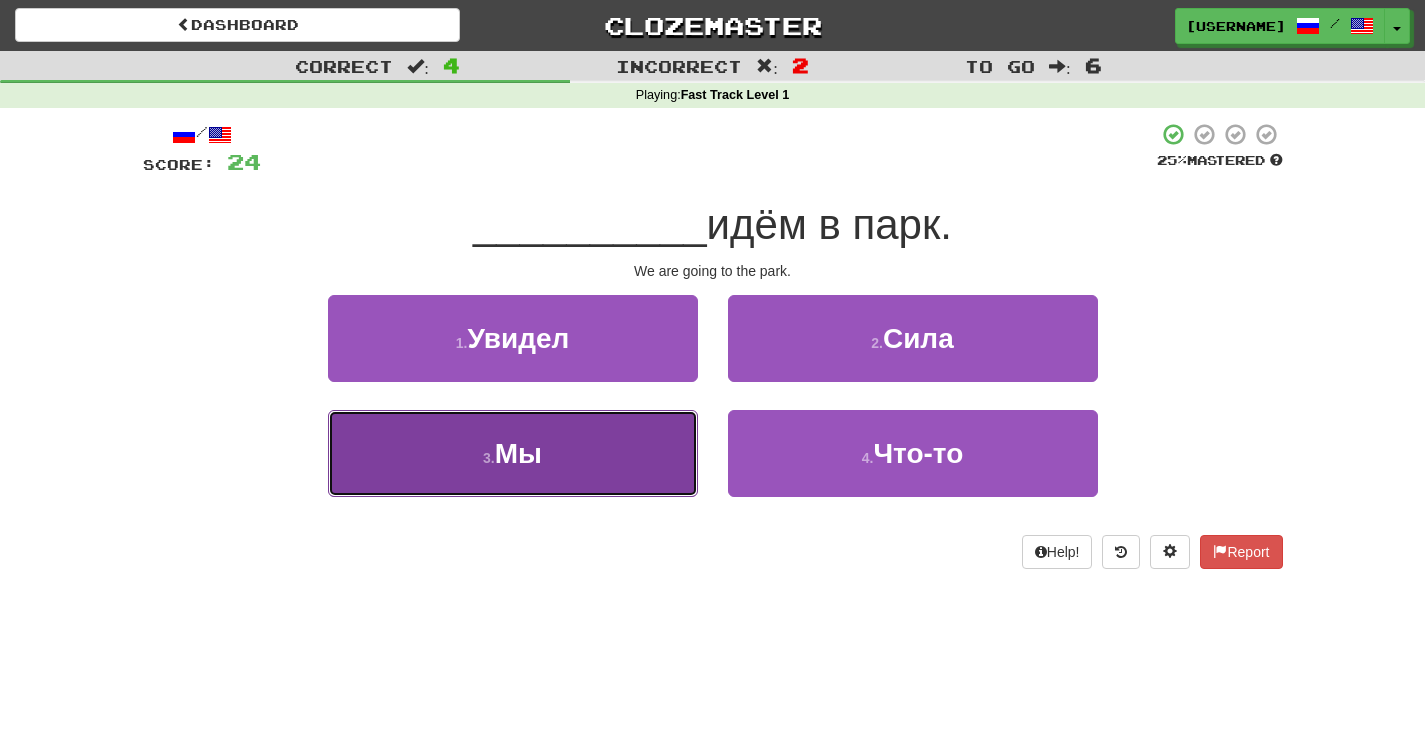click on "3 .  Мы" at bounding box center [513, 453] 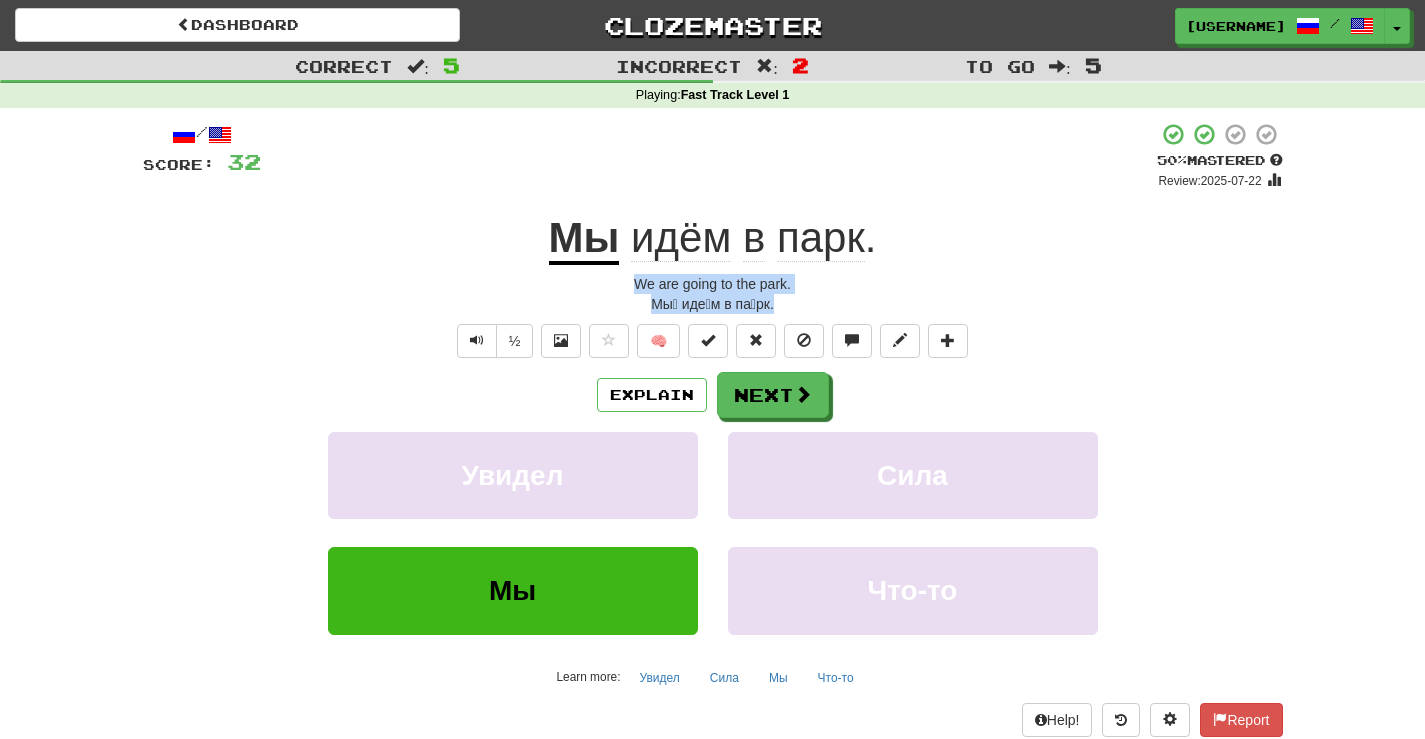 drag, startPoint x: 640, startPoint y: 279, endPoint x: 759, endPoint y: 296, distance: 120.20815 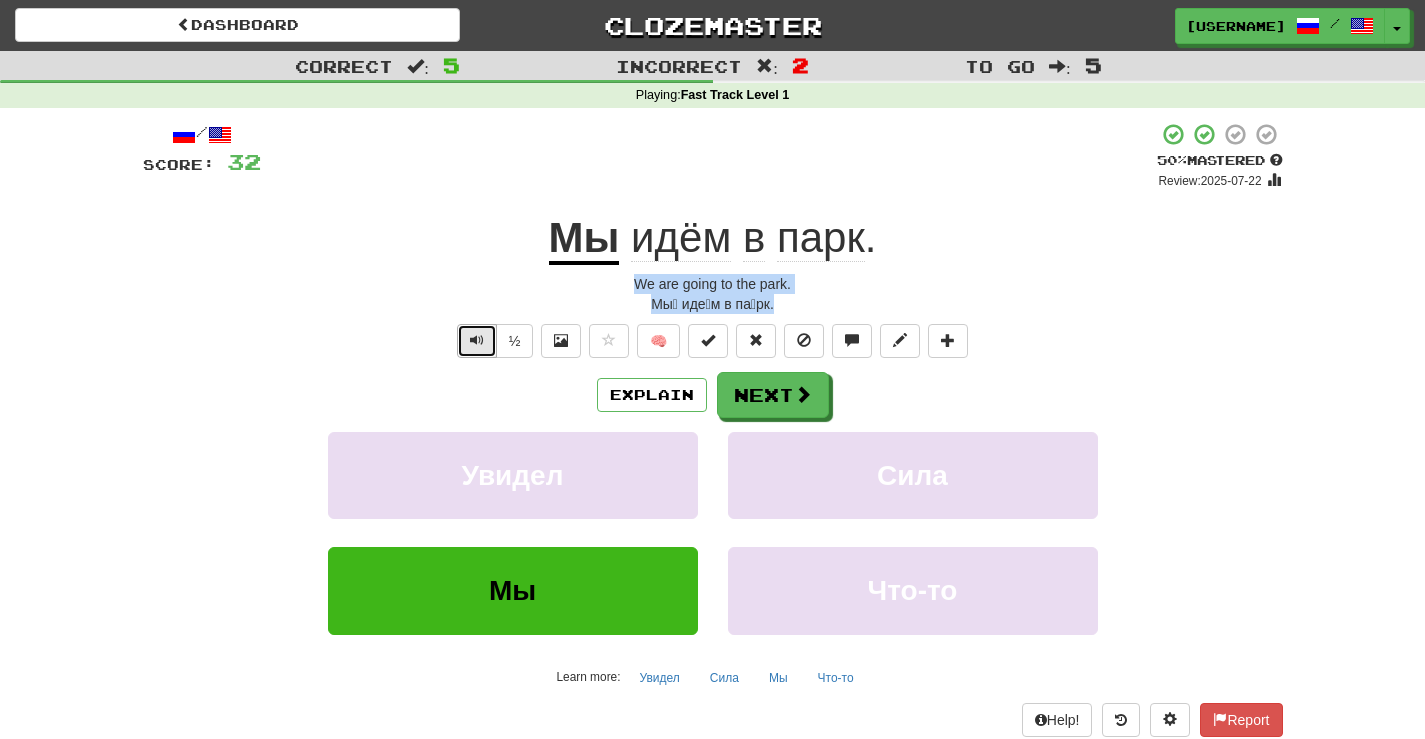 click at bounding box center [477, 340] 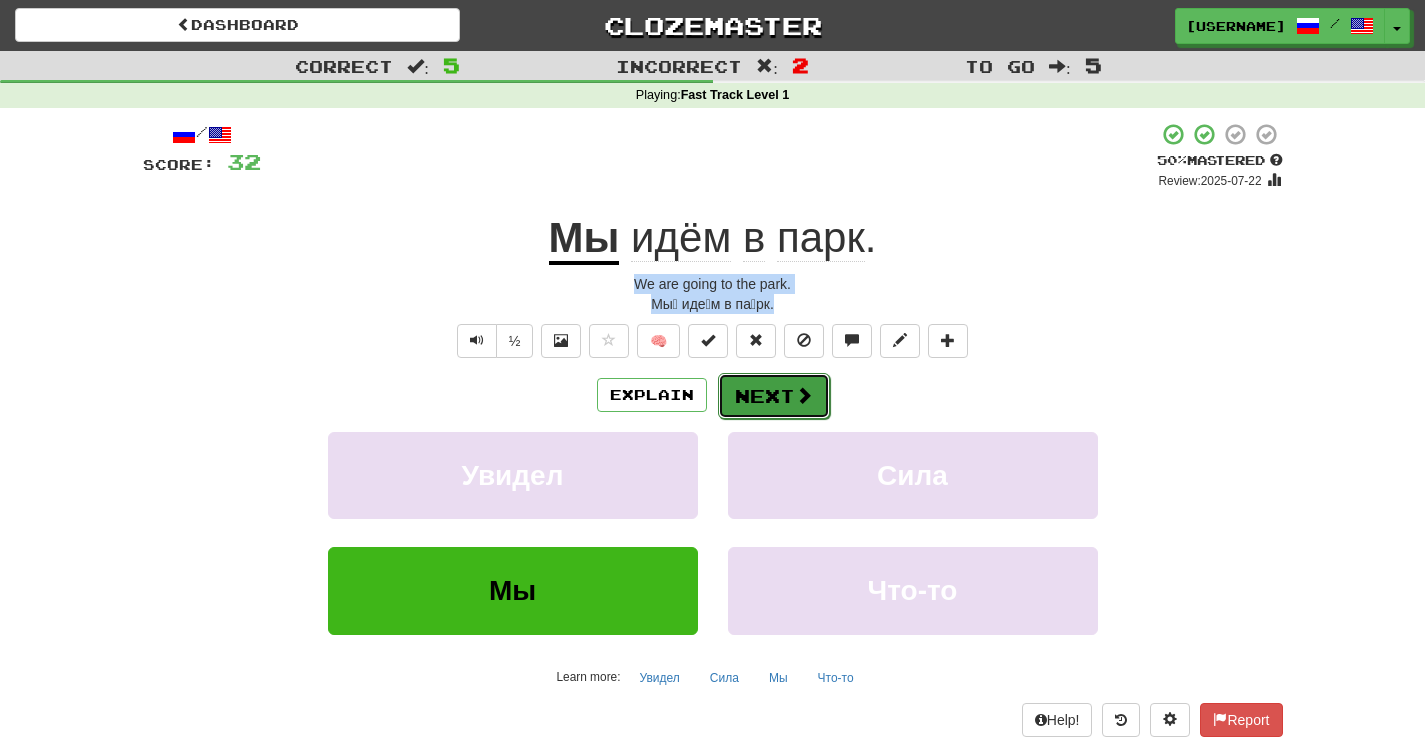 click on "Next" at bounding box center [774, 396] 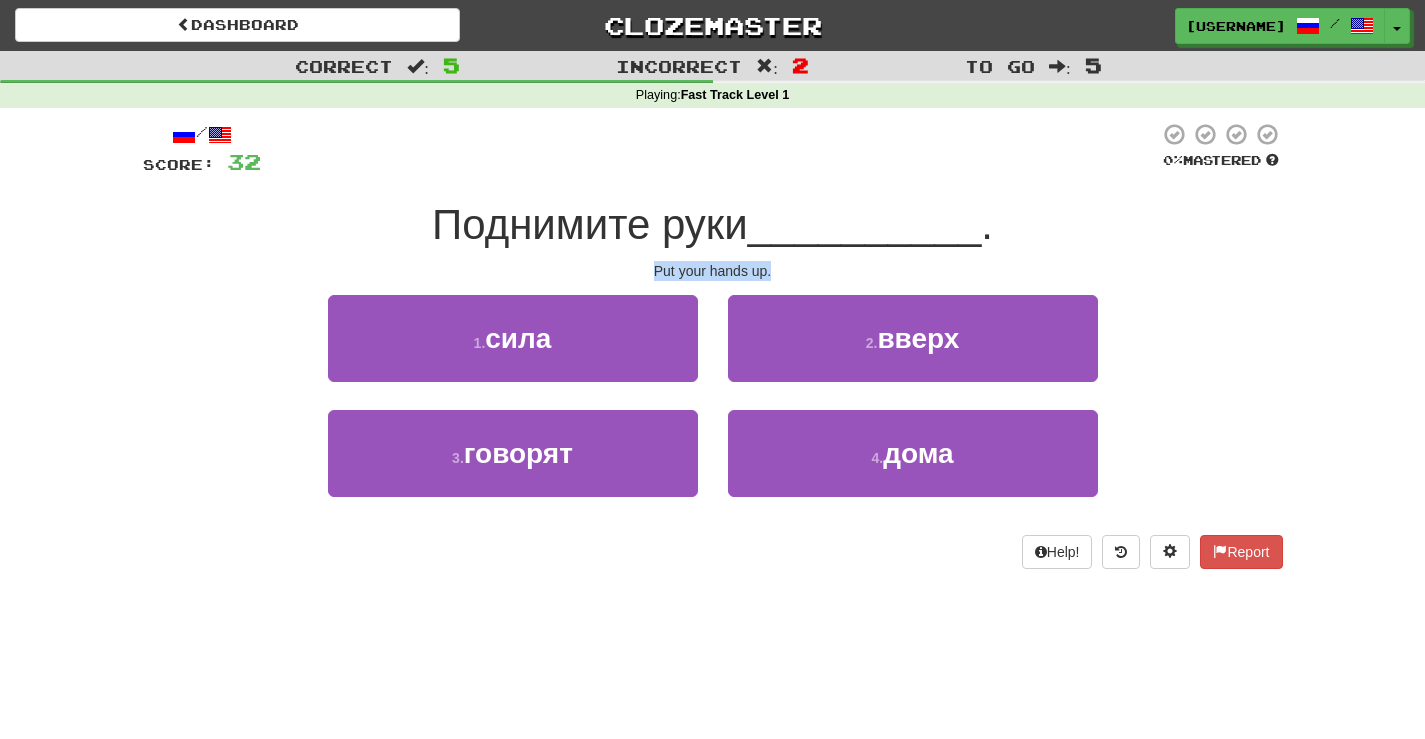click on "/  Score:   32 0 %  Mastered Поднимите руки  __________ . Put your hands up. 1 .  сила 2 .  вверх 3 .  говорят 4 .  дома  Help!  Report" at bounding box center [713, 345] 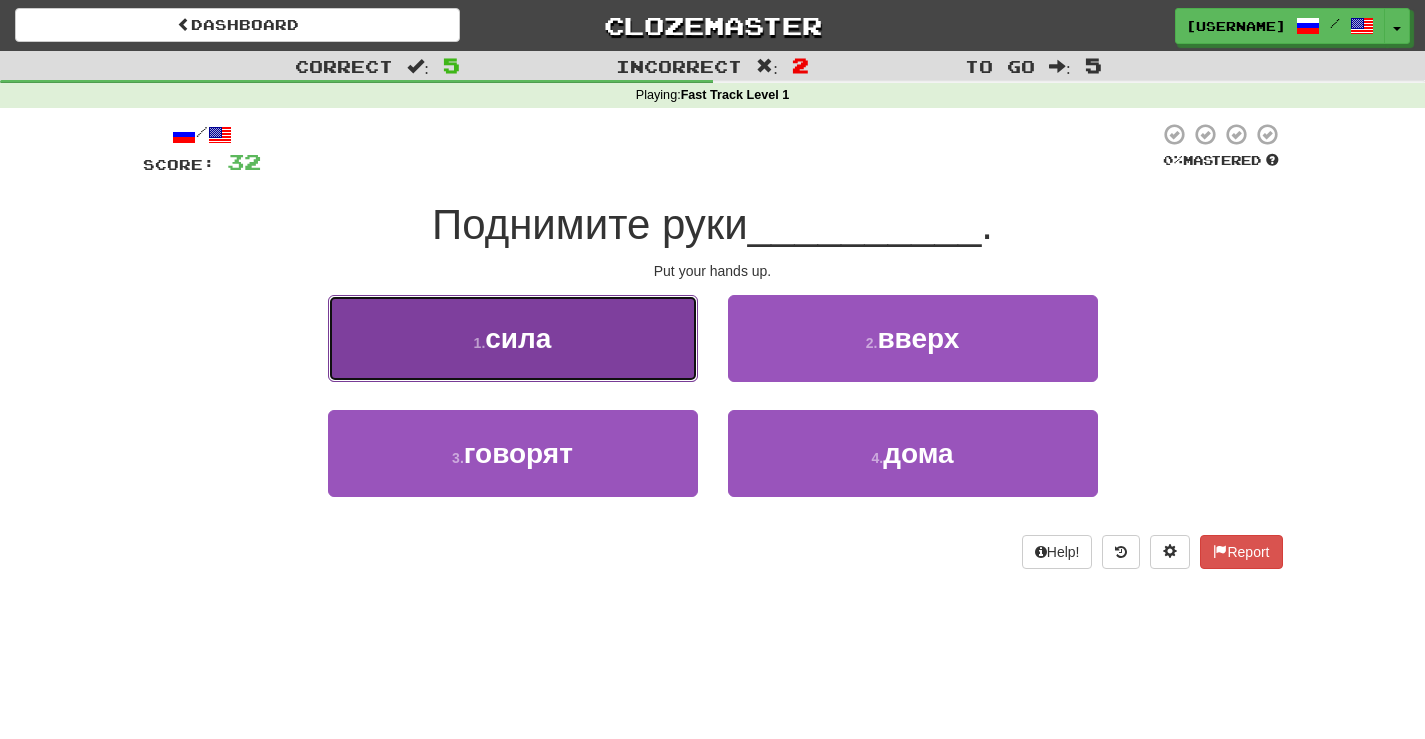 click on "1 .  сила" at bounding box center [513, 338] 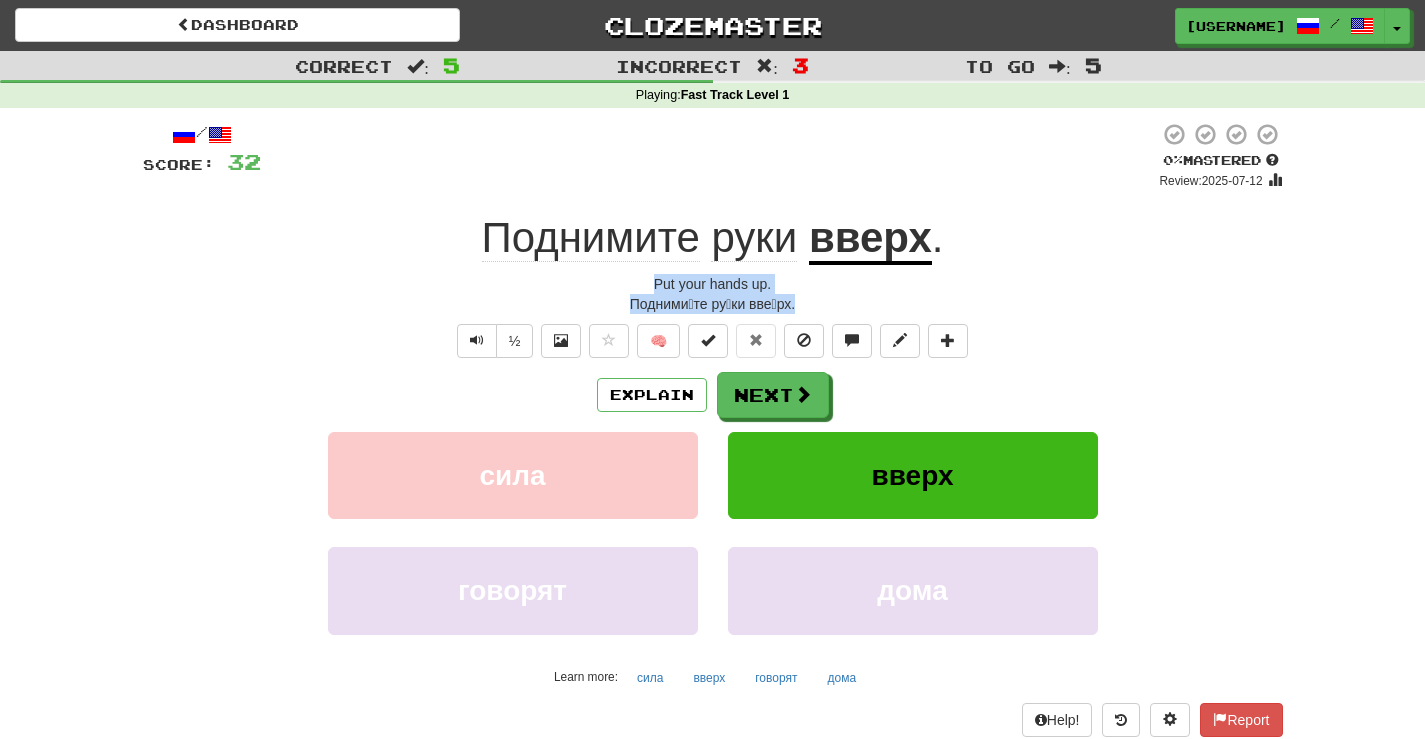 drag, startPoint x: 740, startPoint y: 309, endPoint x: 736, endPoint y: 291, distance: 18.439089 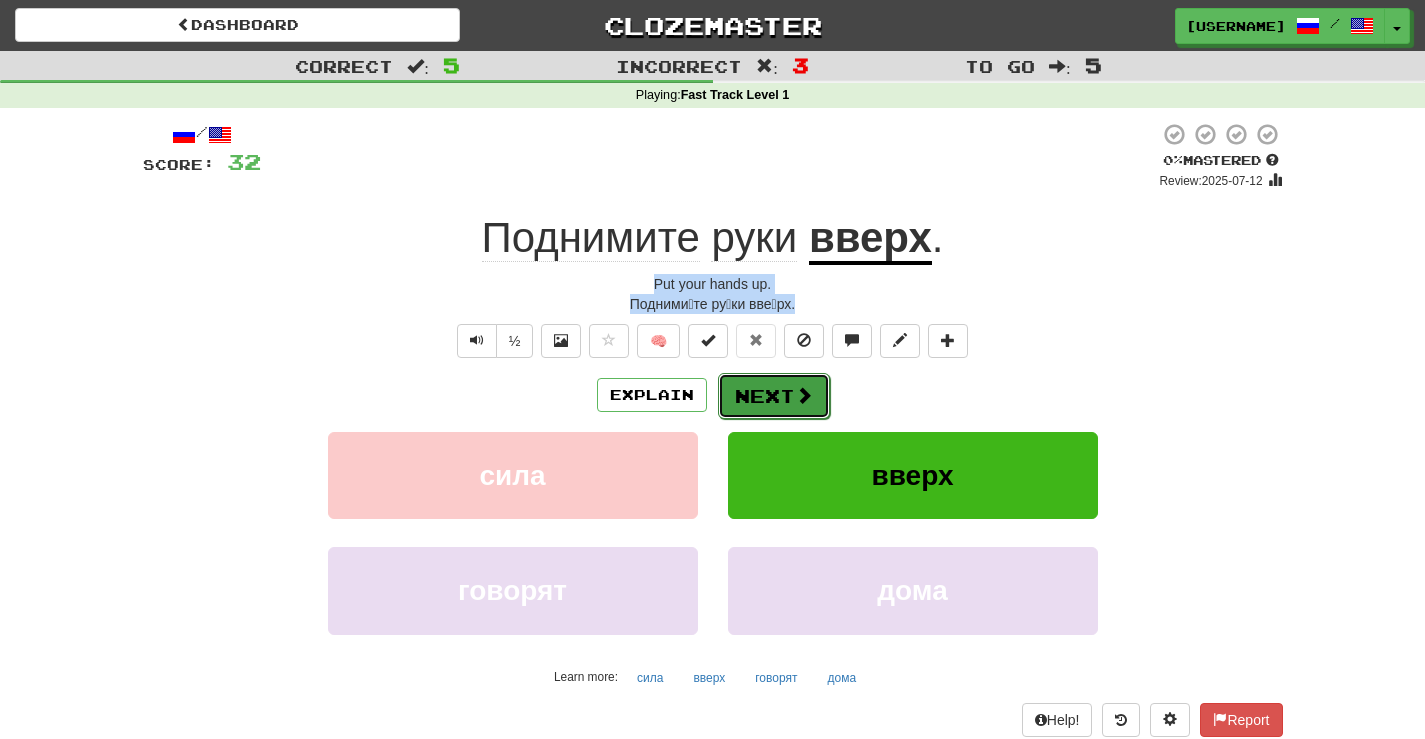 click at bounding box center (804, 395) 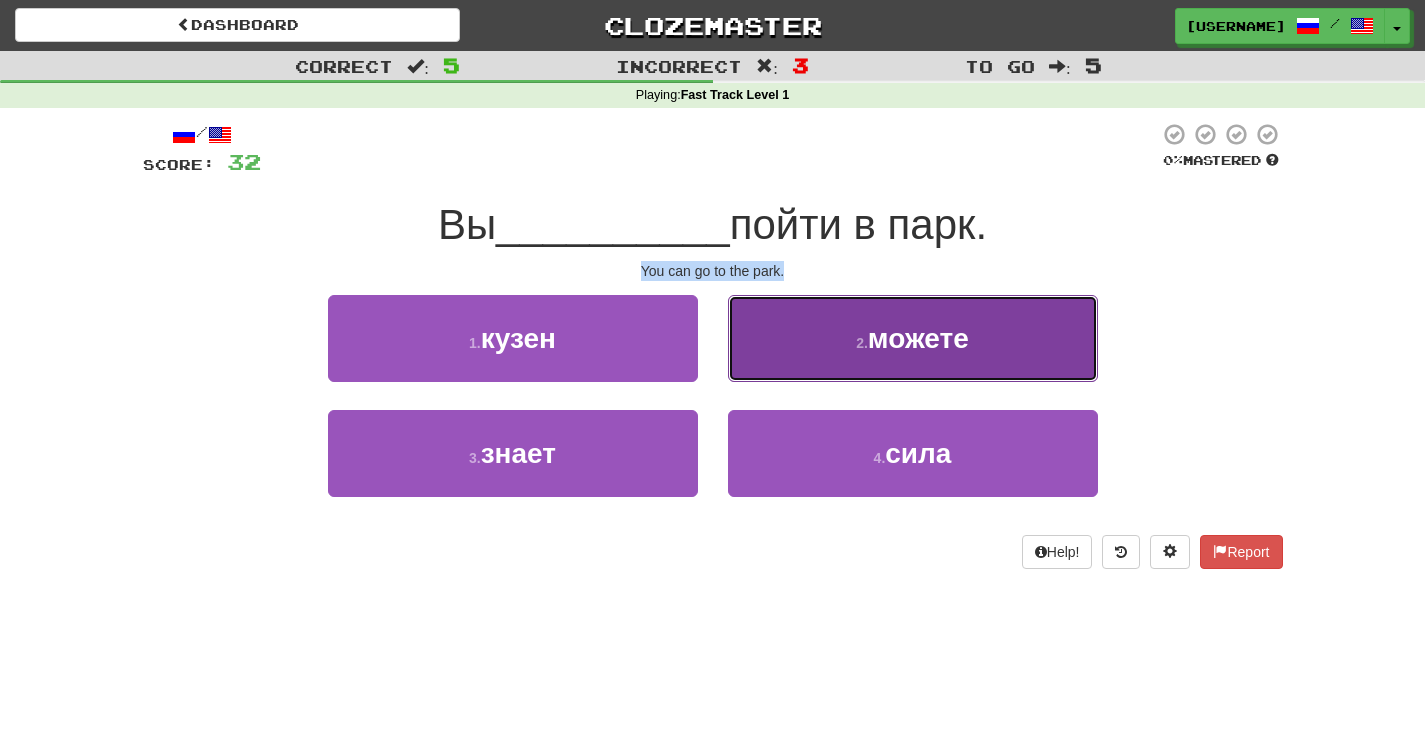 click on "2 .  можете" at bounding box center (913, 338) 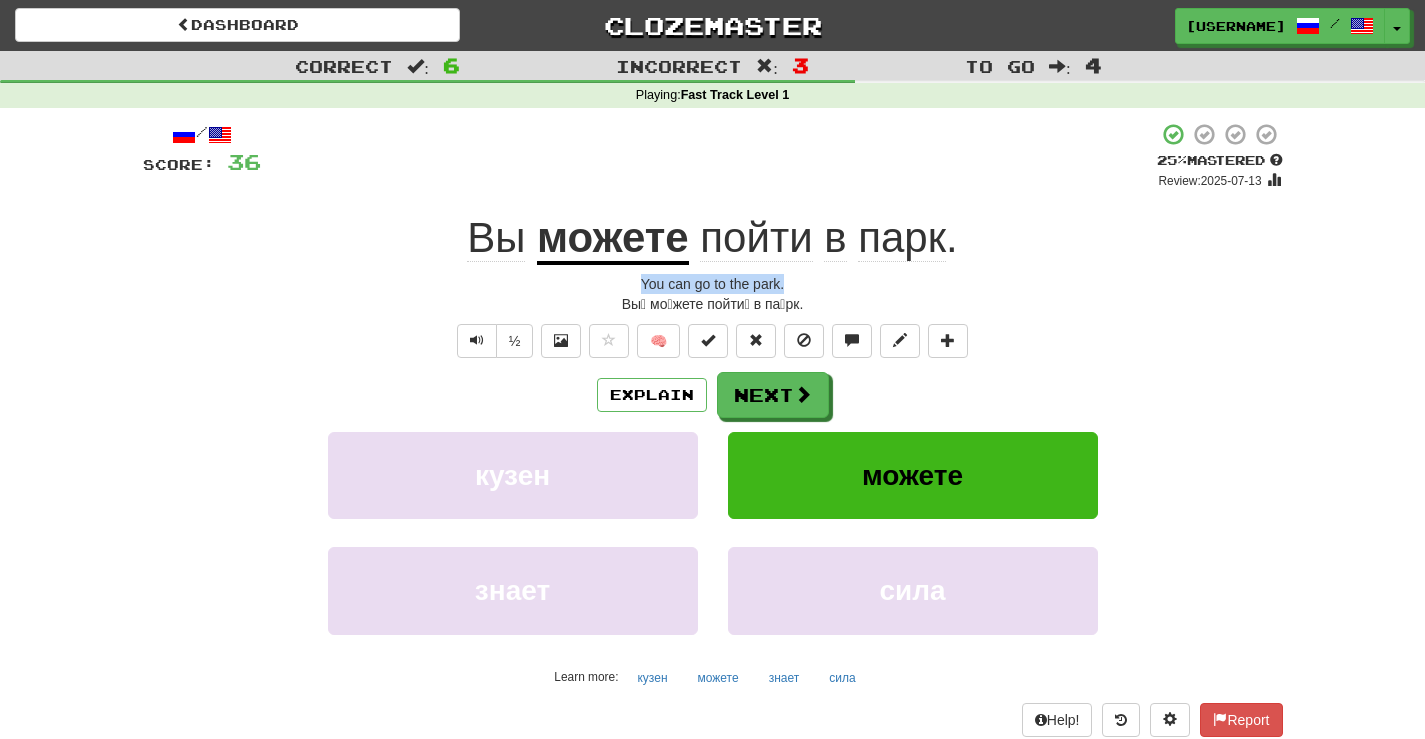 click on "You can go to the park." at bounding box center (713, 284) 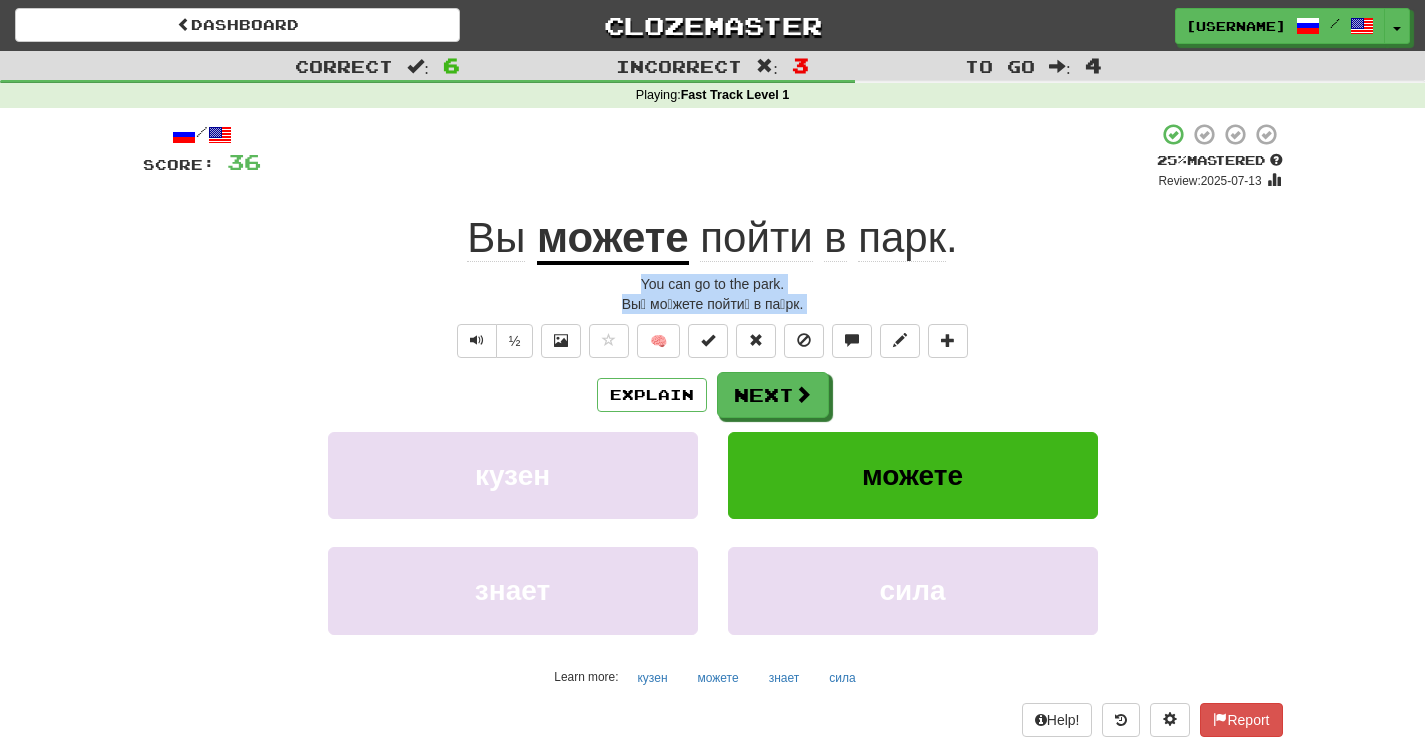 drag, startPoint x: 640, startPoint y: 279, endPoint x: 769, endPoint y: 299, distance: 130.54118 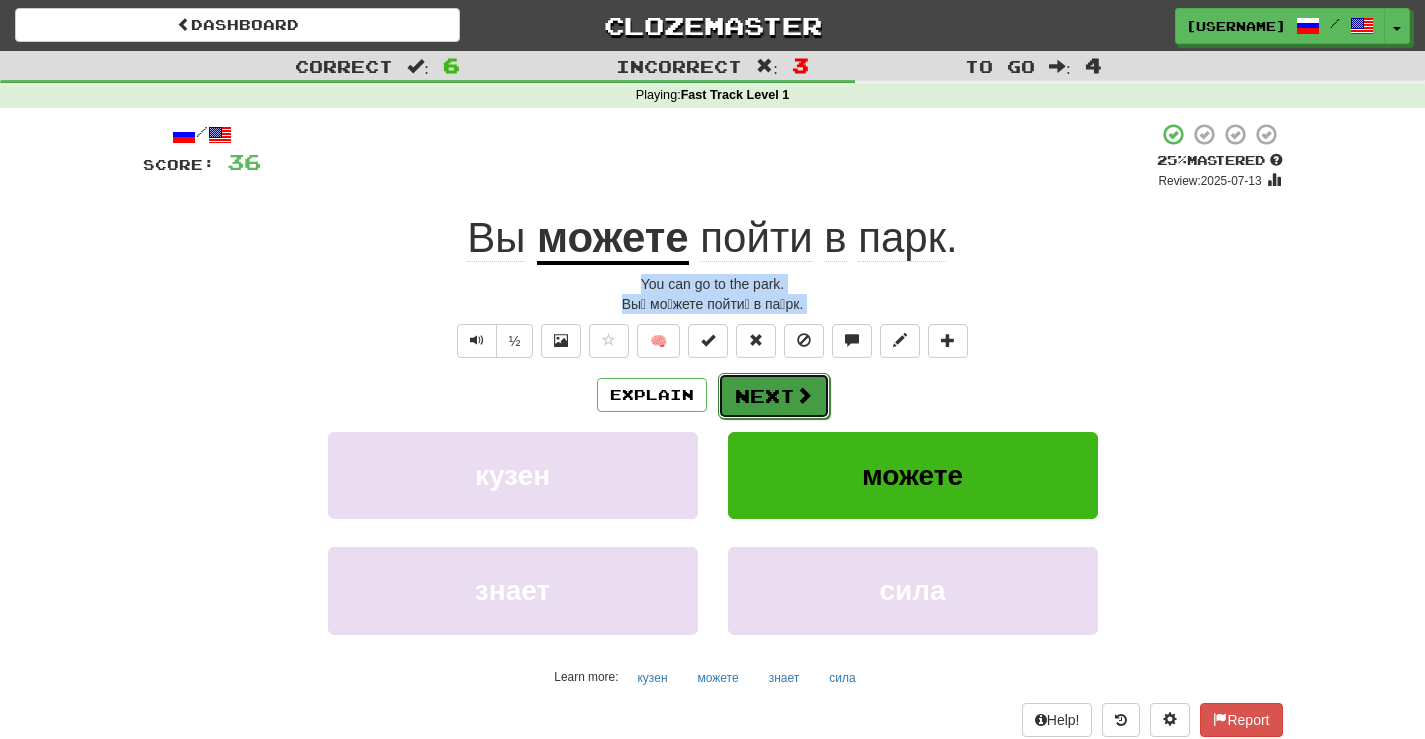 click on "Next" at bounding box center (774, 396) 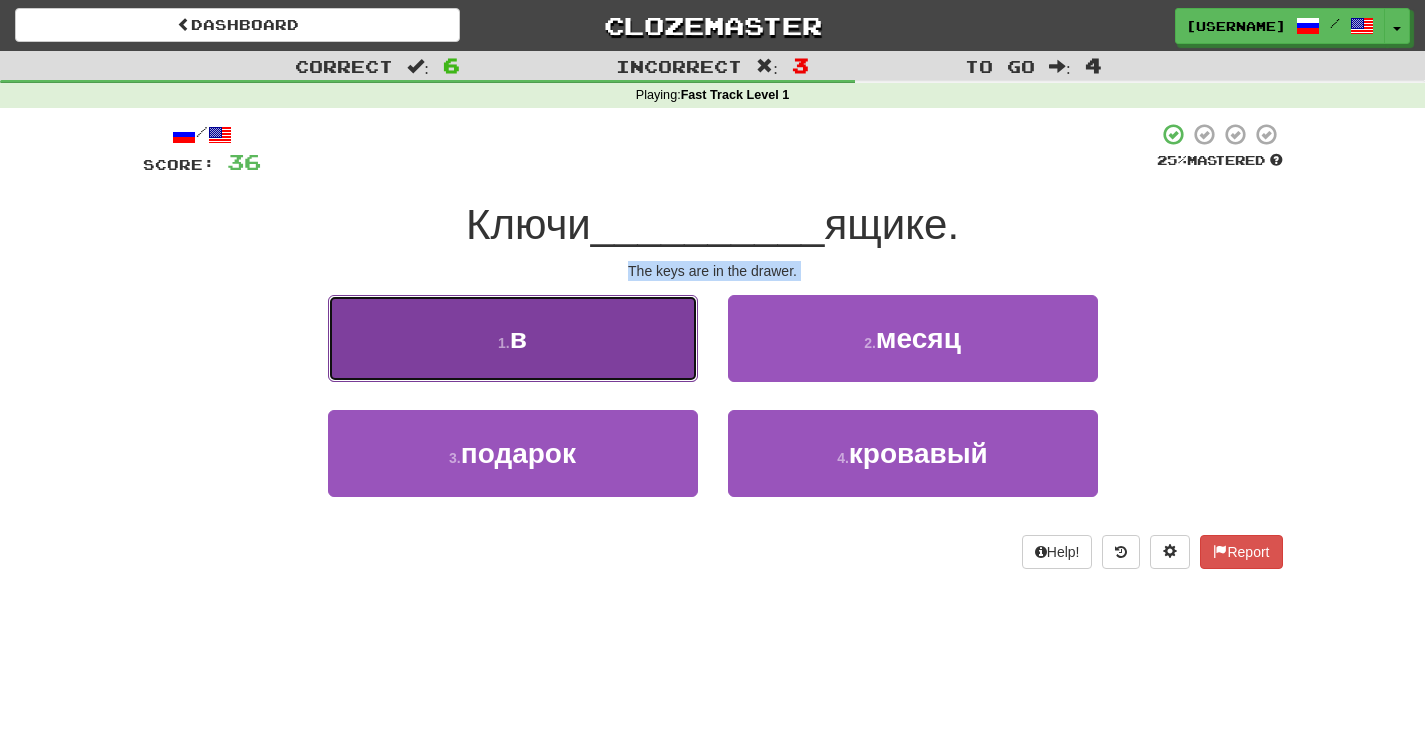 click on "1 .  в" at bounding box center (513, 338) 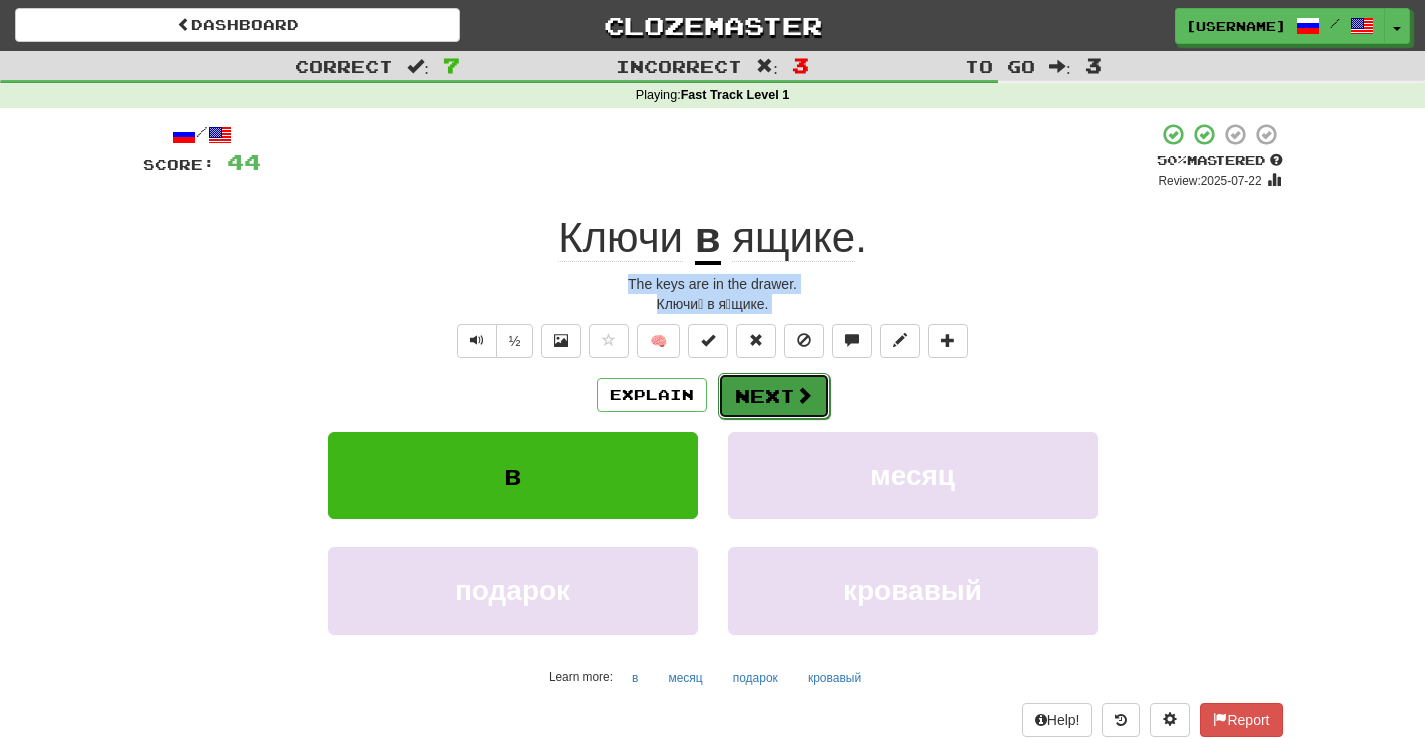 click at bounding box center [804, 395] 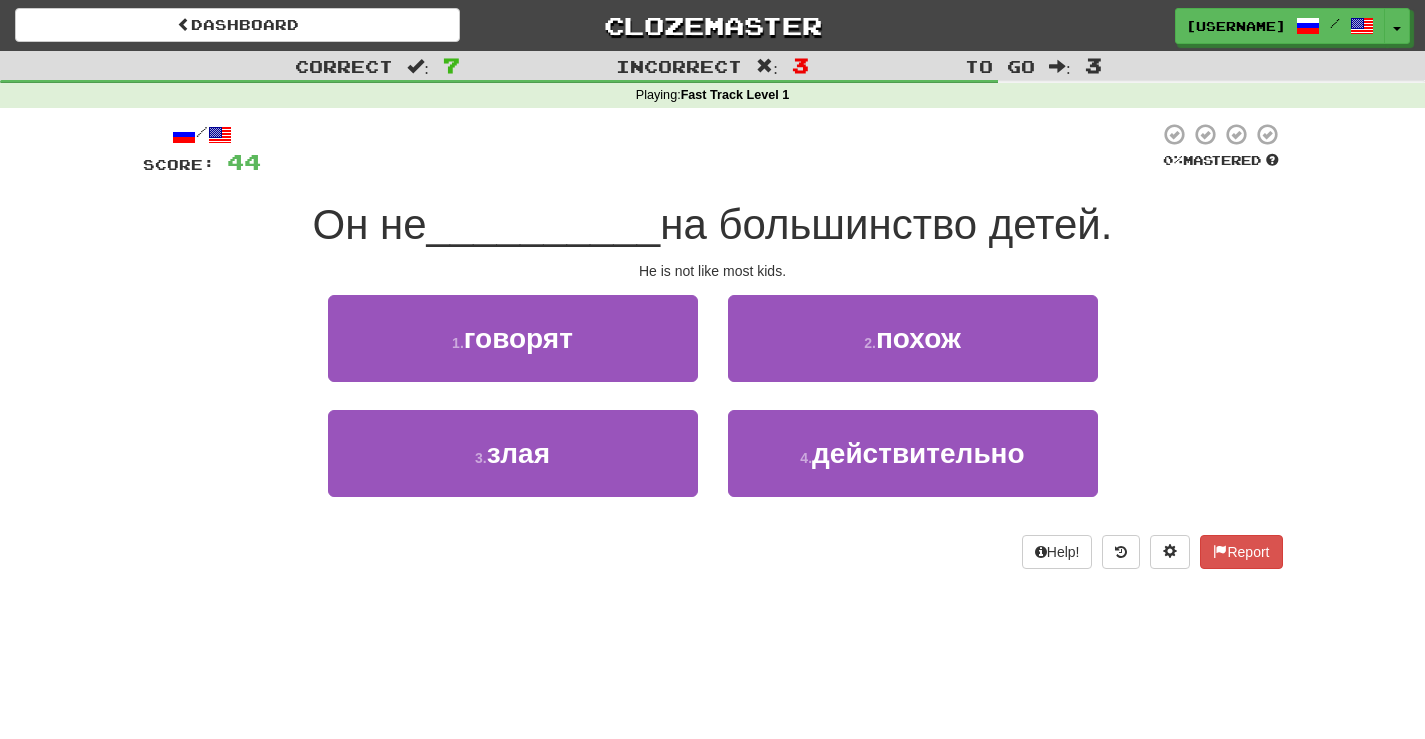 click at bounding box center [710, 149] 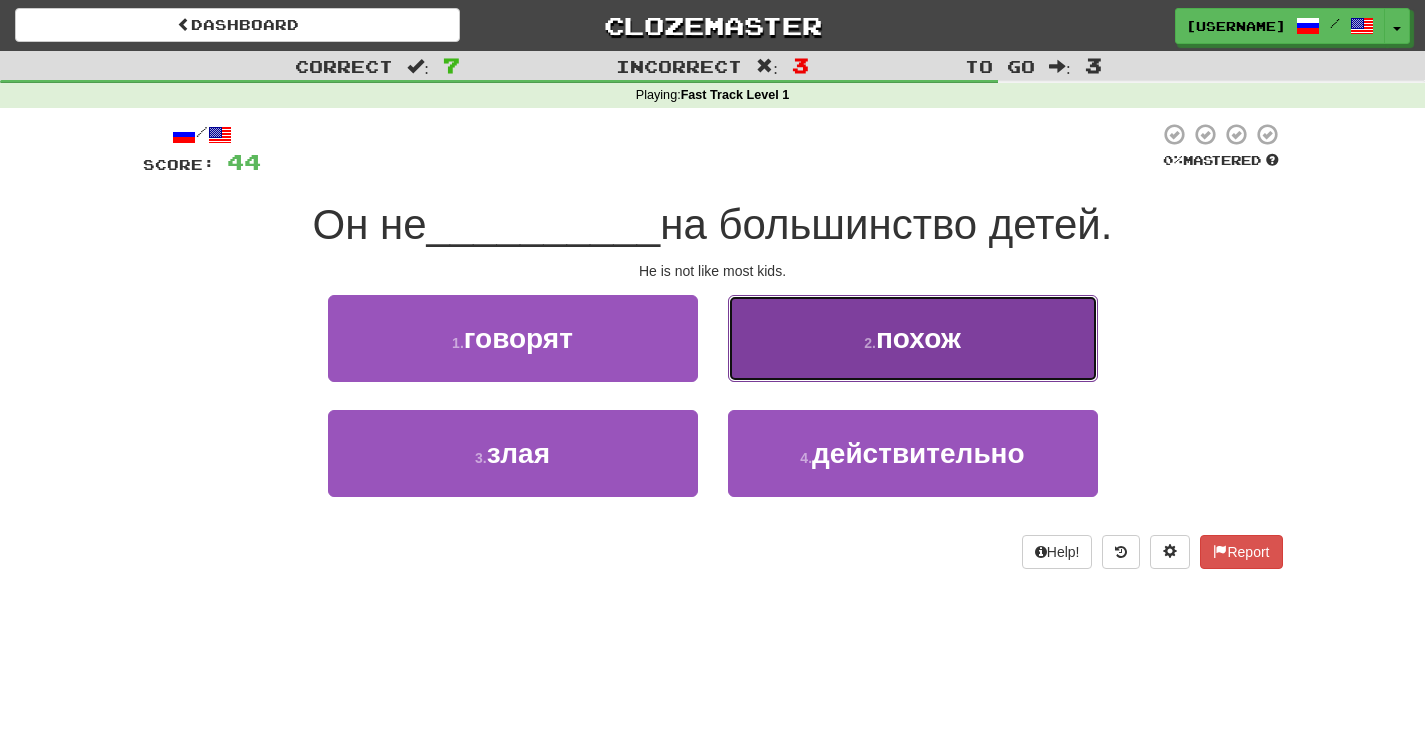 click on "2 .  похож" at bounding box center [913, 338] 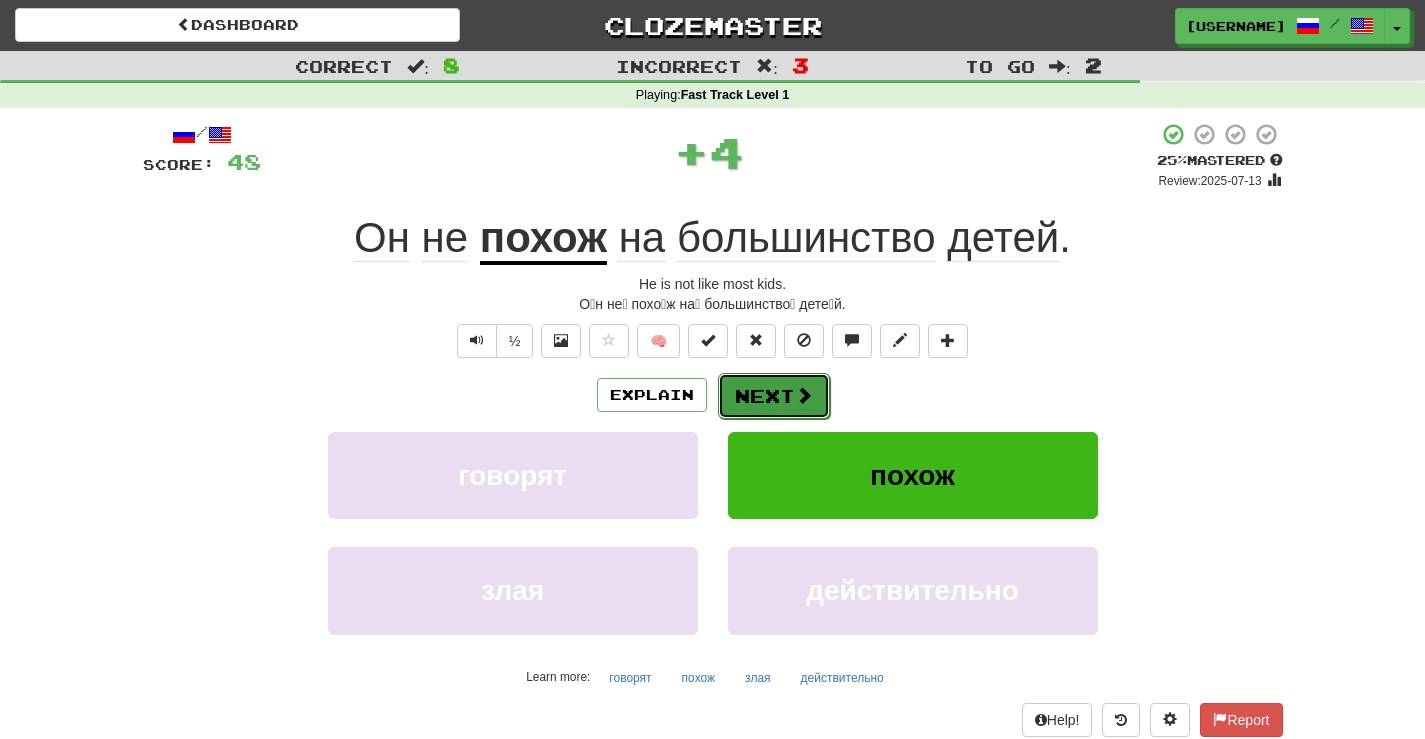 click on "Next" at bounding box center (774, 396) 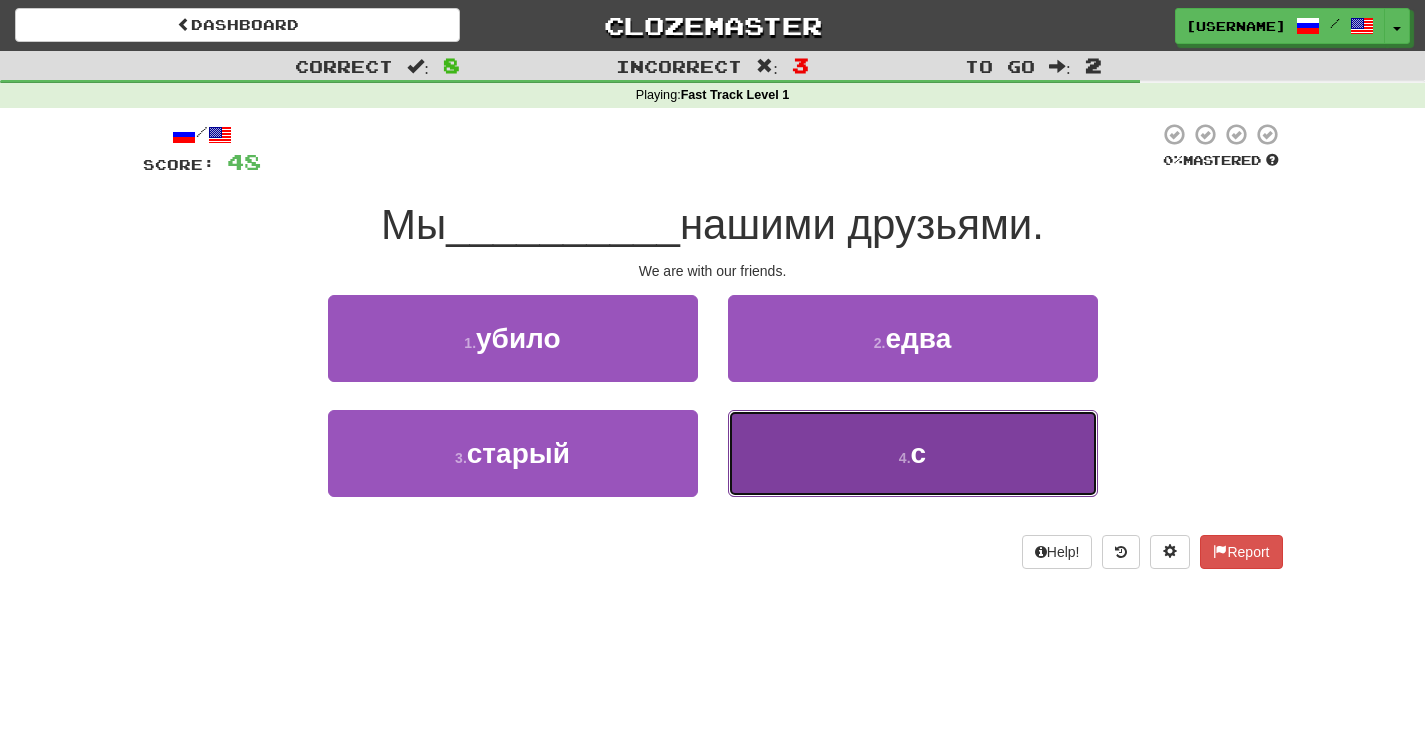 click on "4 .  с" at bounding box center (913, 453) 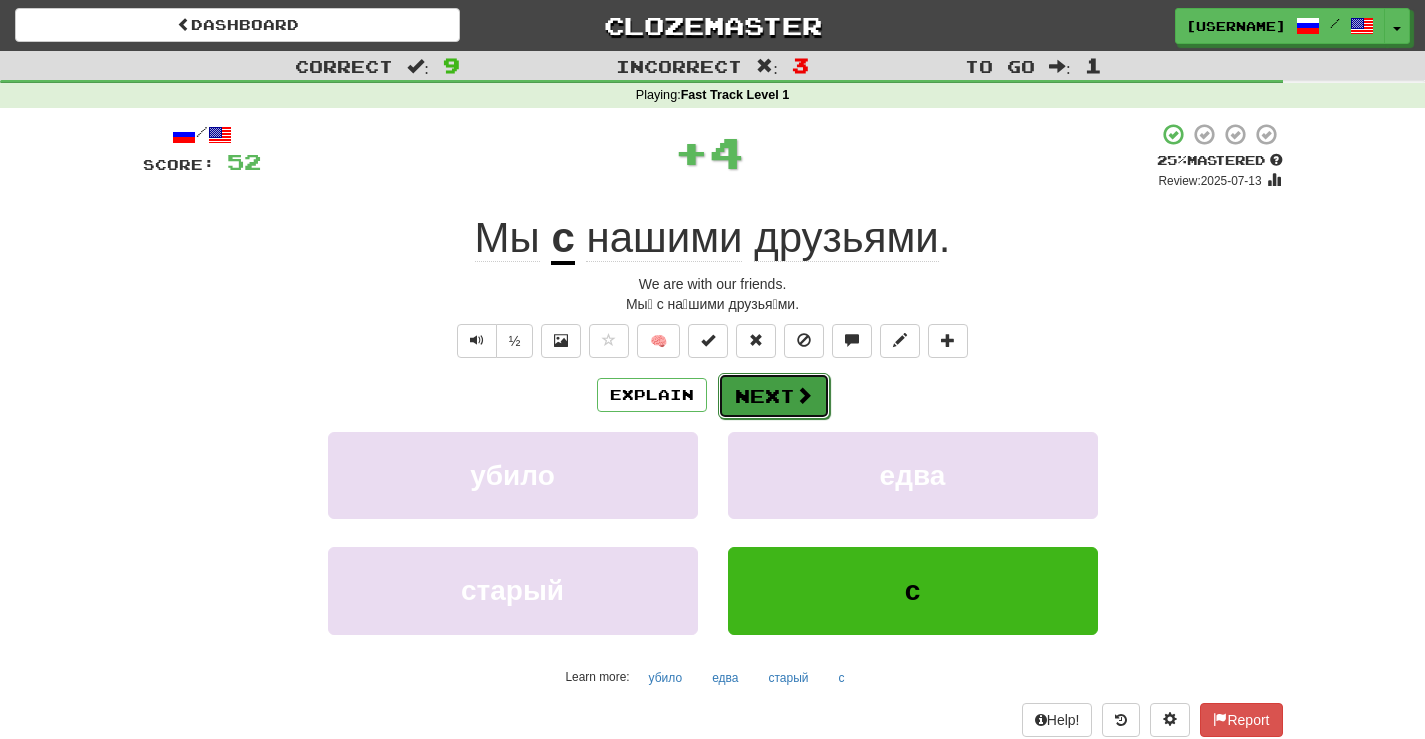 click on "Next" at bounding box center (774, 396) 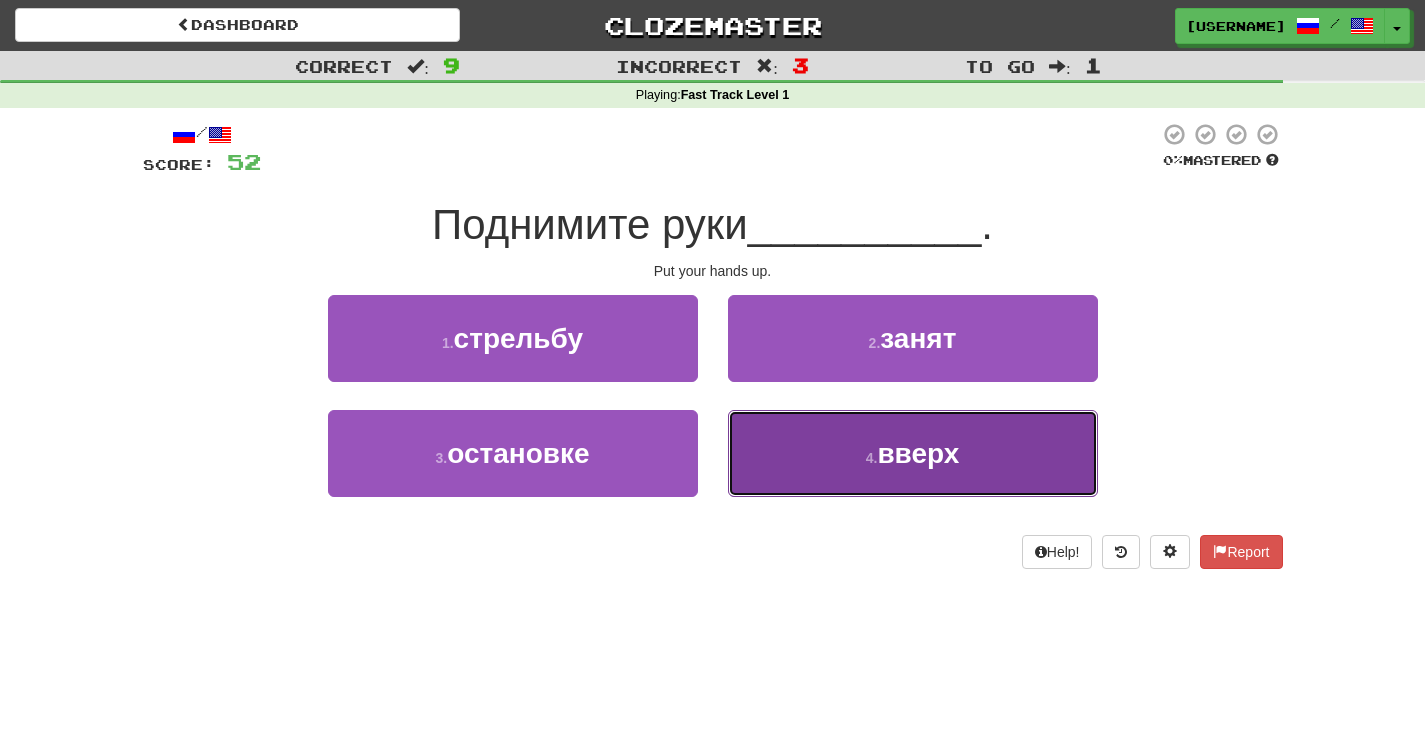 click on "4 .  вверх" at bounding box center [913, 453] 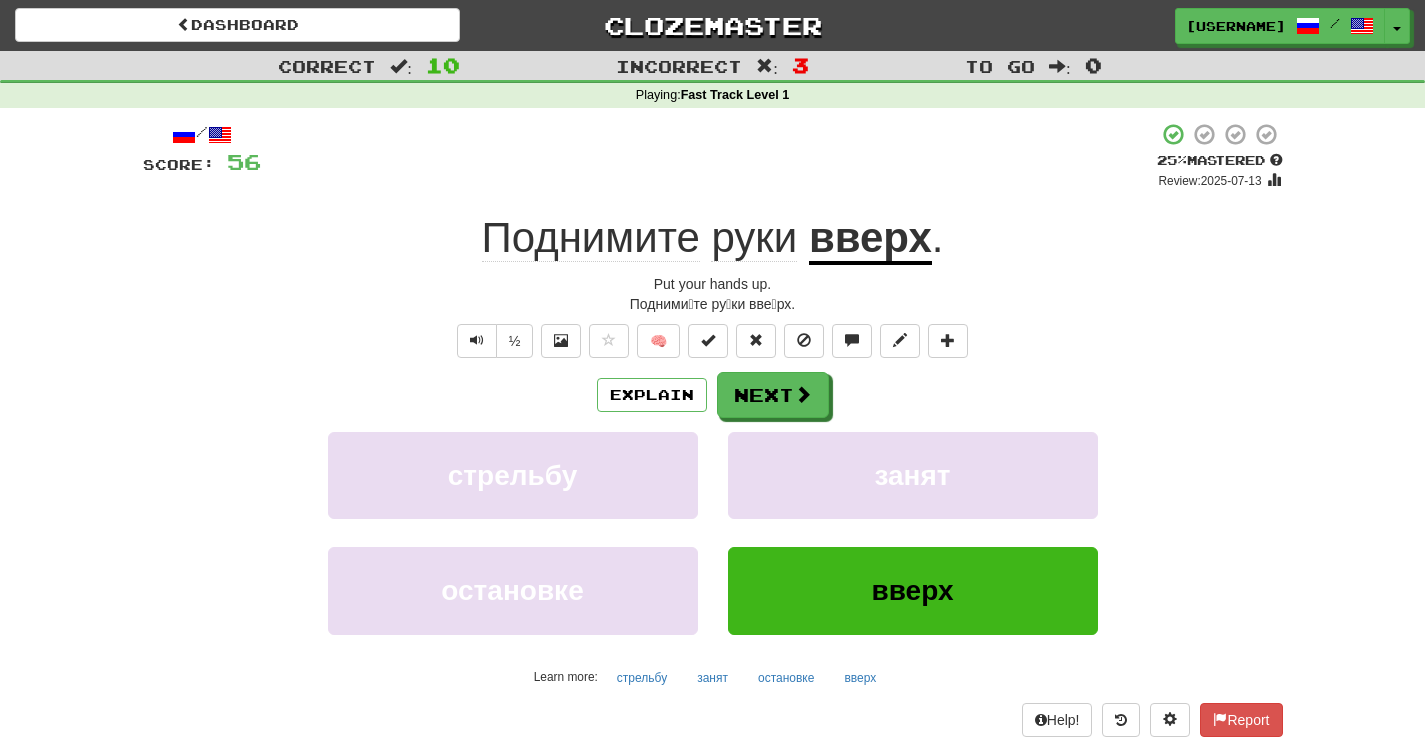 click on "вверх" at bounding box center [870, 239] 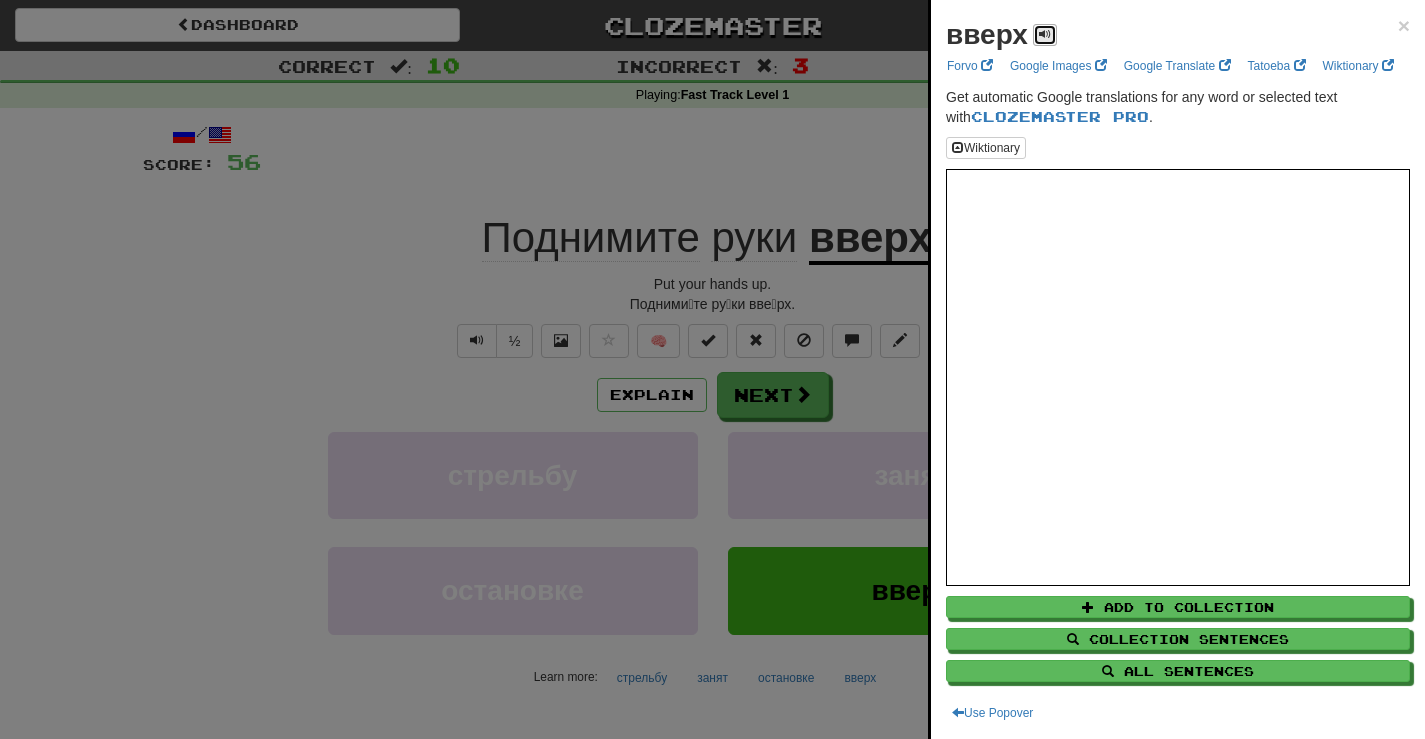 click at bounding box center [1045, 34] 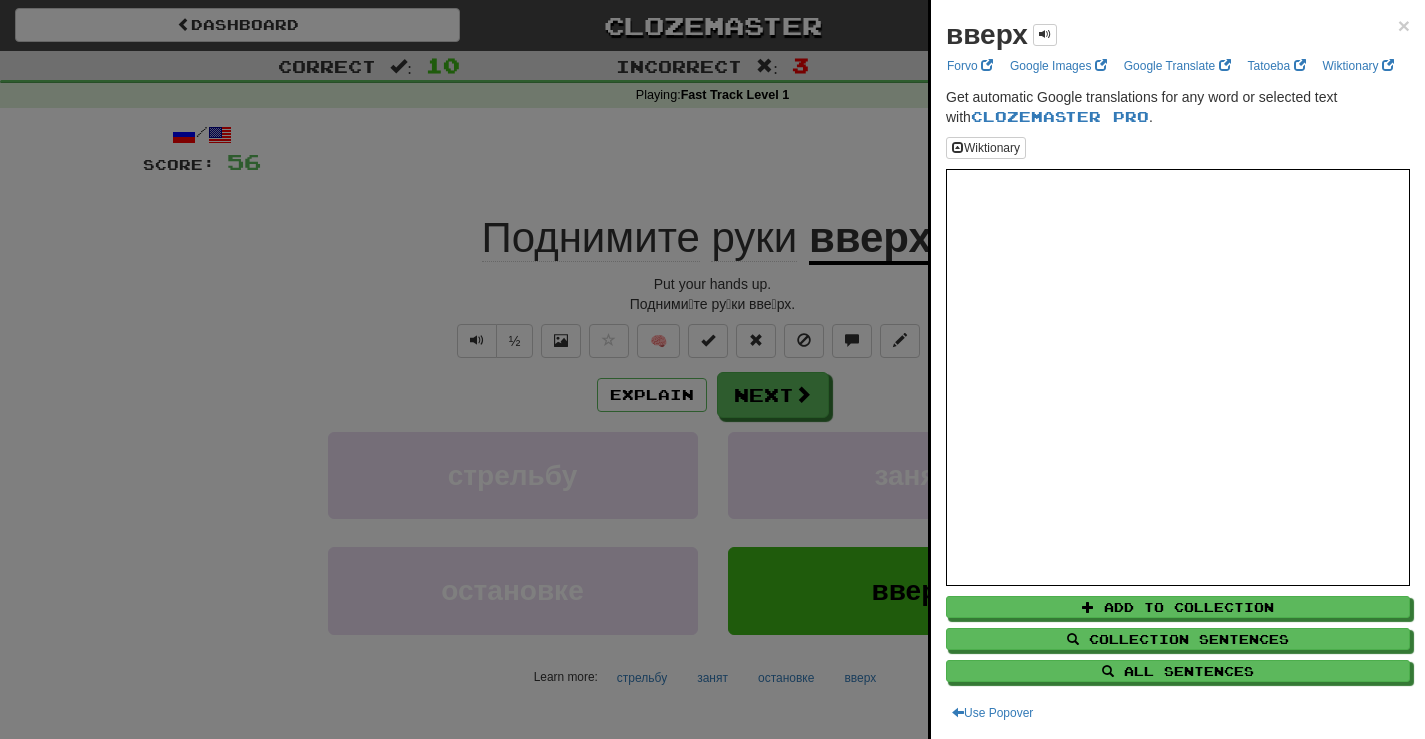 click at bounding box center (712, 369) 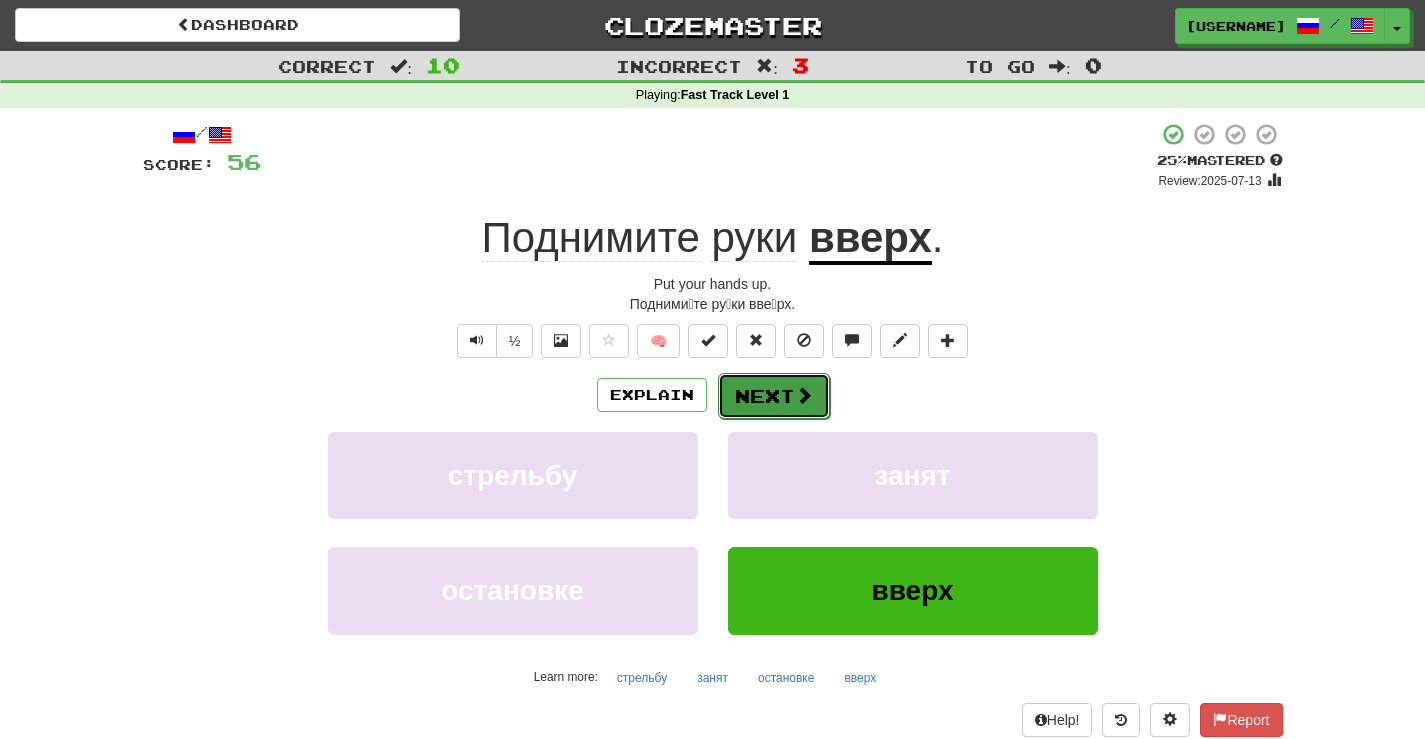 click on "Next" at bounding box center (774, 396) 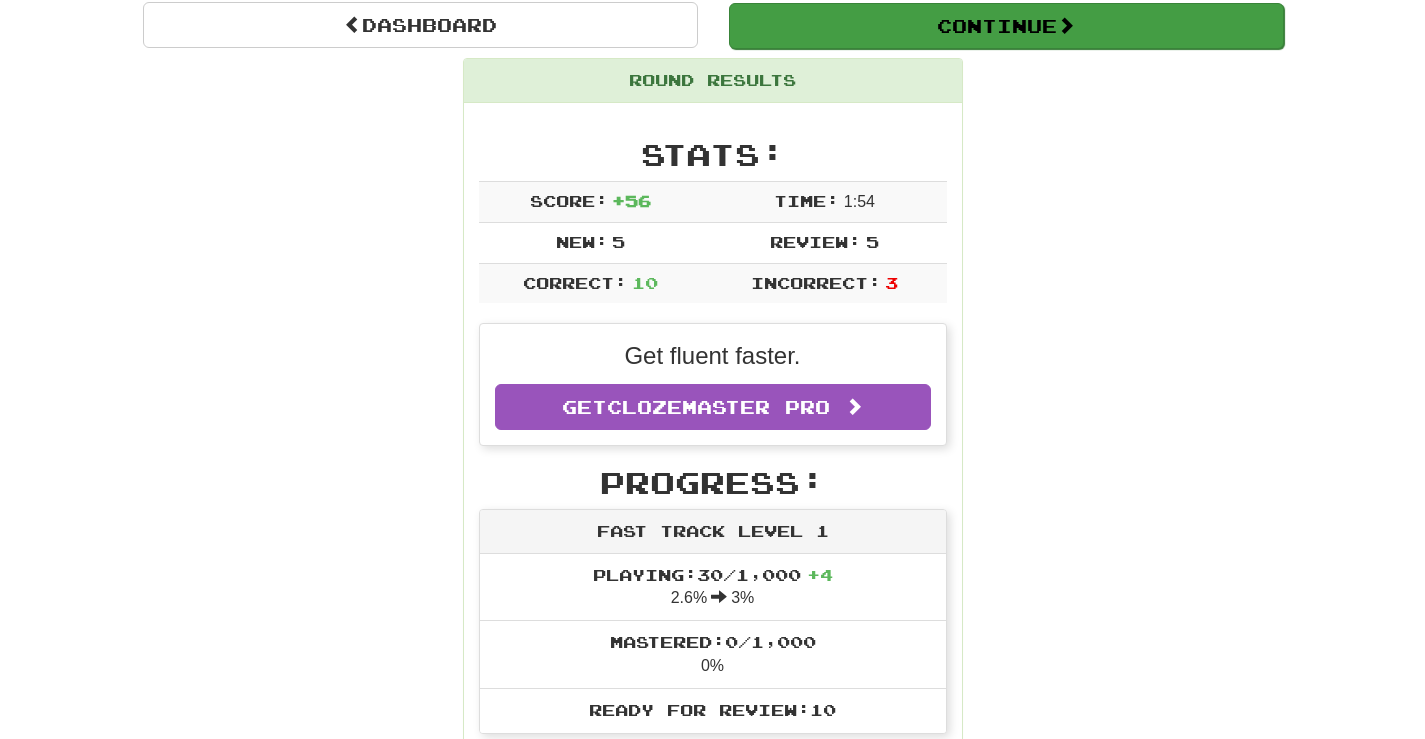 scroll, scrollTop: 200, scrollLeft: 0, axis: vertical 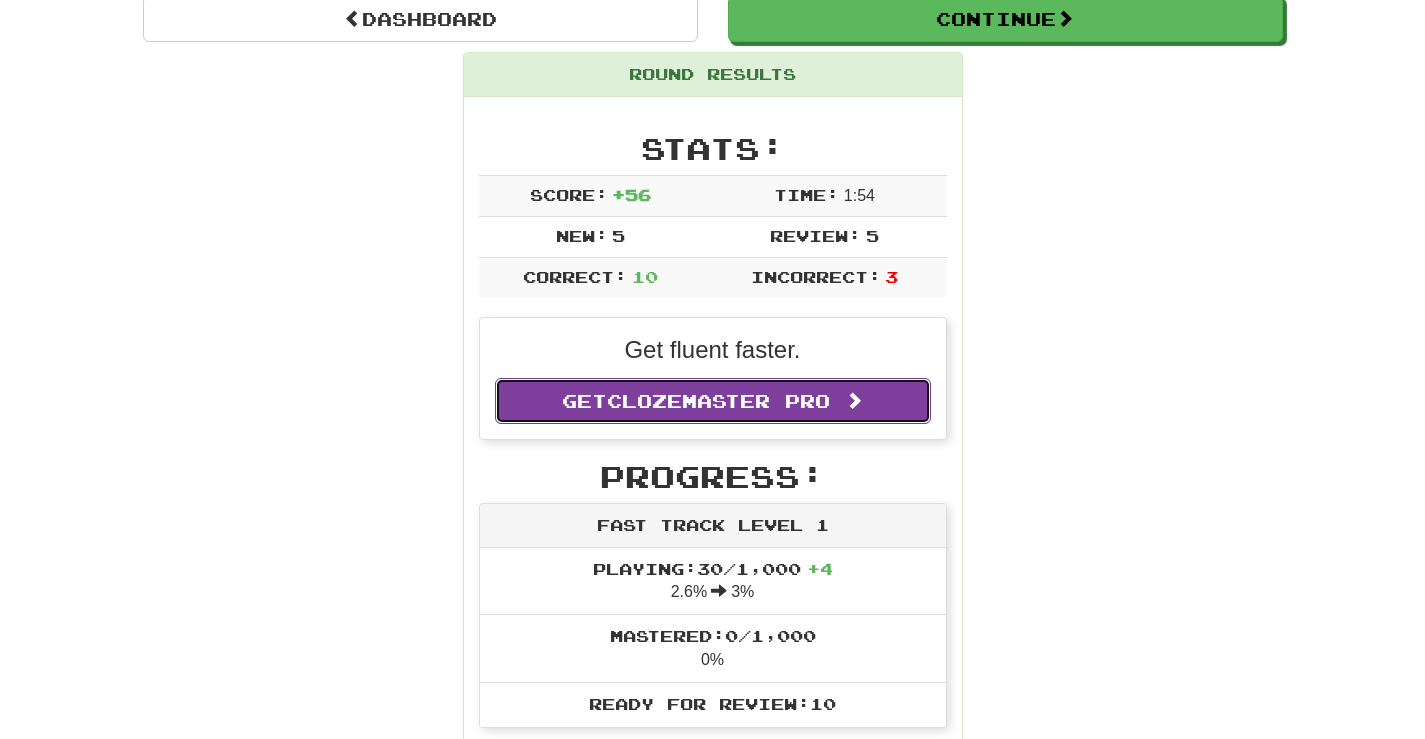 click on "Clozemaster Pro" at bounding box center (718, 401) 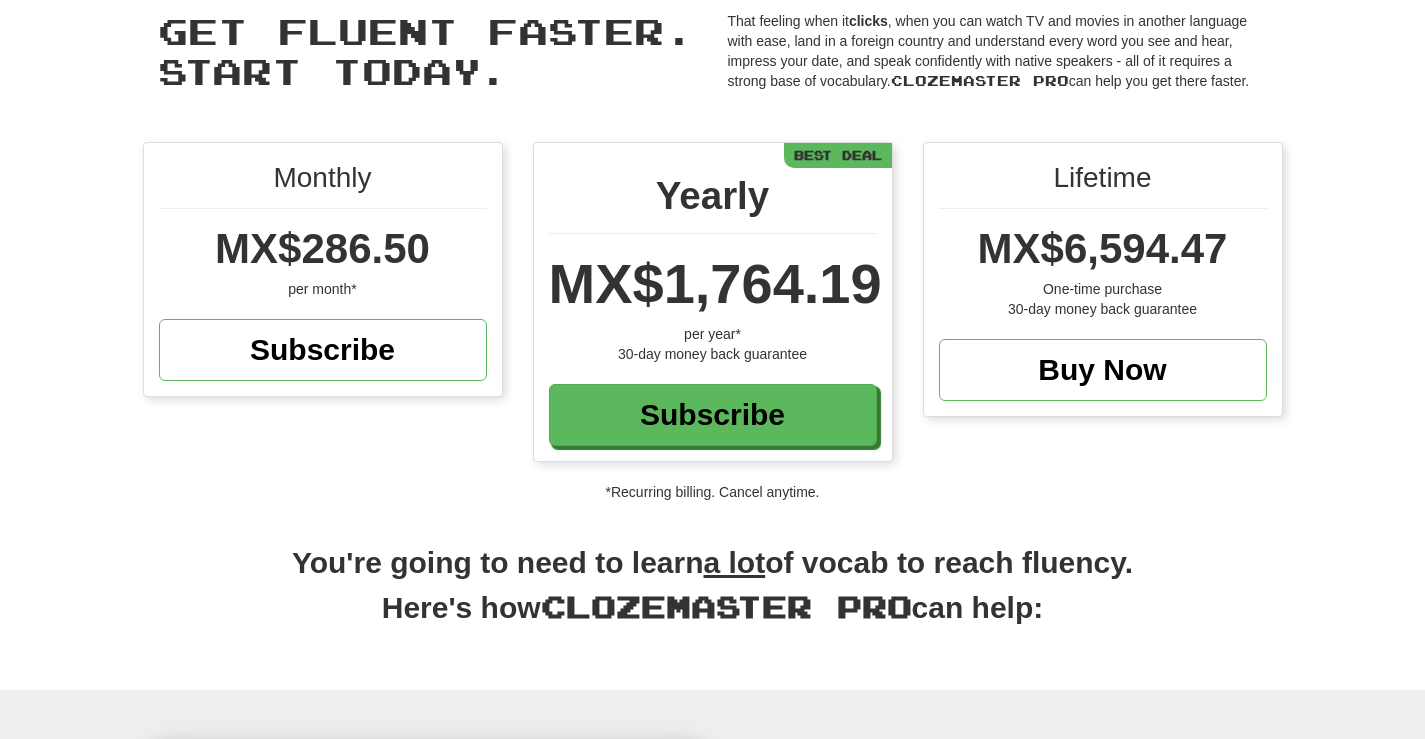 scroll, scrollTop: 0, scrollLeft: 0, axis: both 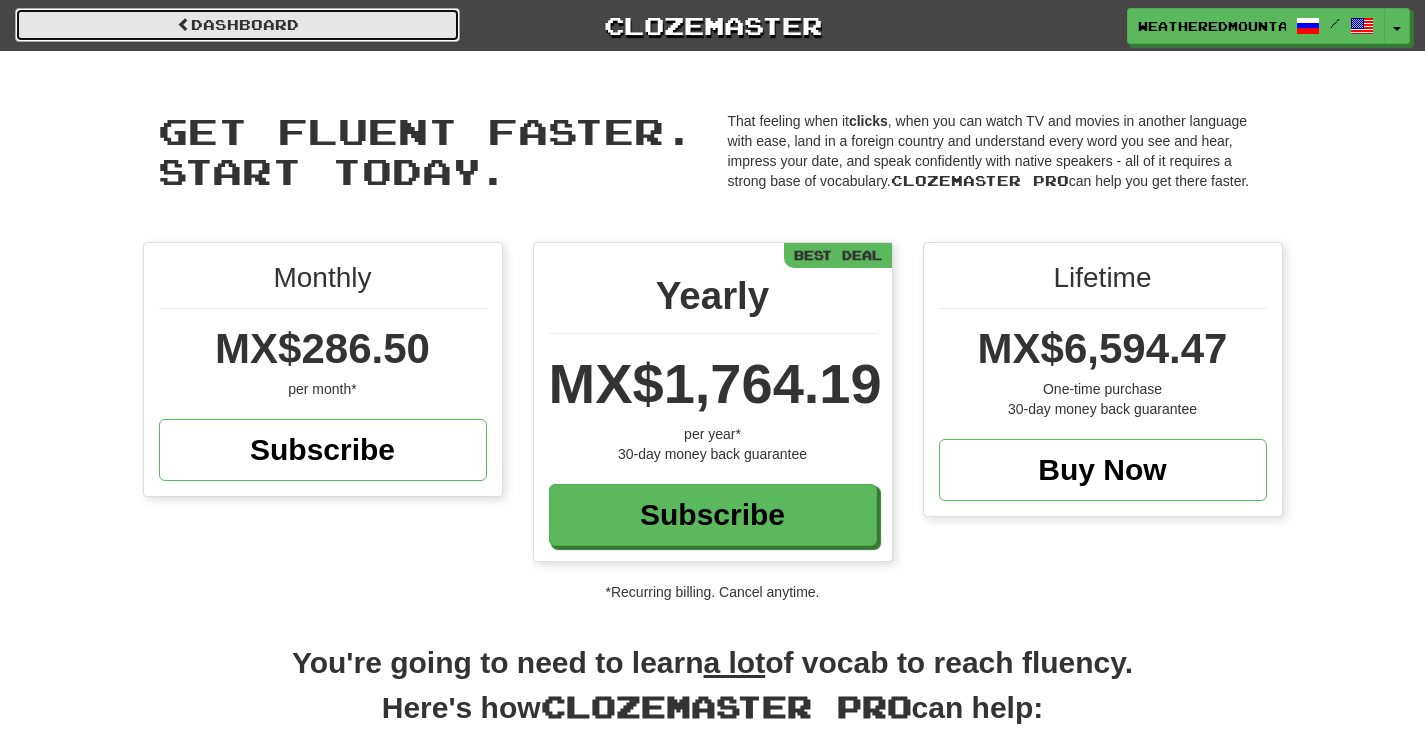 click on "Dashboard" at bounding box center [237, 25] 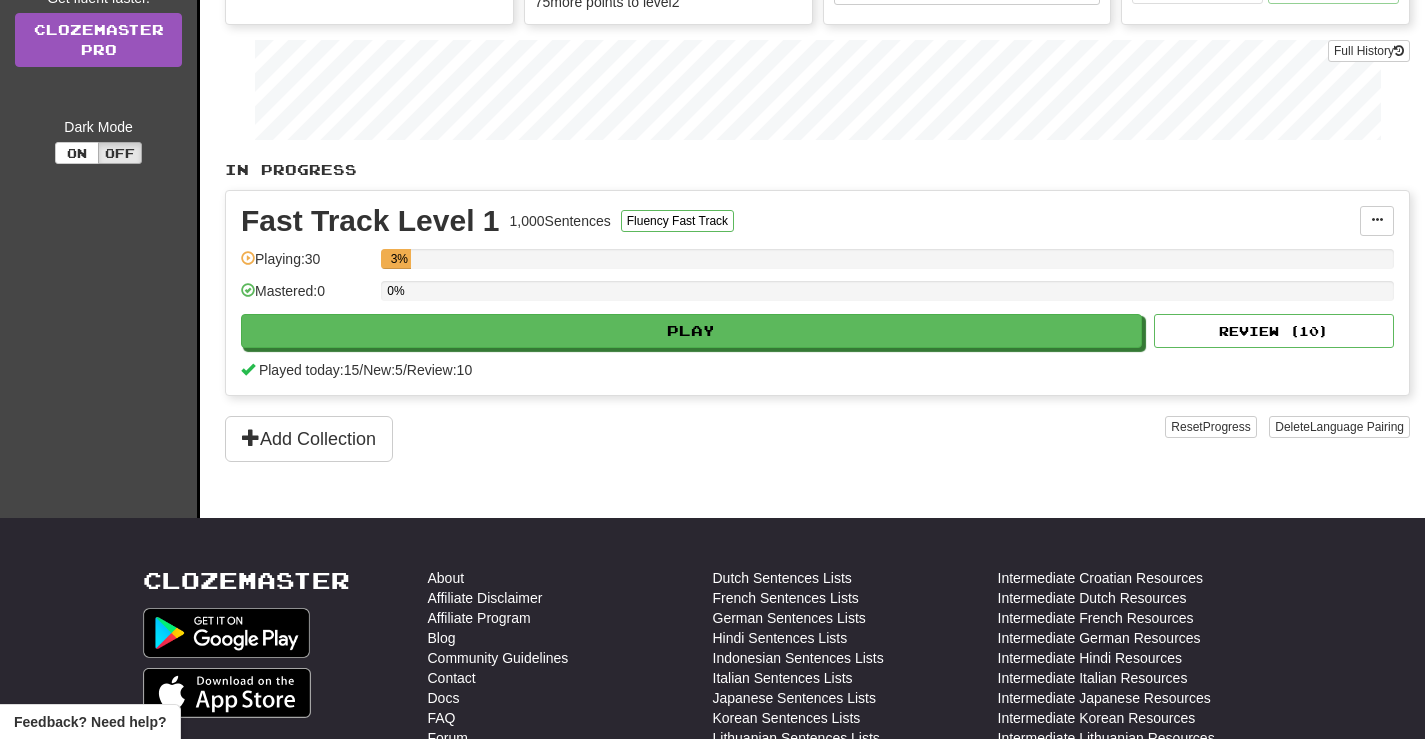 scroll, scrollTop: 300, scrollLeft: 0, axis: vertical 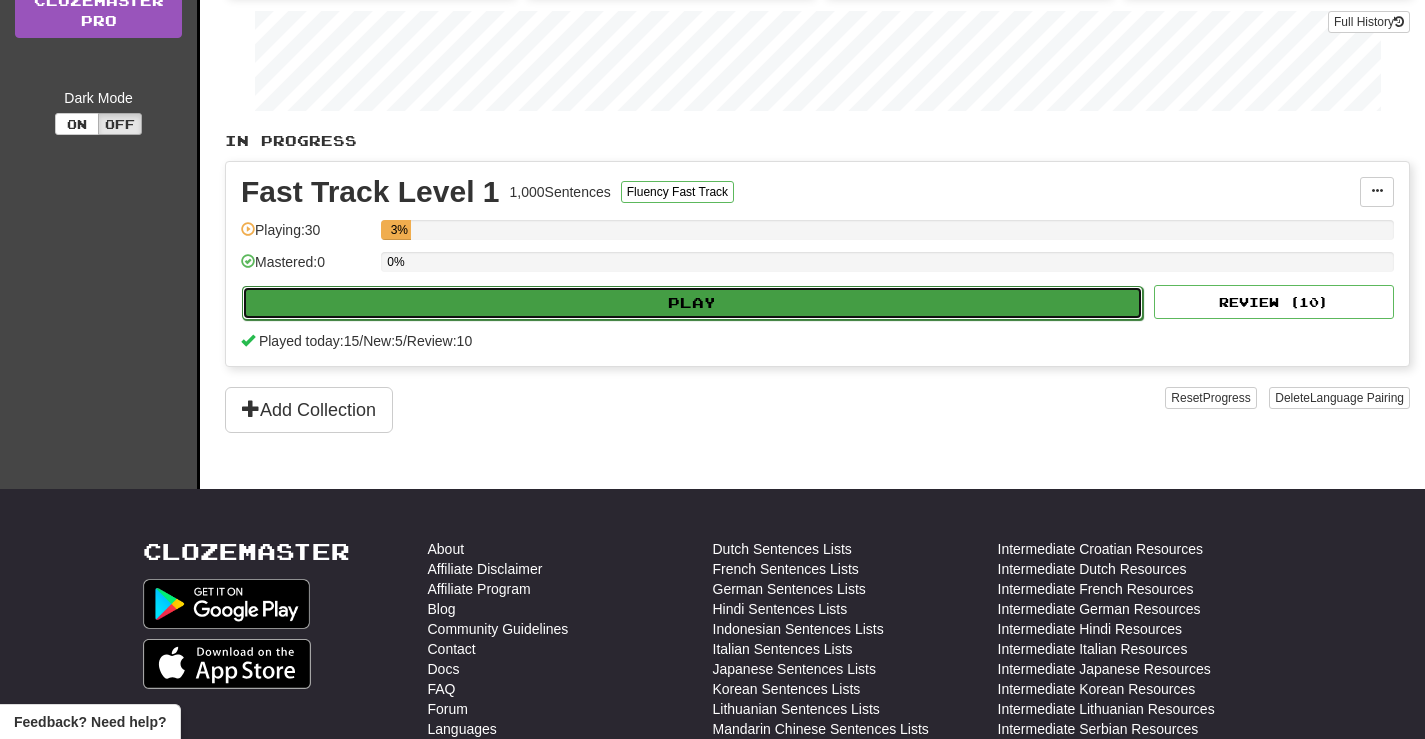 click on "Play" at bounding box center [692, 303] 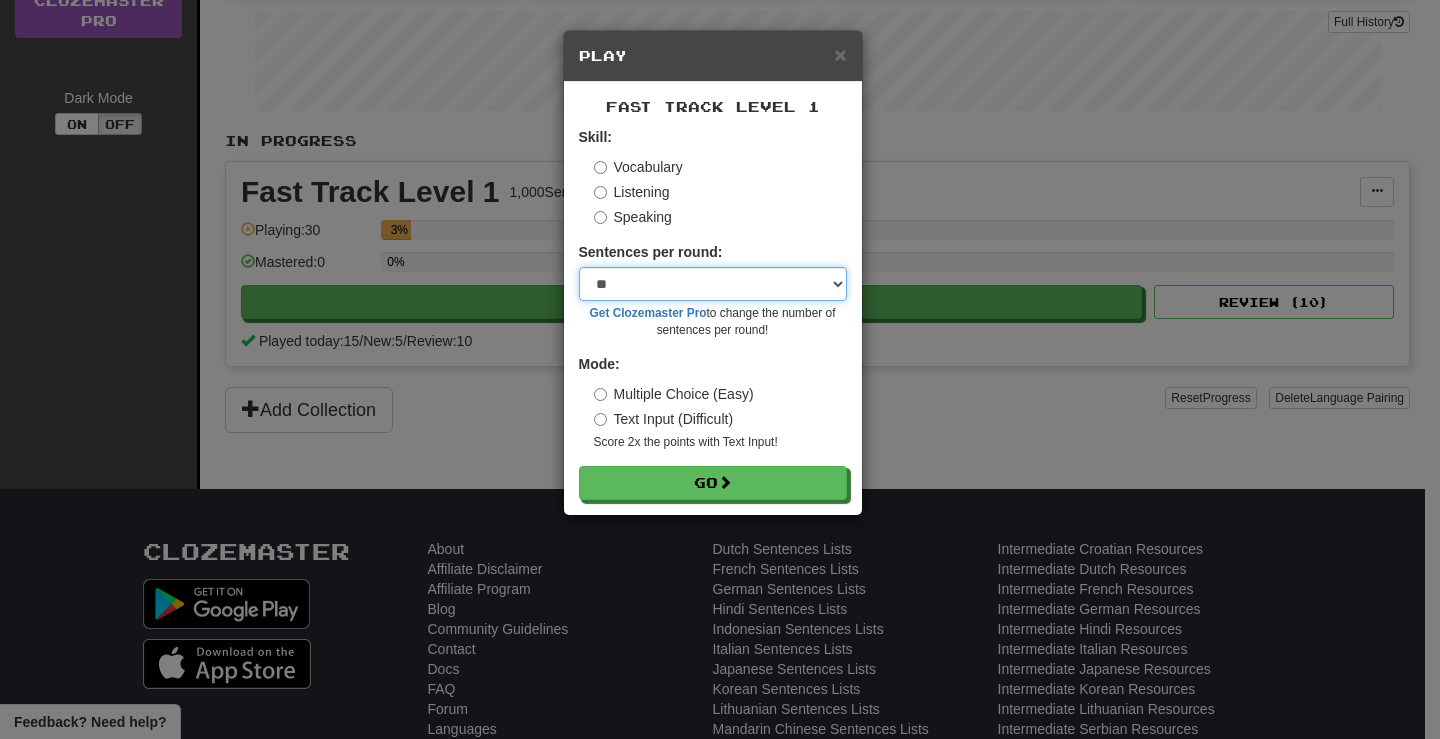 click on "* ** ** ** ** ** *** ********" at bounding box center [713, 284] 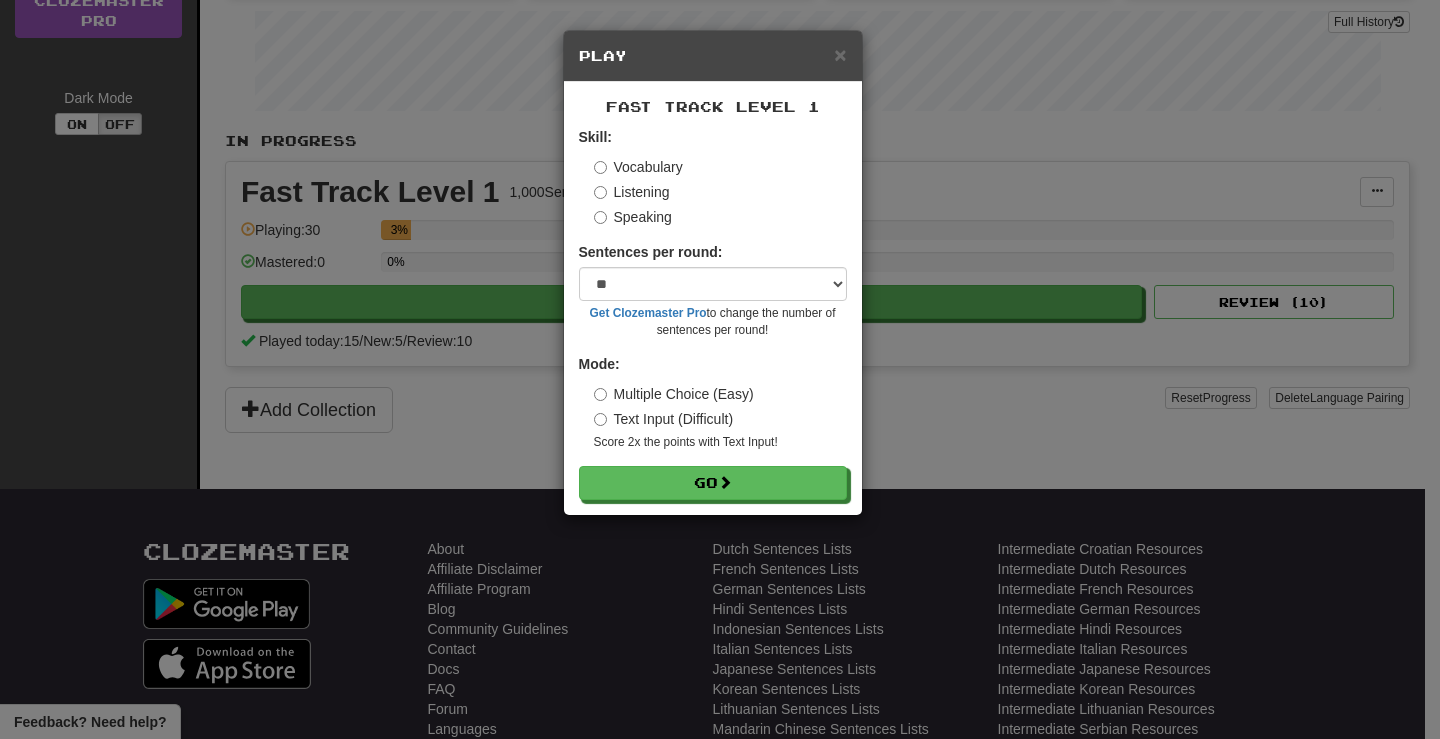 click on "× Play Fast Track Level 1 Skill: Vocabulary Listening Speaking Sentences per round: * ** ** ** ** ** *** ******** Get Clozemaster Pro  to change the number of sentences per round! Mode: Multiple Choice (Easy) Text Input (Difficult) Score 2x the points with Text Input ! Go" at bounding box center [720, 369] 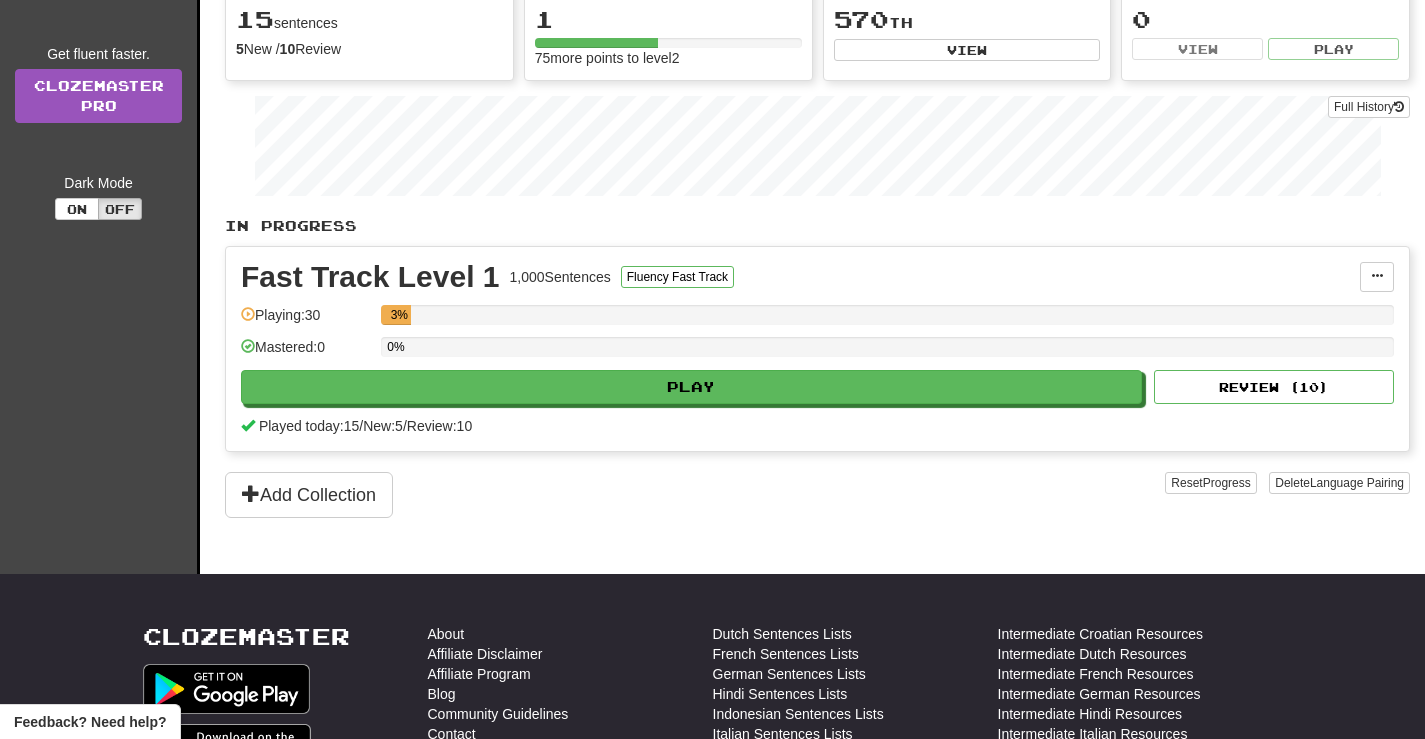 scroll, scrollTop: 0, scrollLeft: 0, axis: both 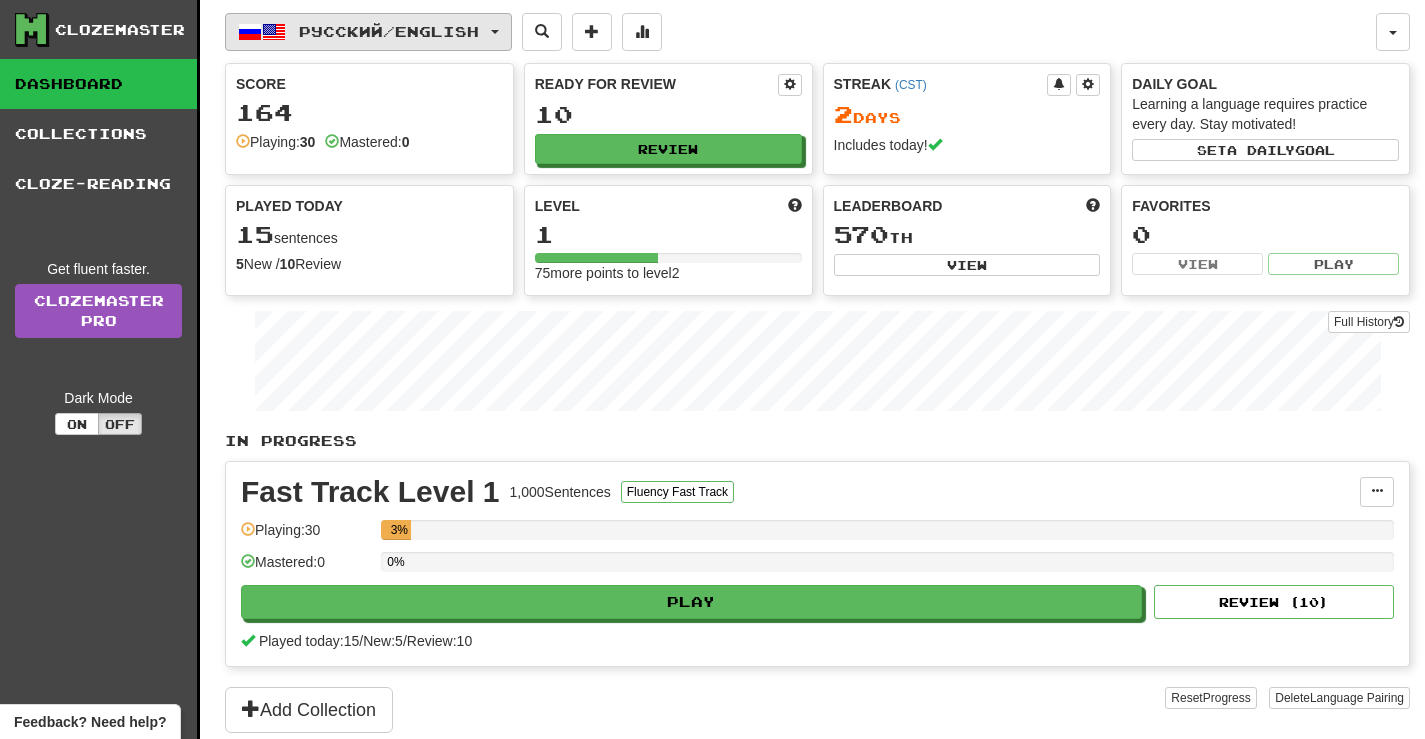 click on "Русский  /  English" at bounding box center (389, 31) 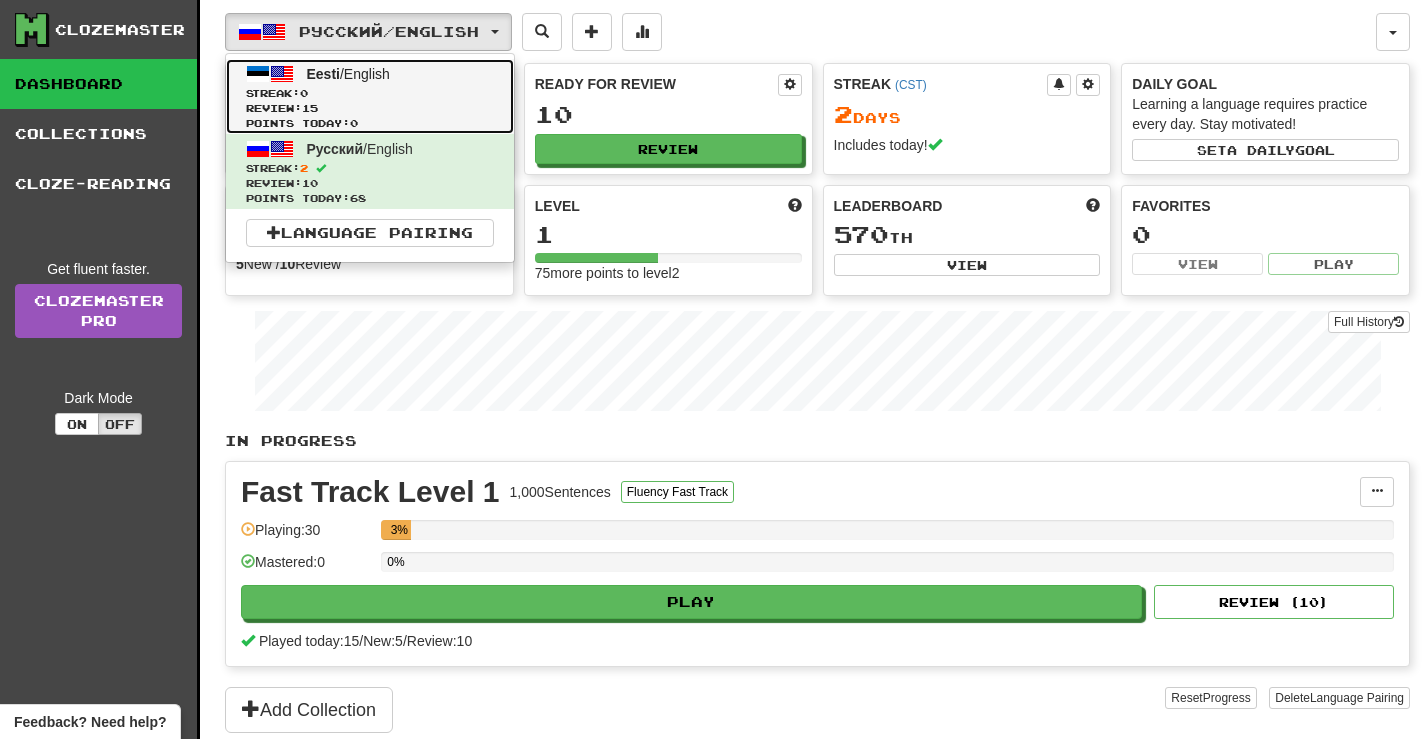 click on "Review:  15" at bounding box center (370, 108) 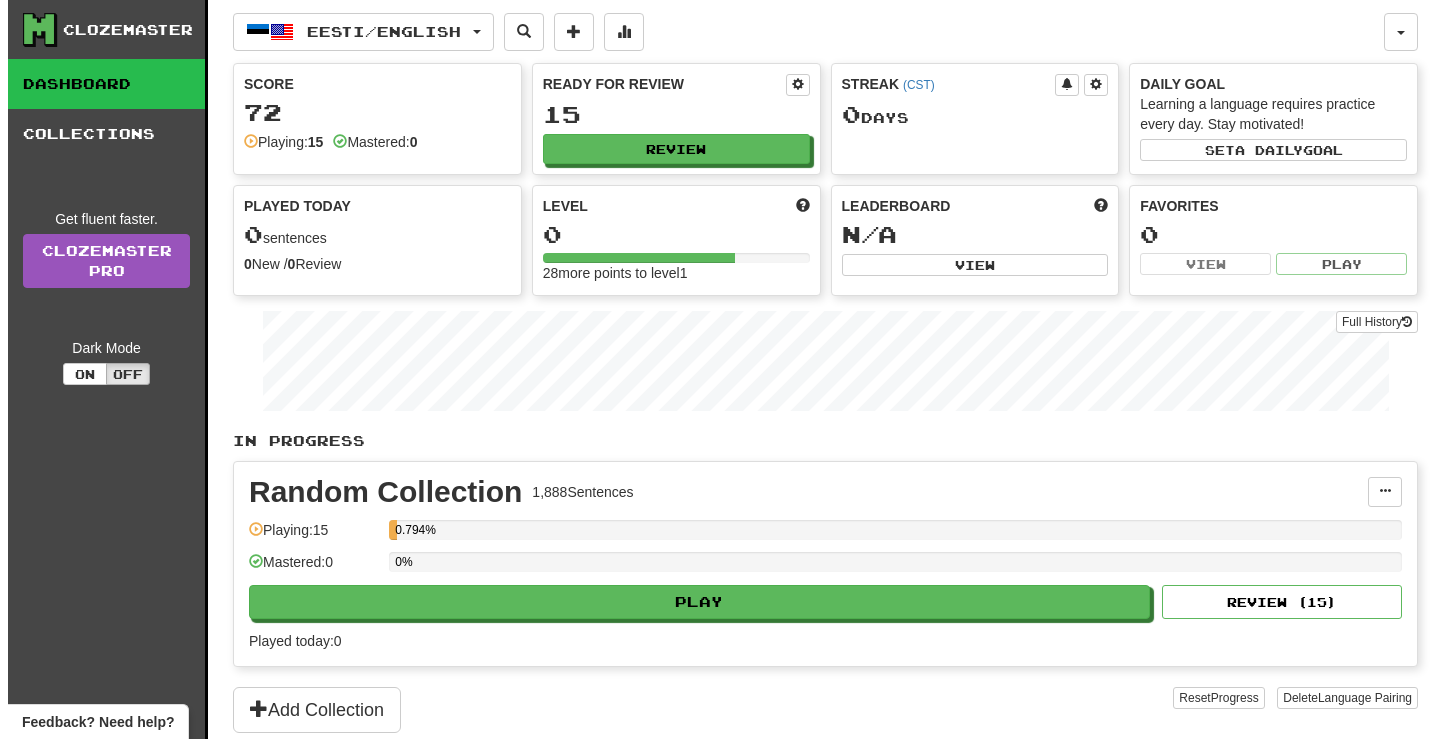scroll, scrollTop: 0, scrollLeft: 0, axis: both 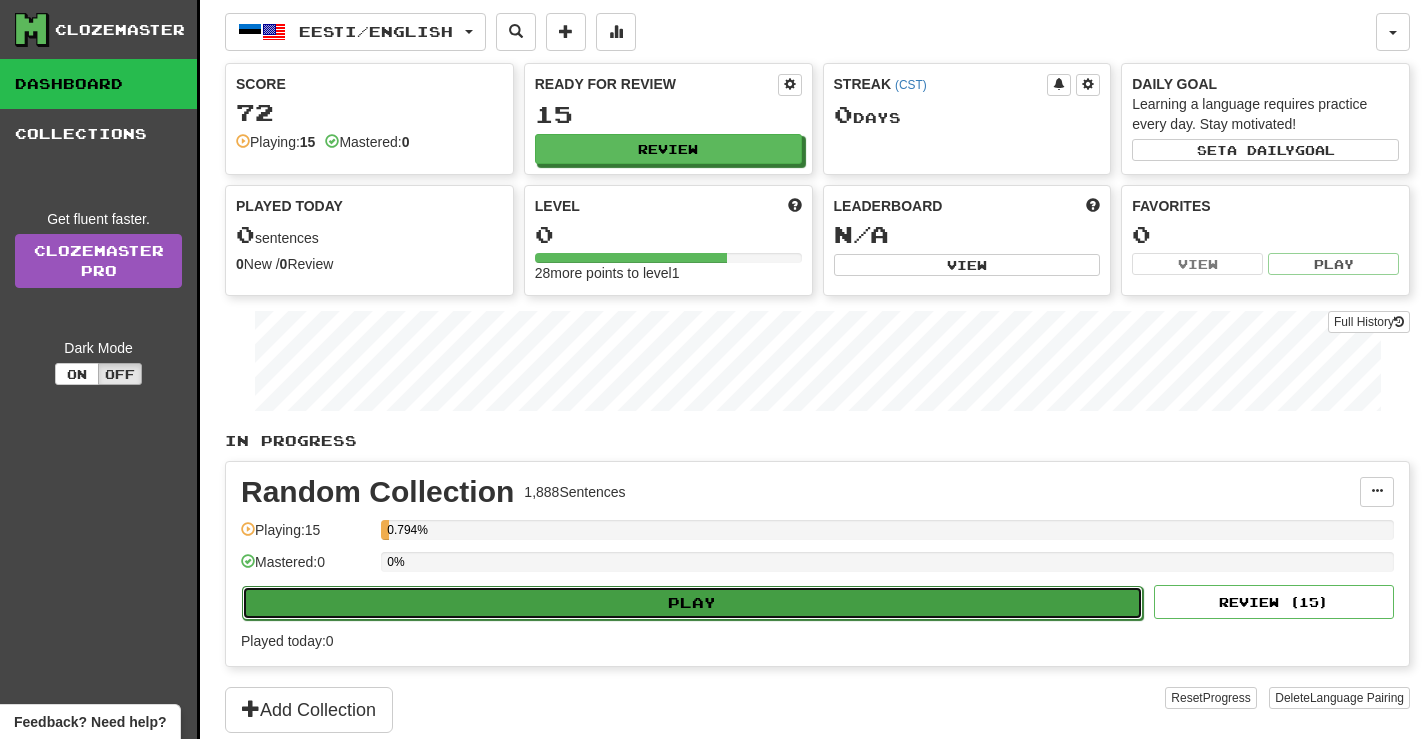 click on "Play" at bounding box center [692, 603] 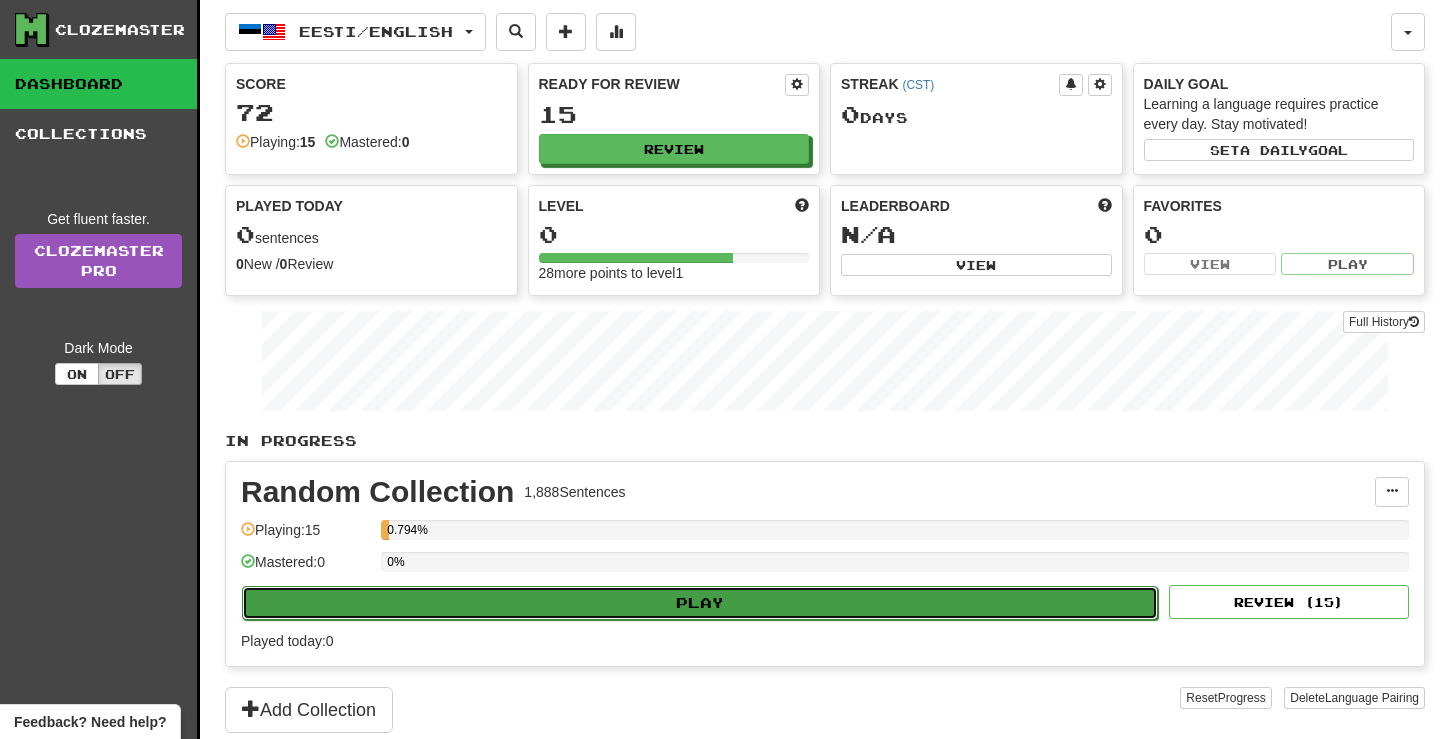 select on "**" 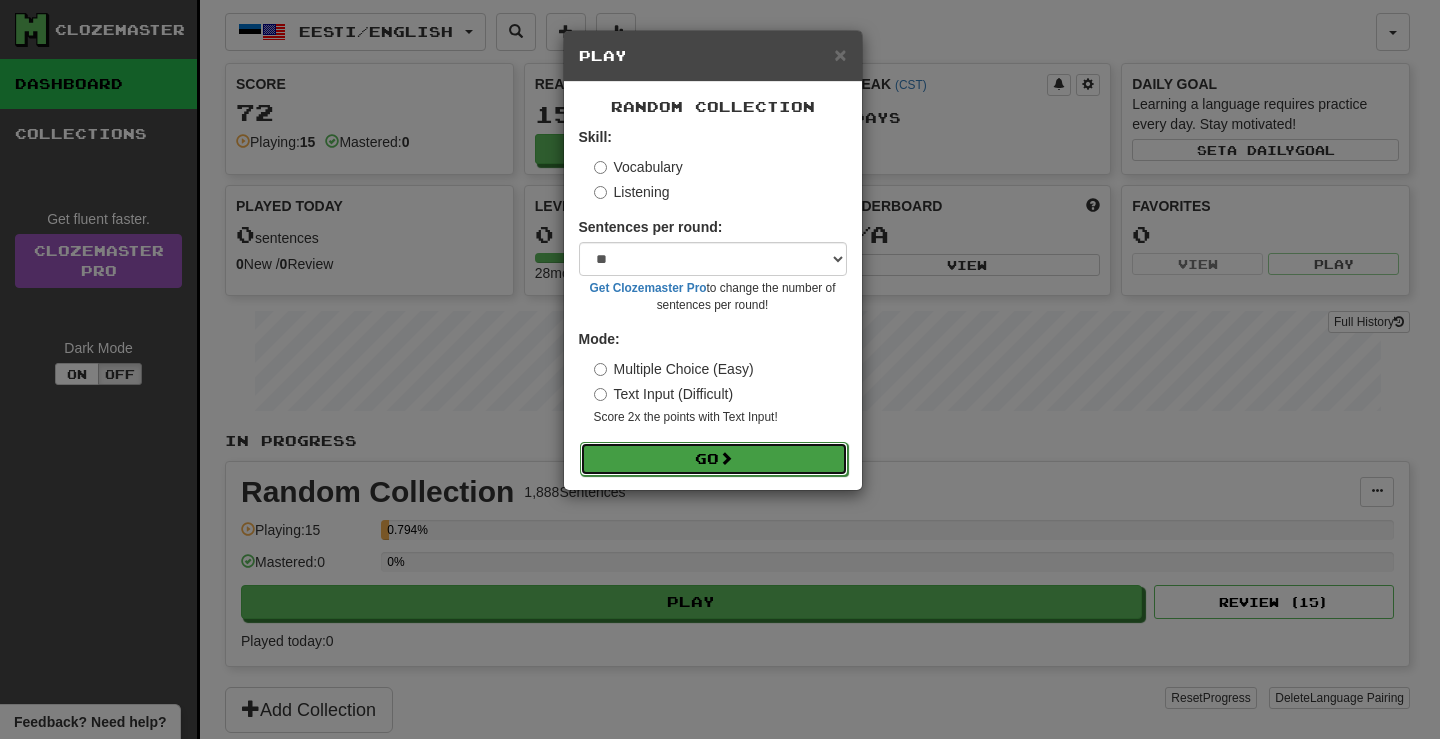 click at bounding box center (726, 458) 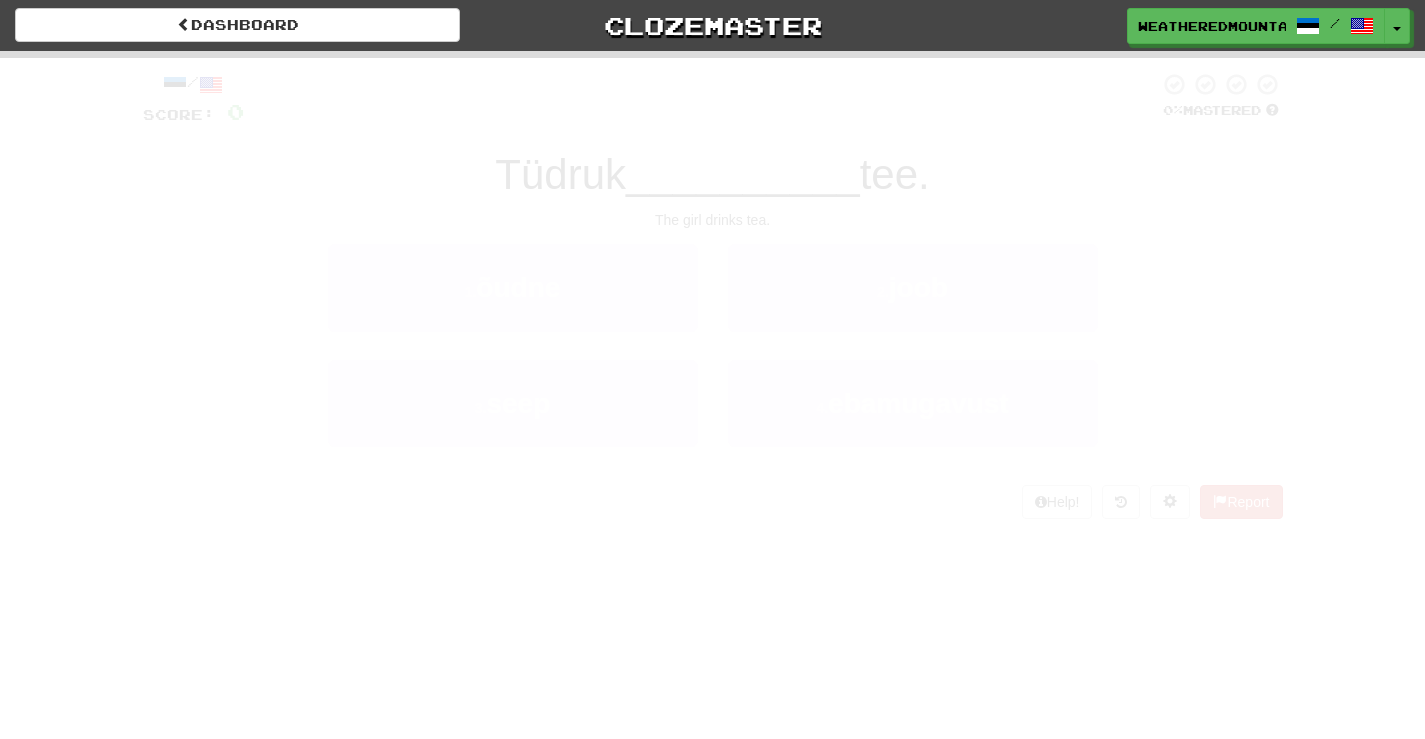 scroll, scrollTop: 0, scrollLeft: 0, axis: both 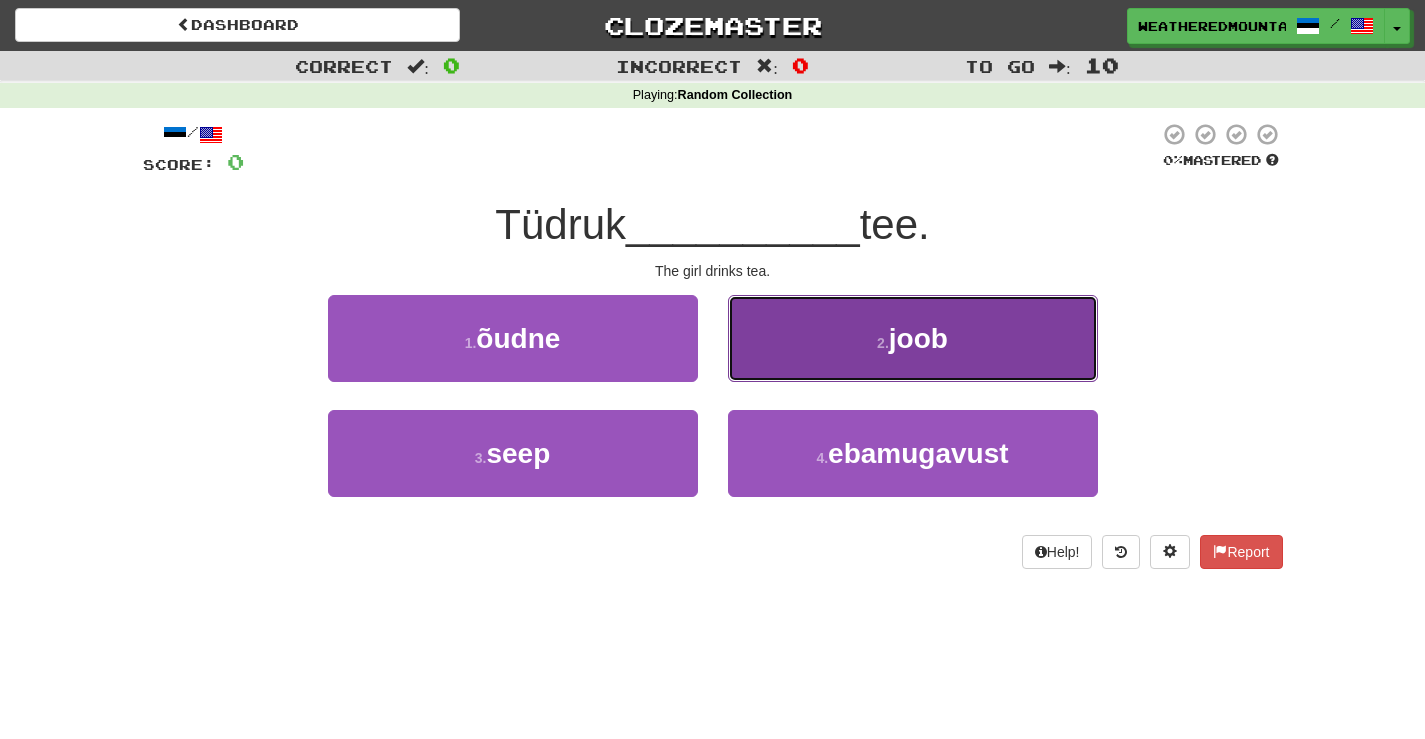 click on "2 .  joob" at bounding box center [913, 338] 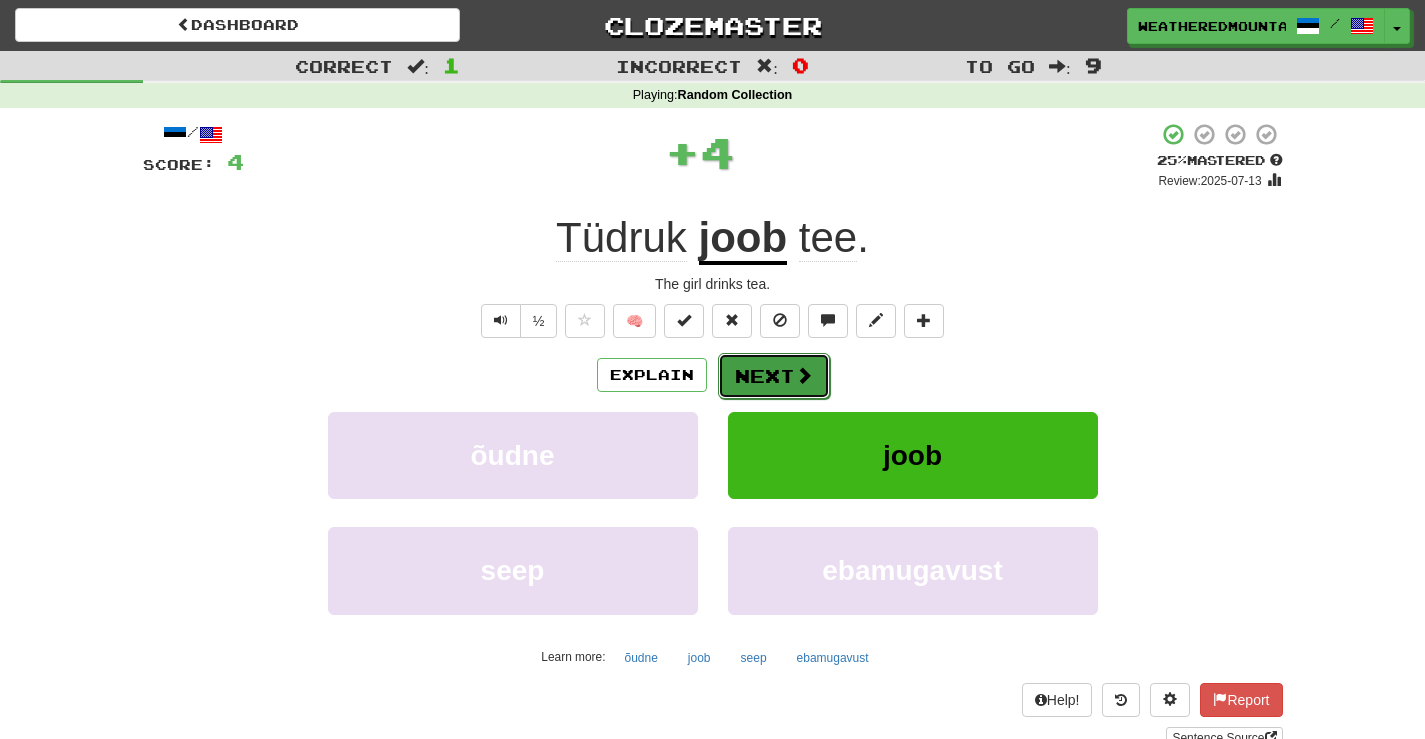 click on "Next" at bounding box center [774, 376] 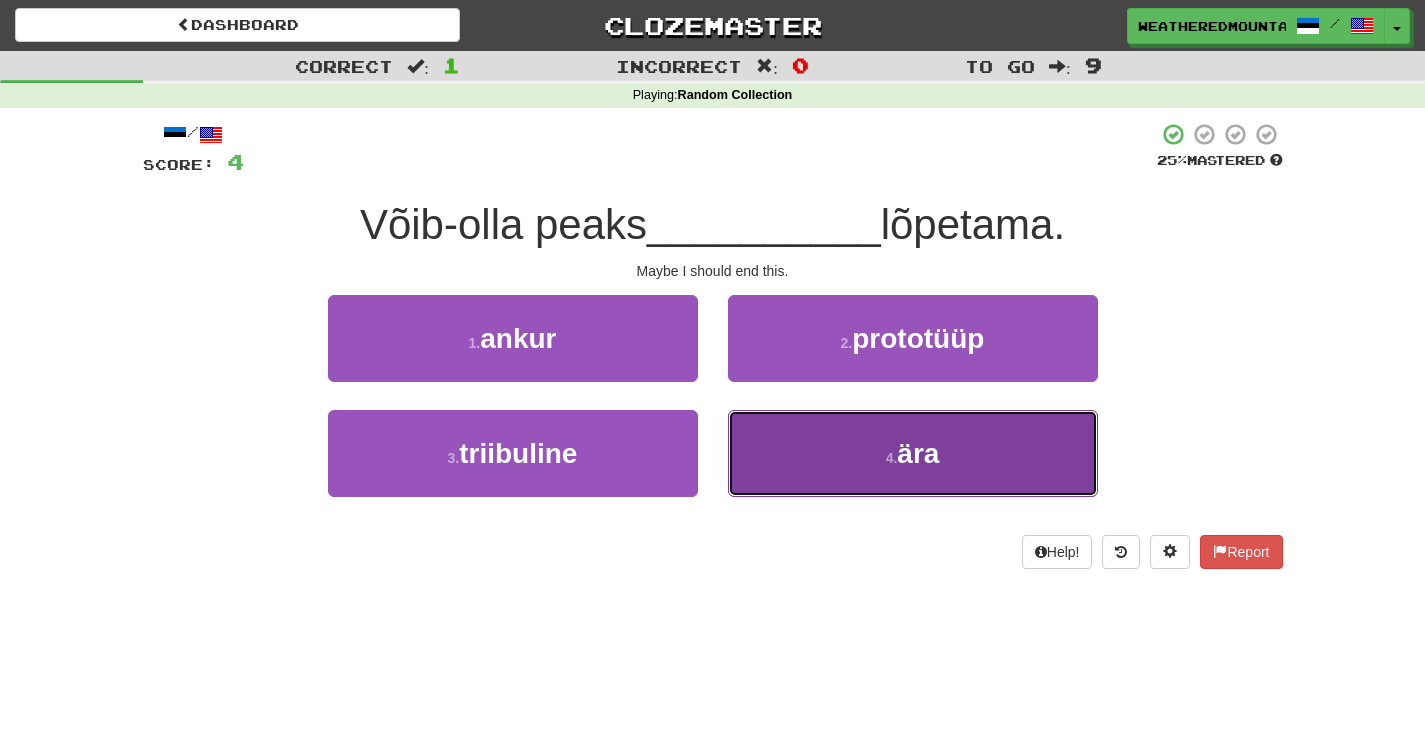 click on "4 .  ära" at bounding box center [913, 453] 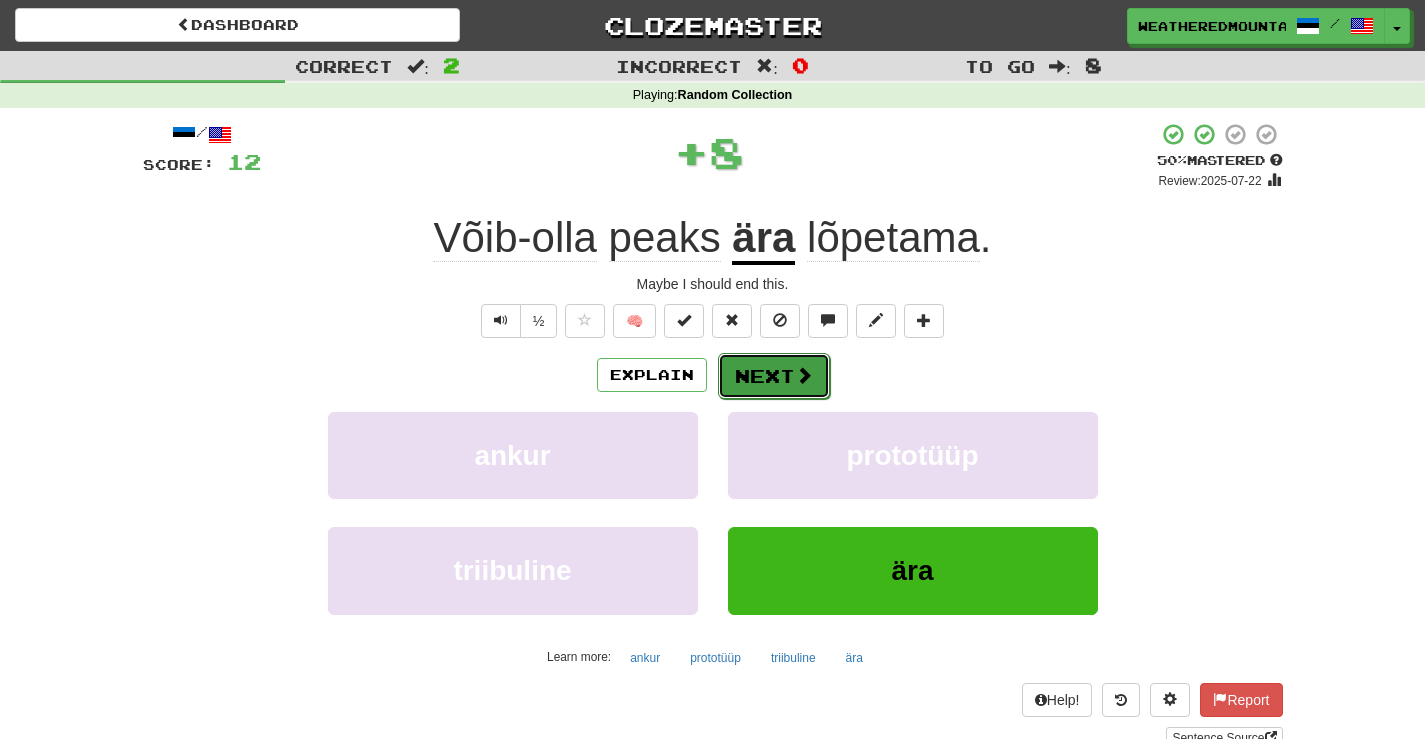 click on "Next" at bounding box center (774, 376) 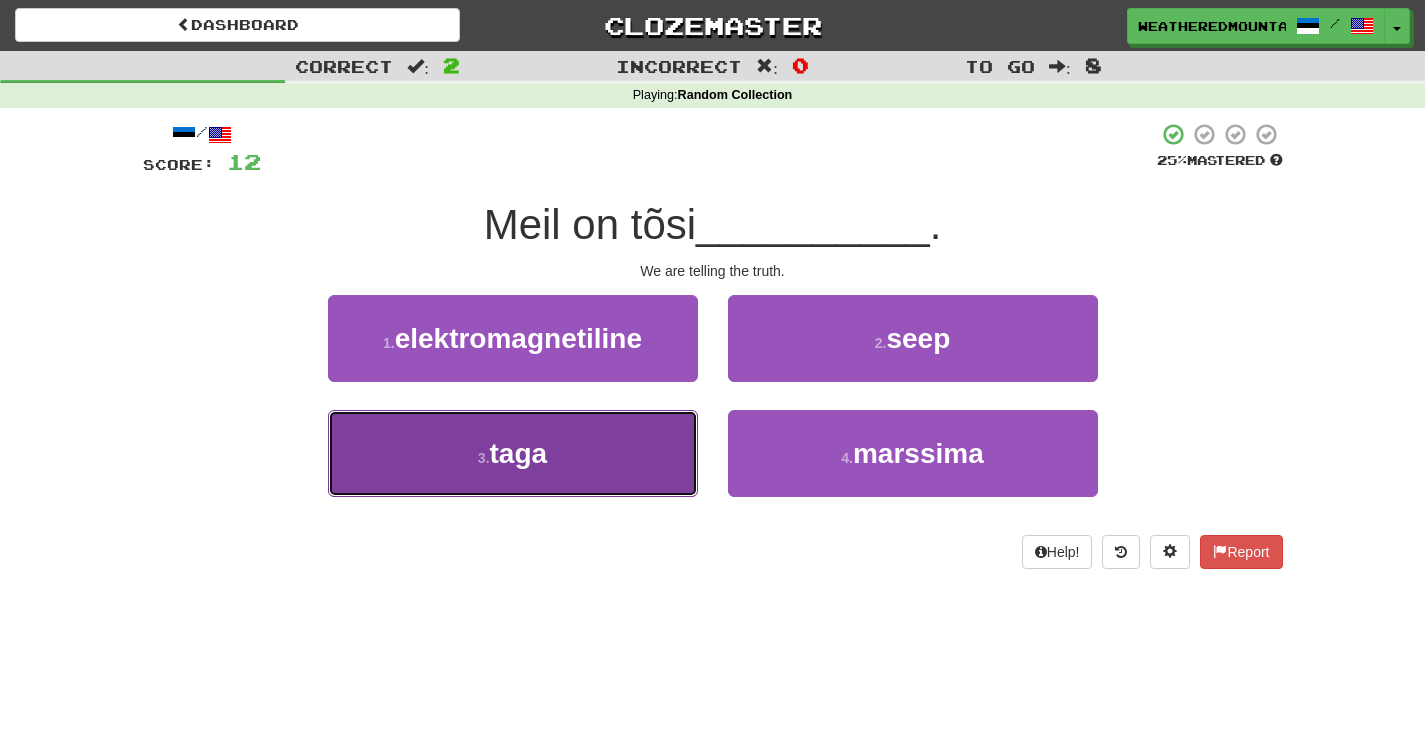 click on "3 .  taga" at bounding box center [513, 453] 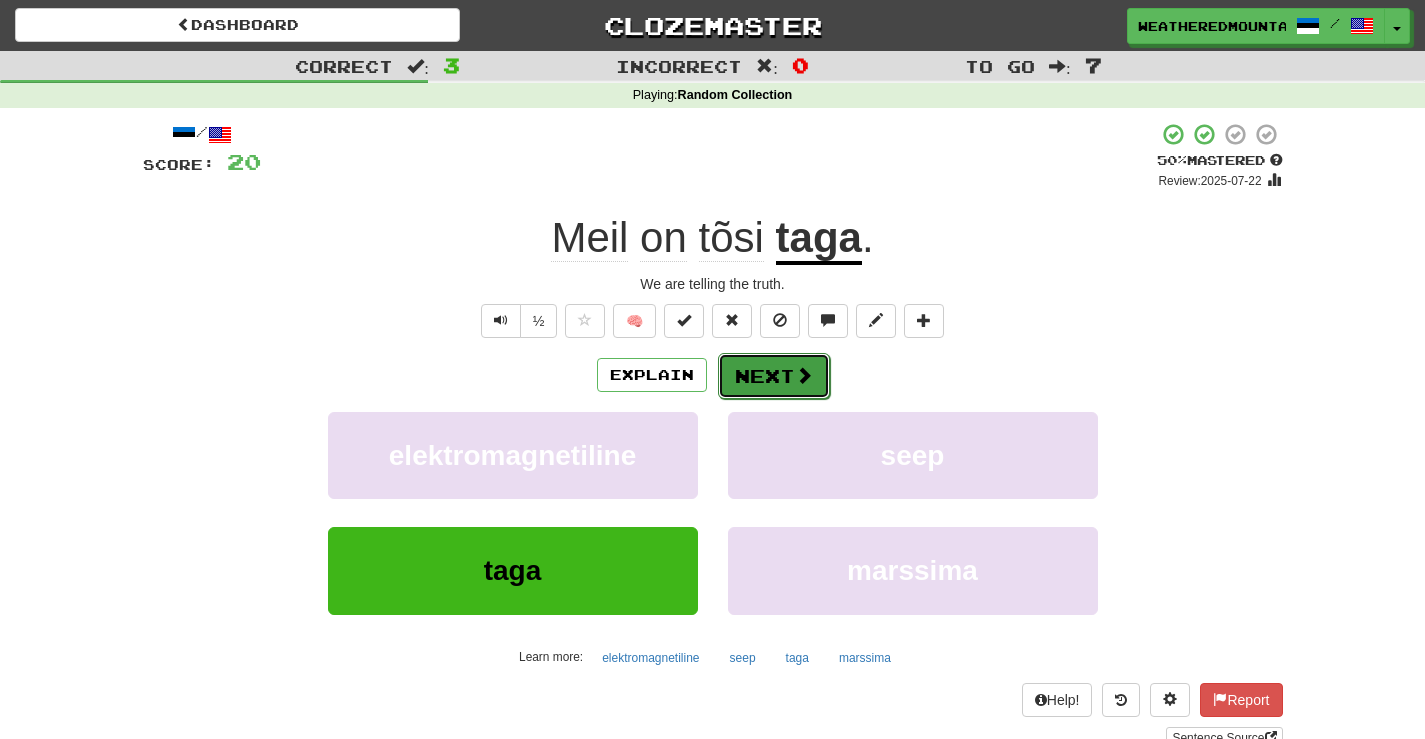 click on "Next" at bounding box center (774, 376) 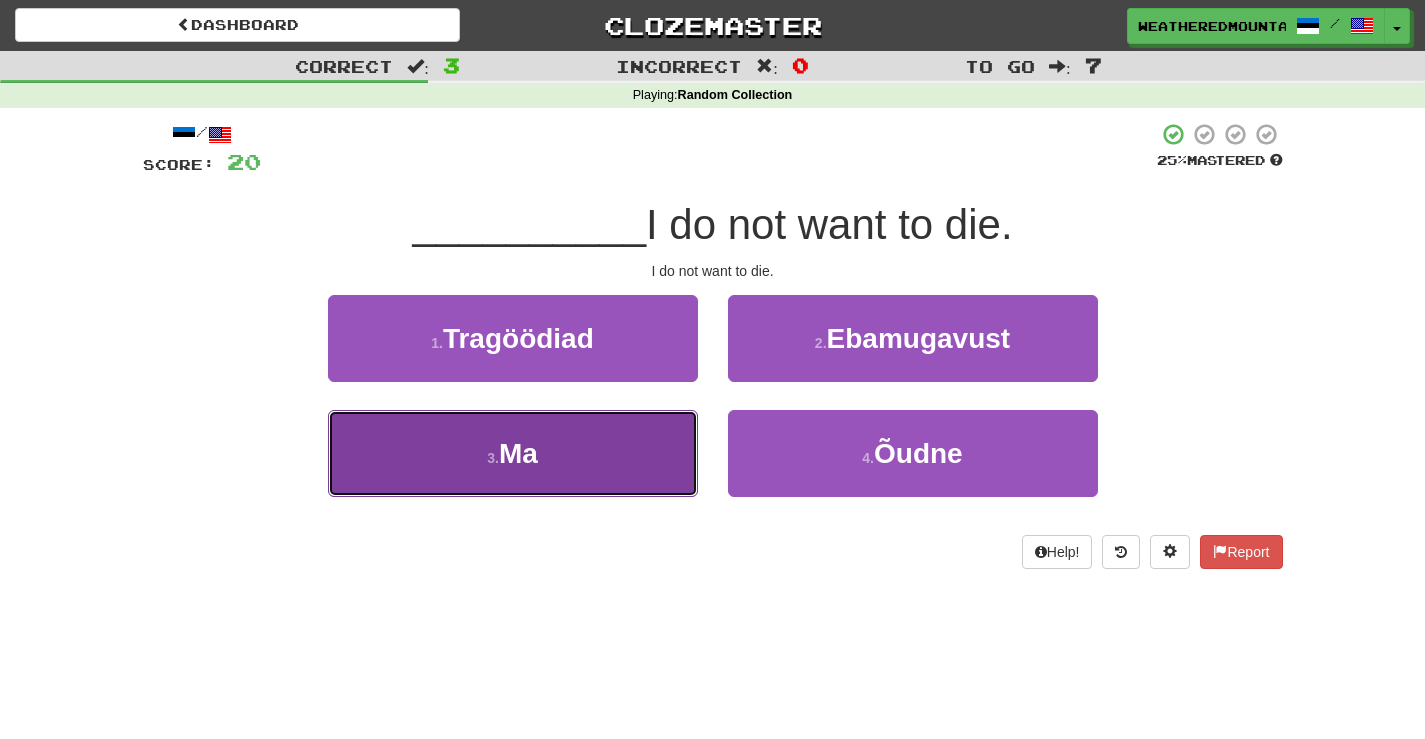 click on "3 .  Ma" at bounding box center [513, 453] 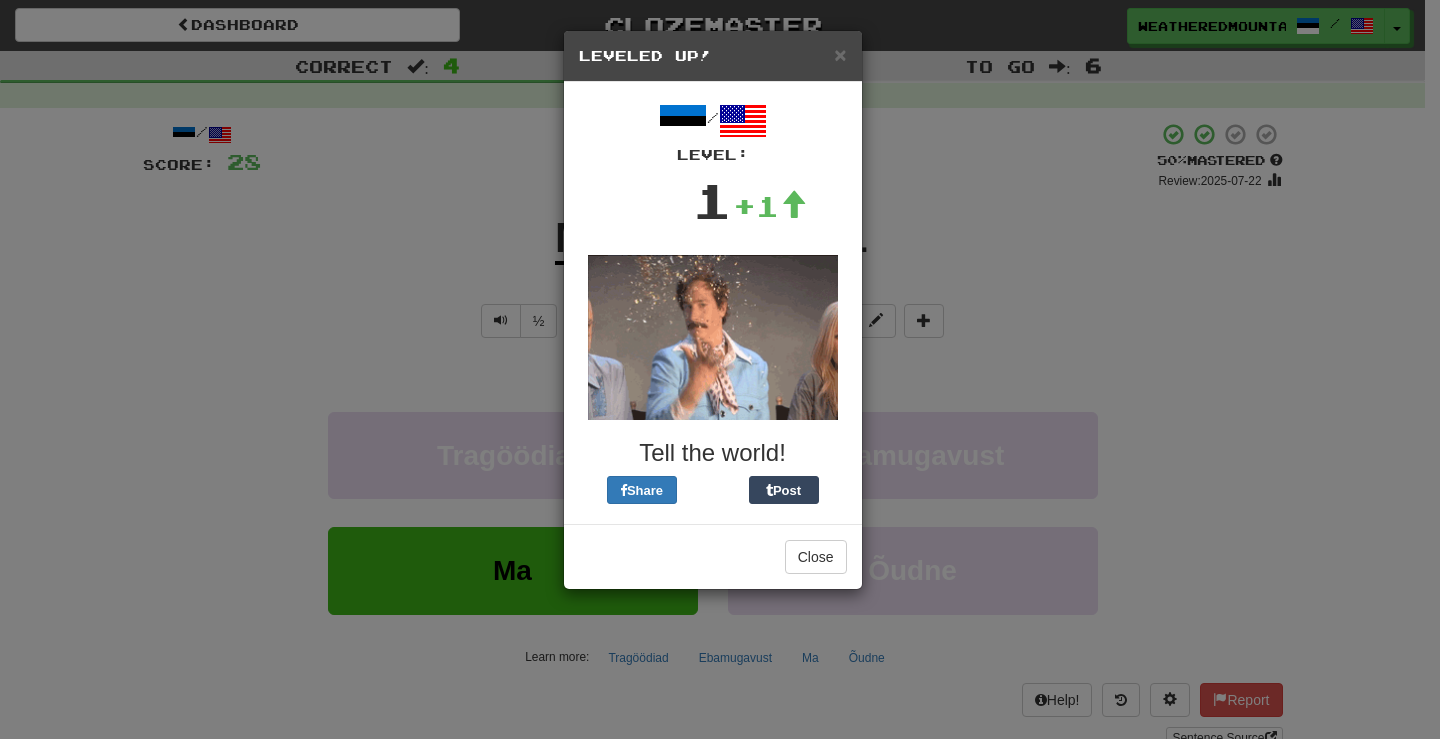 click on "Leveled Up!" at bounding box center [713, 56] 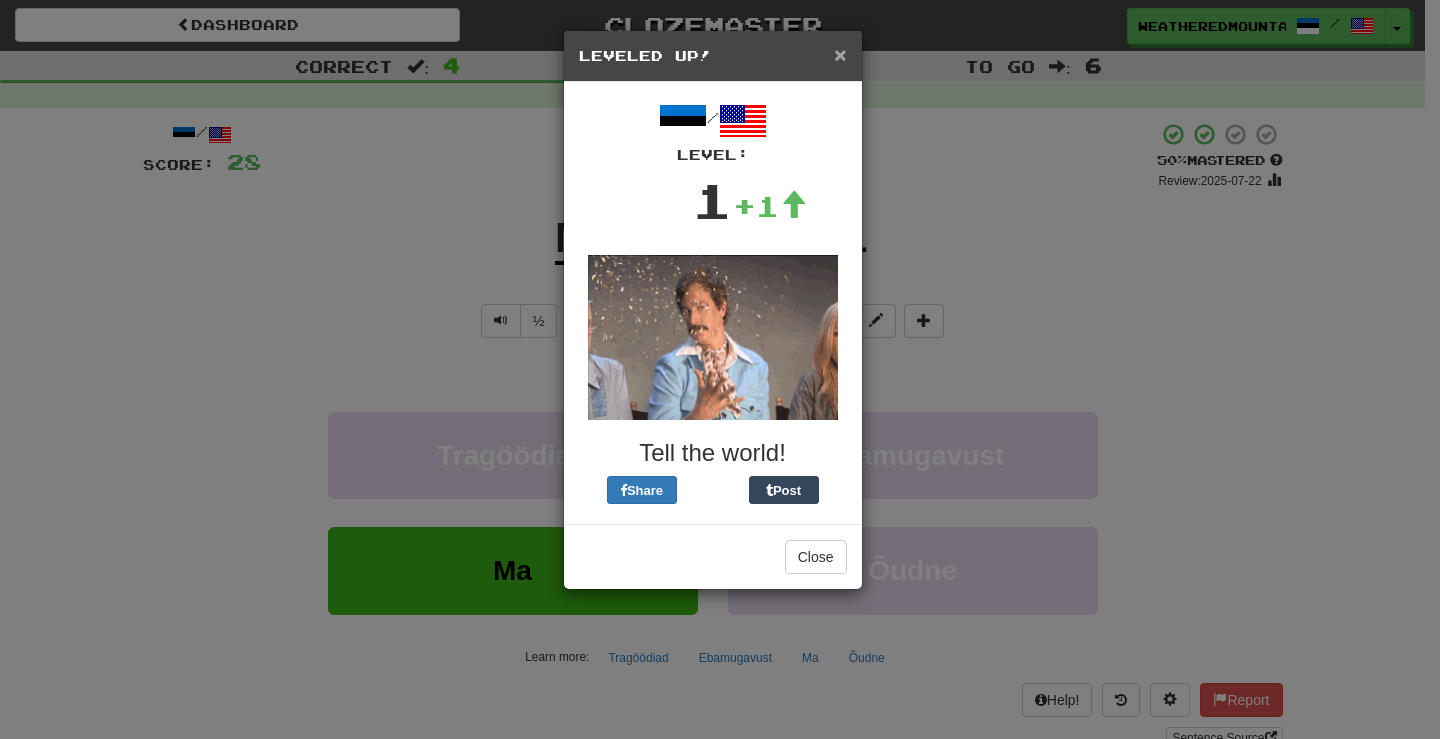 click on "×" at bounding box center (840, 54) 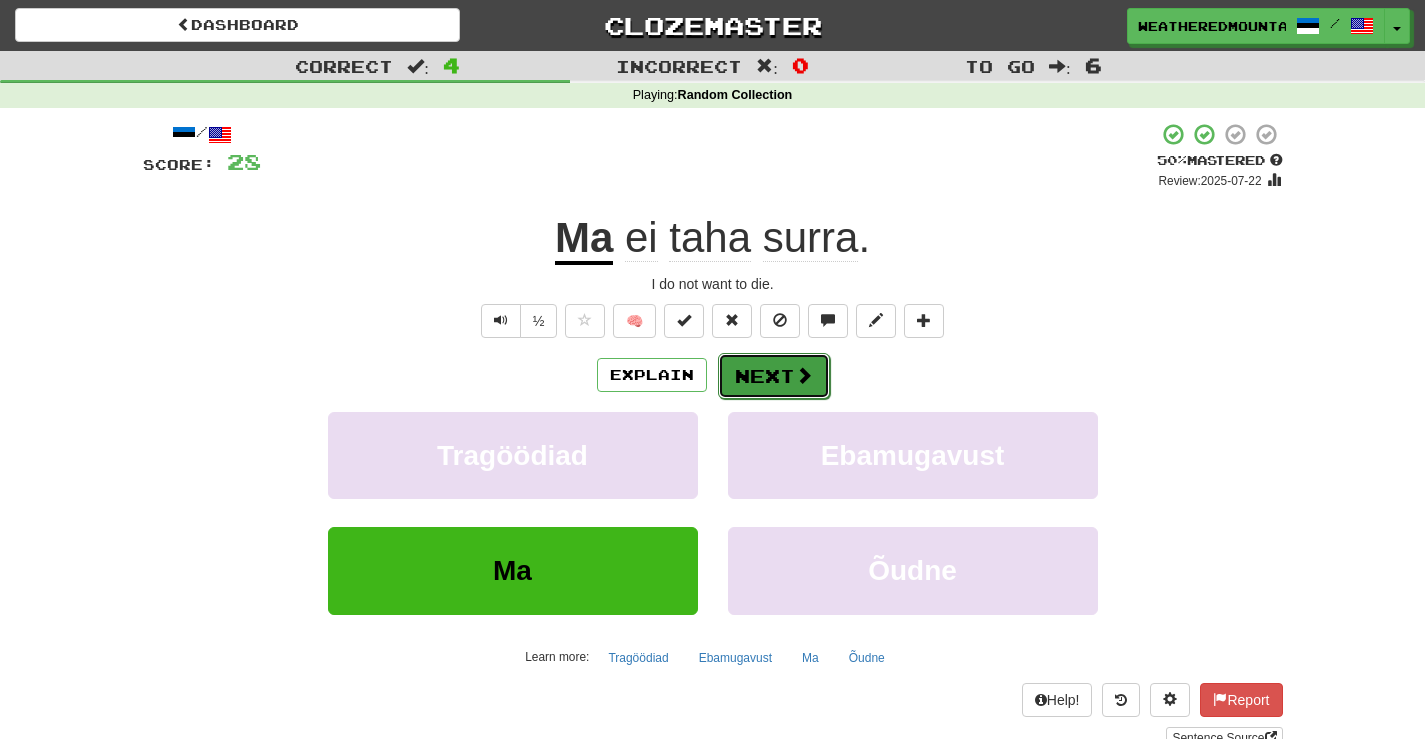 click on "Next" at bounding box center (774, 376) 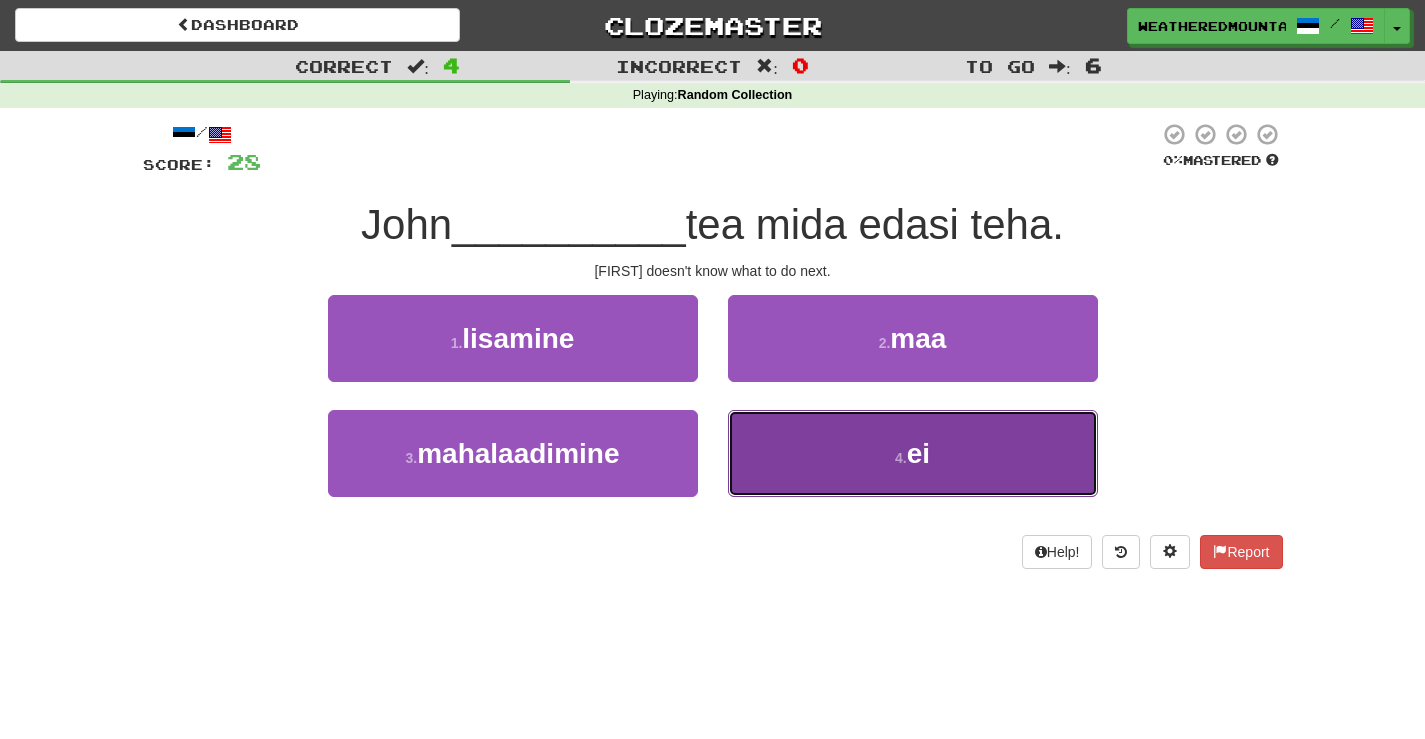 click on "4 .  ei" at bounding box center [913, 453] 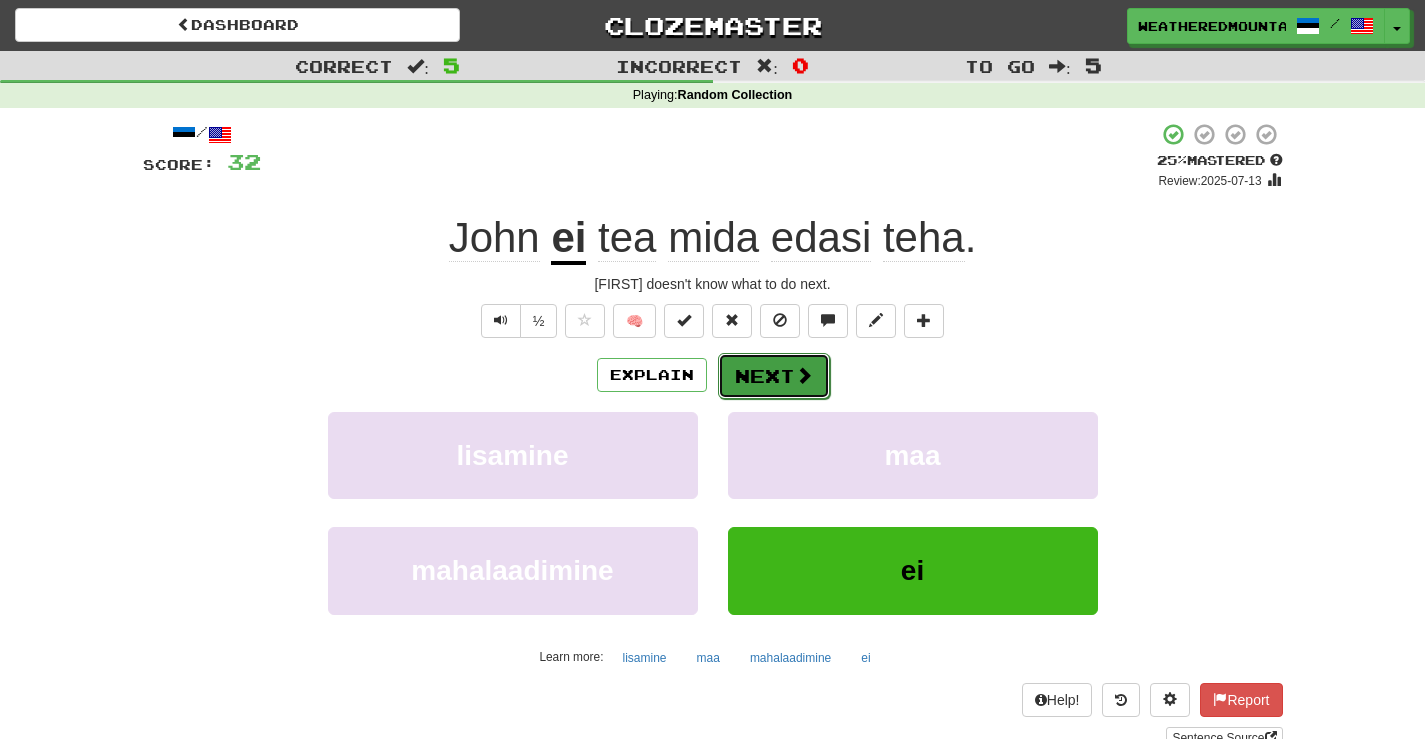 click on "Next" at bounding box center (774, 376) 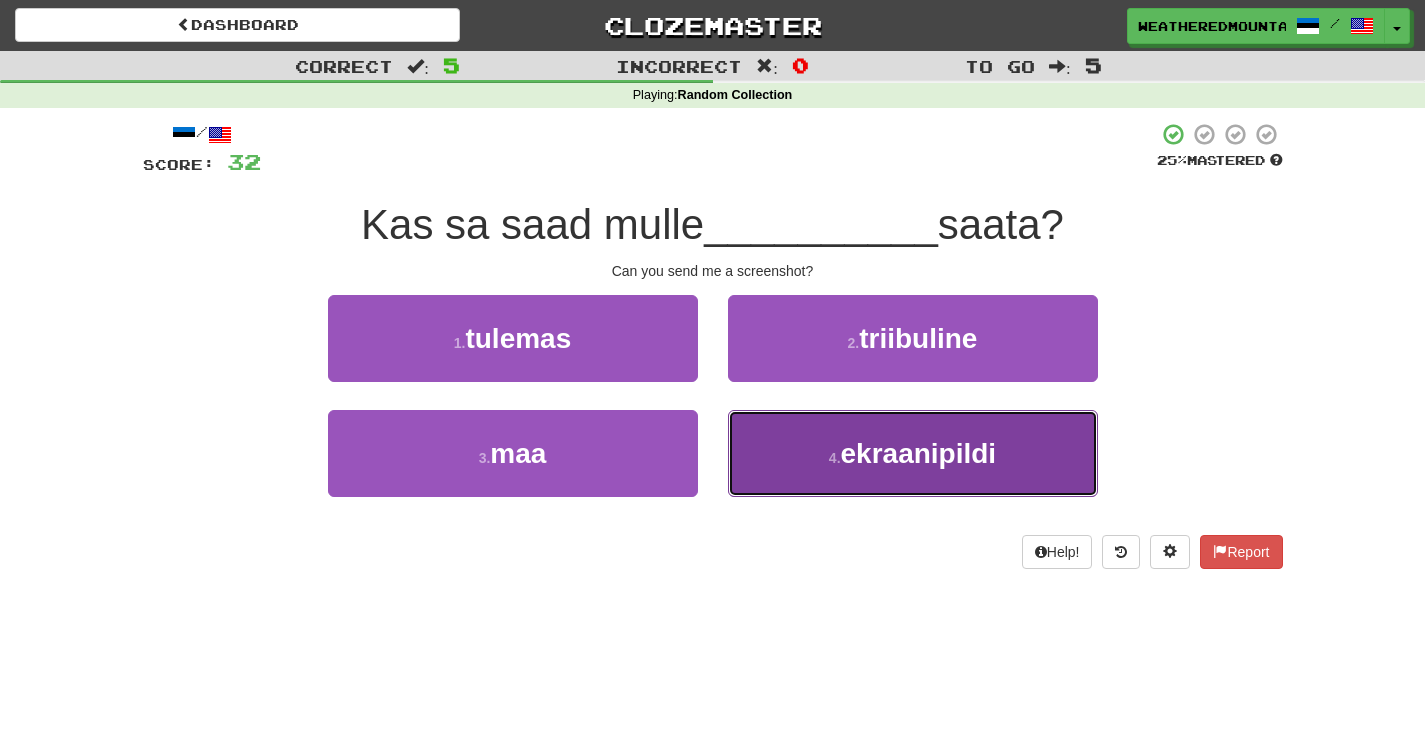 click on "4 .  ekraanipildi" at bounding box center (913, 453) 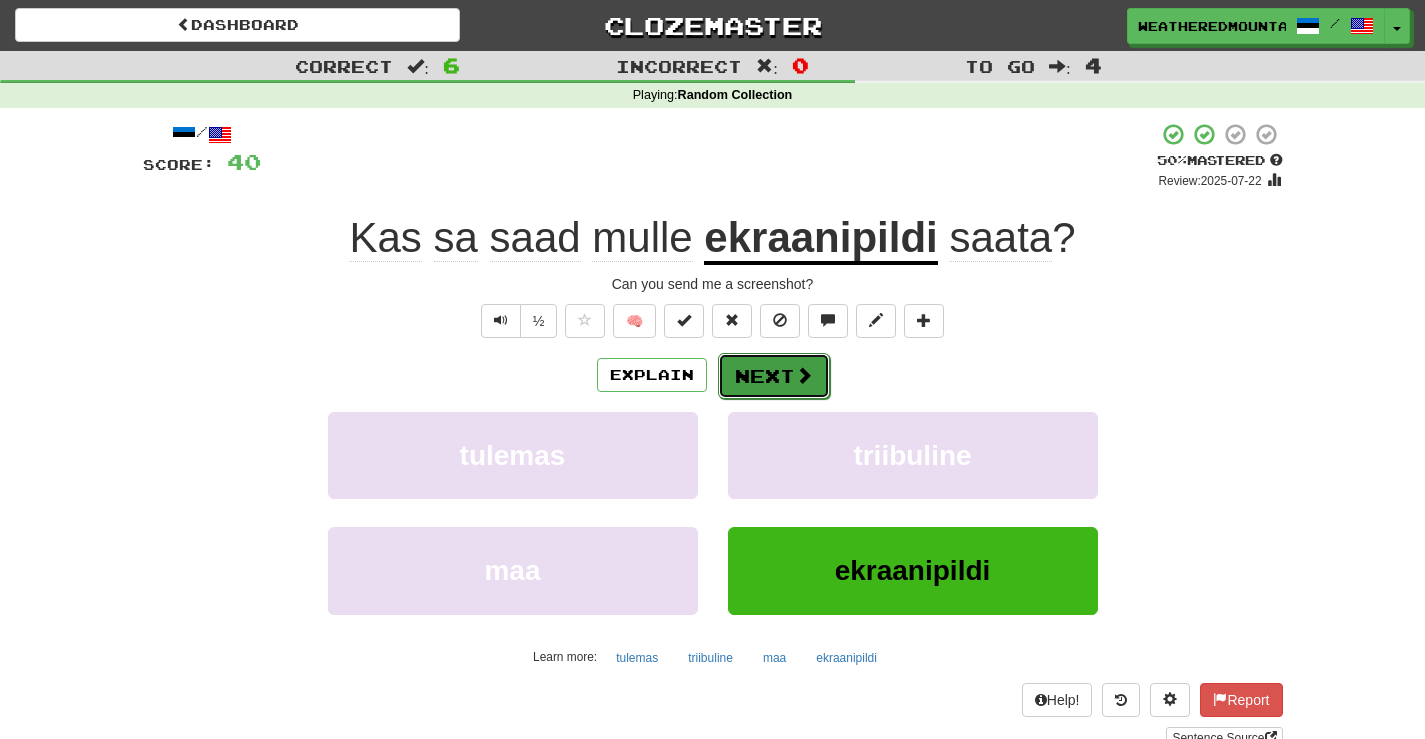 click on "Next" at bounding box center [774, 376] 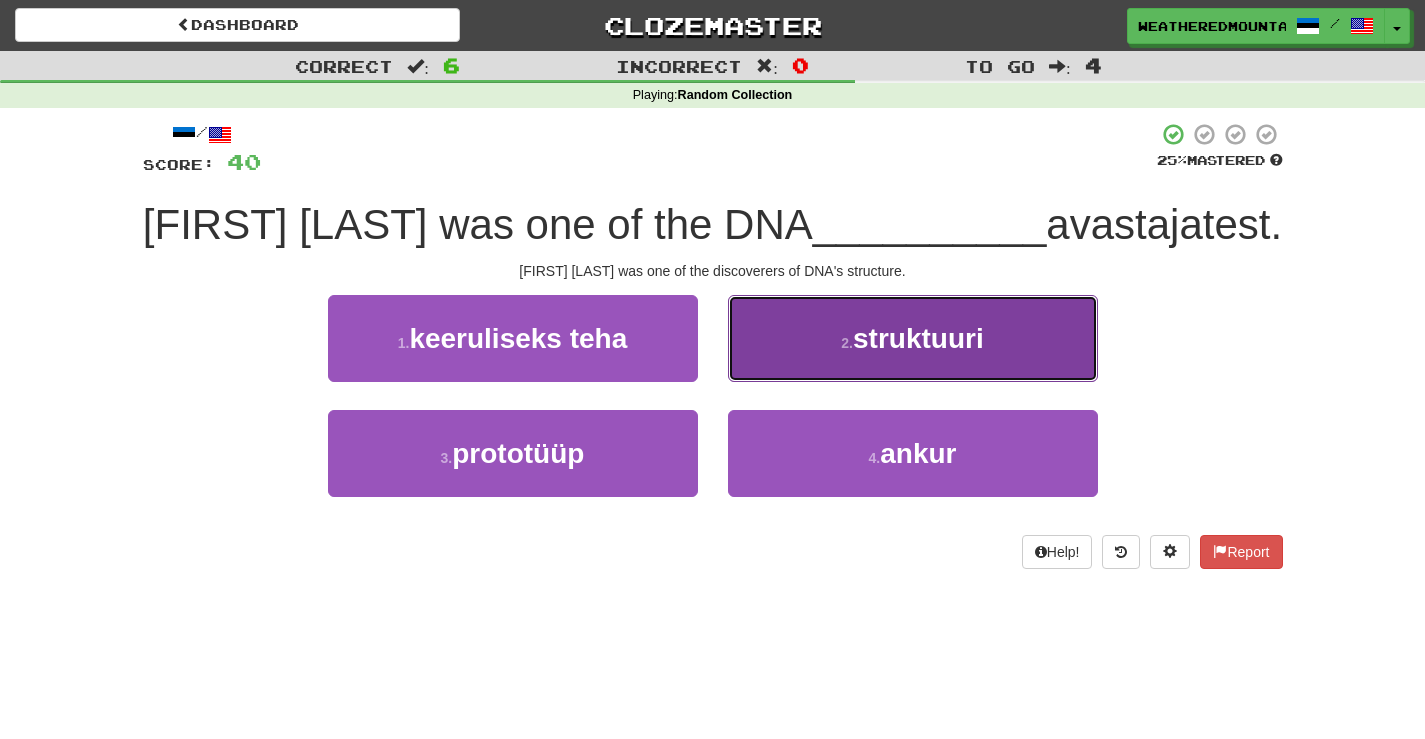 click on "2 .  struktuuri" at bounding box center [913, 338] 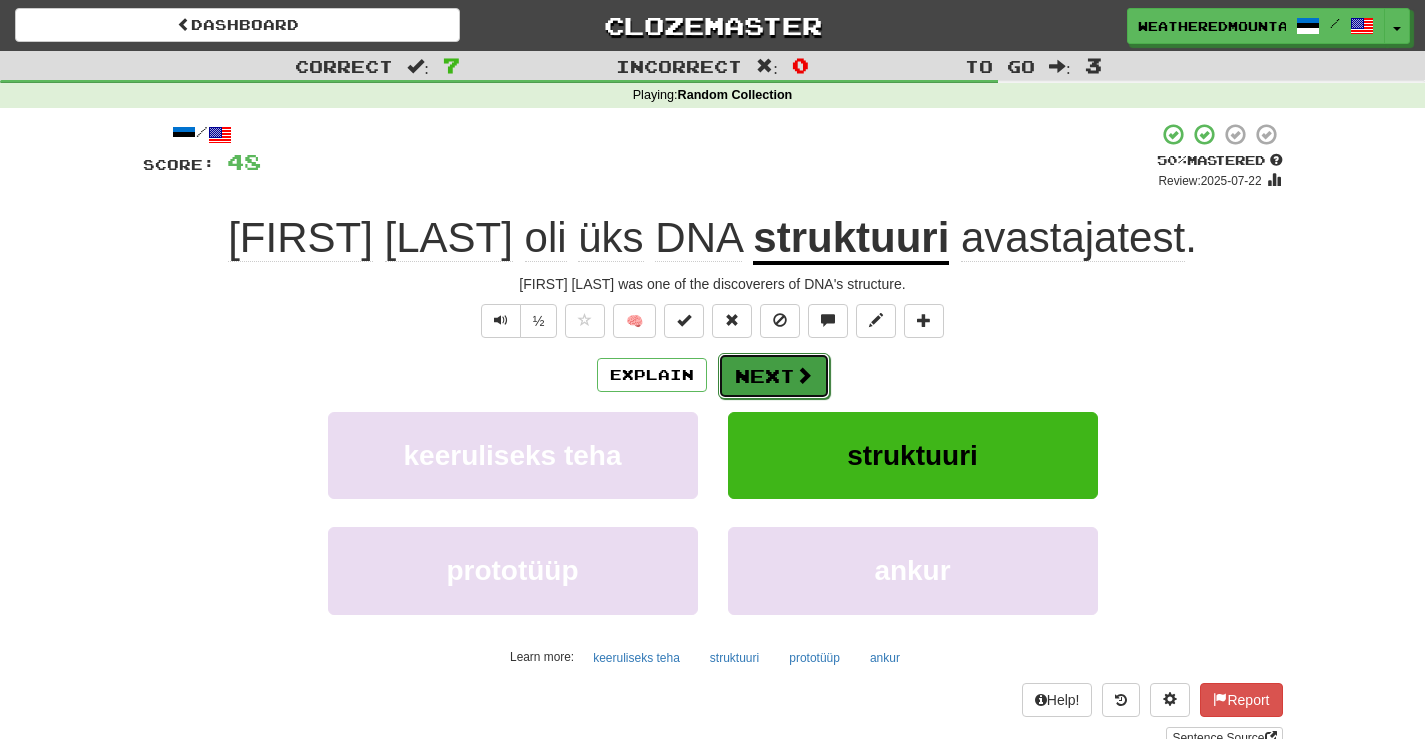 click on "Next" at bounding box center [774, 376] 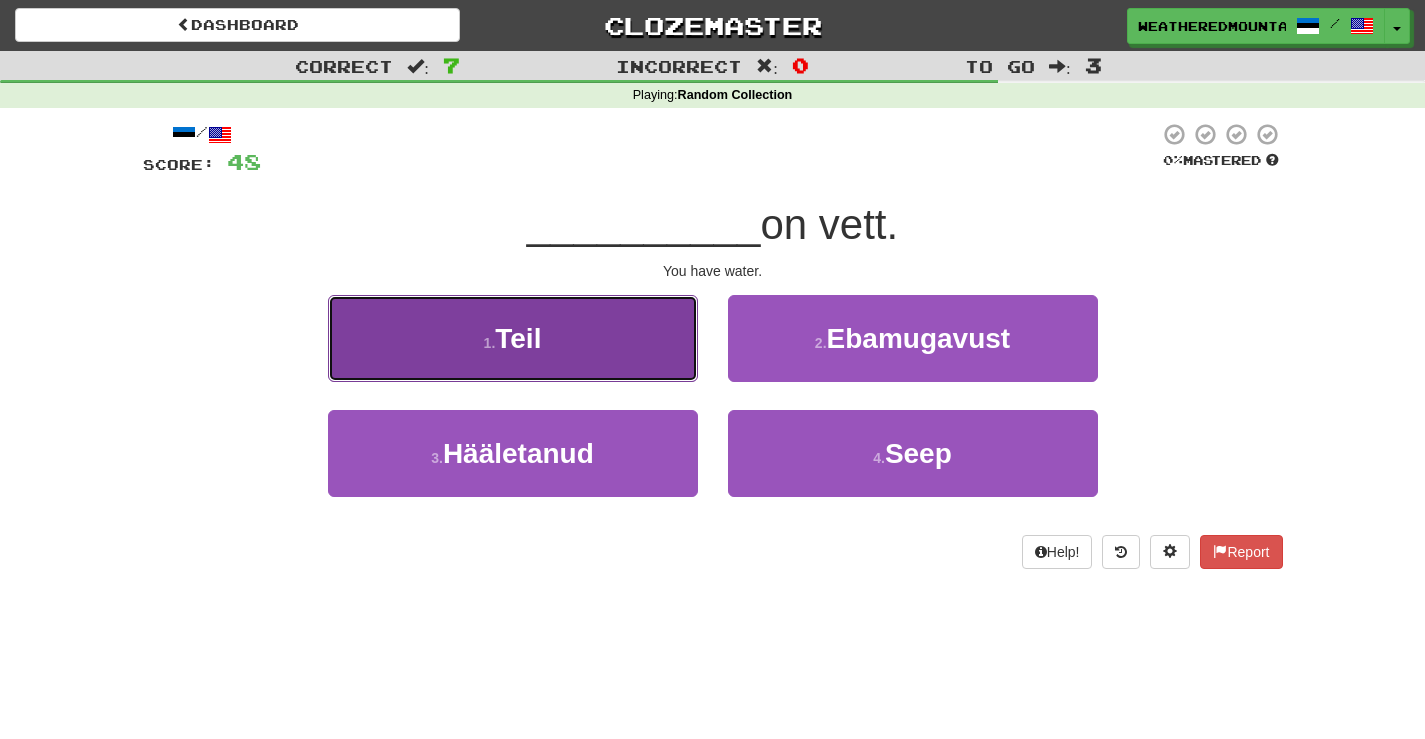 click on "1 .  Teil" at bounding box center (513, 338) 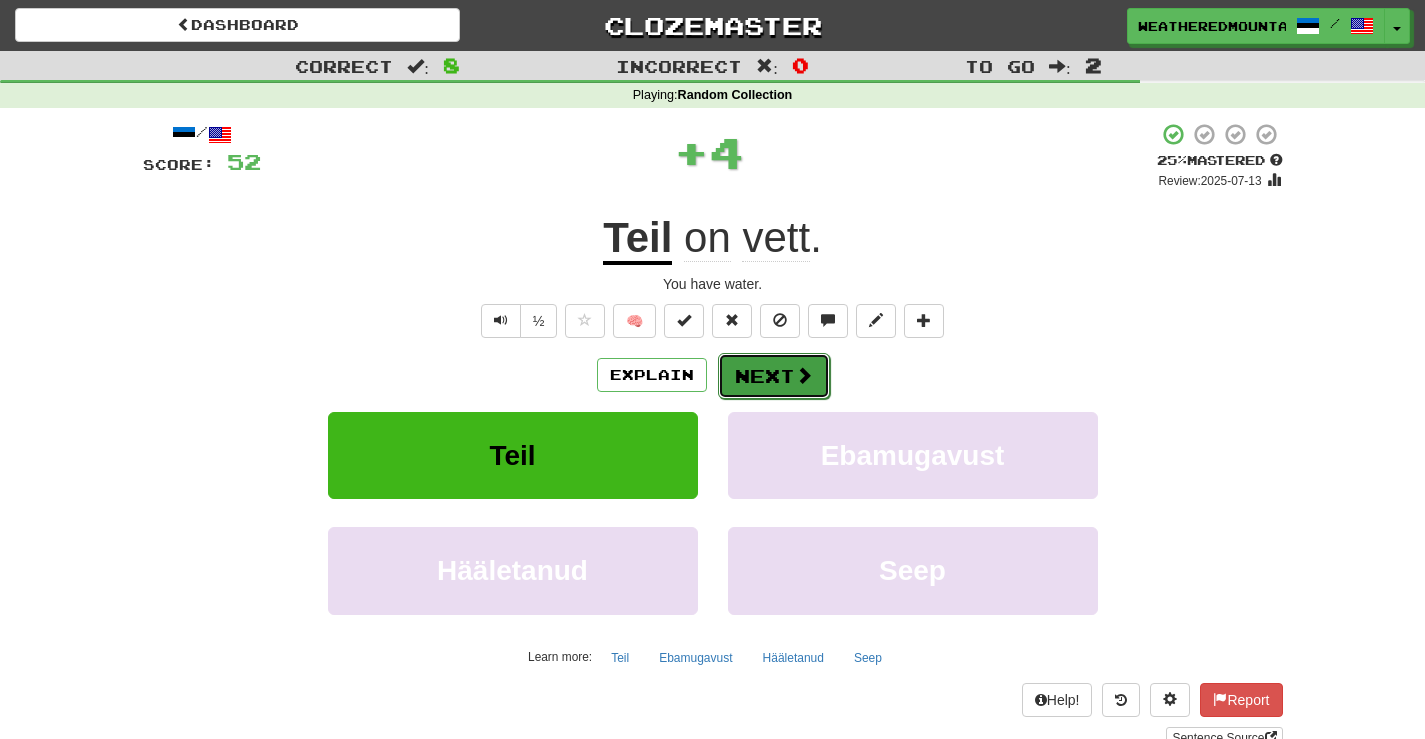 click at bounding box center [804, 375] 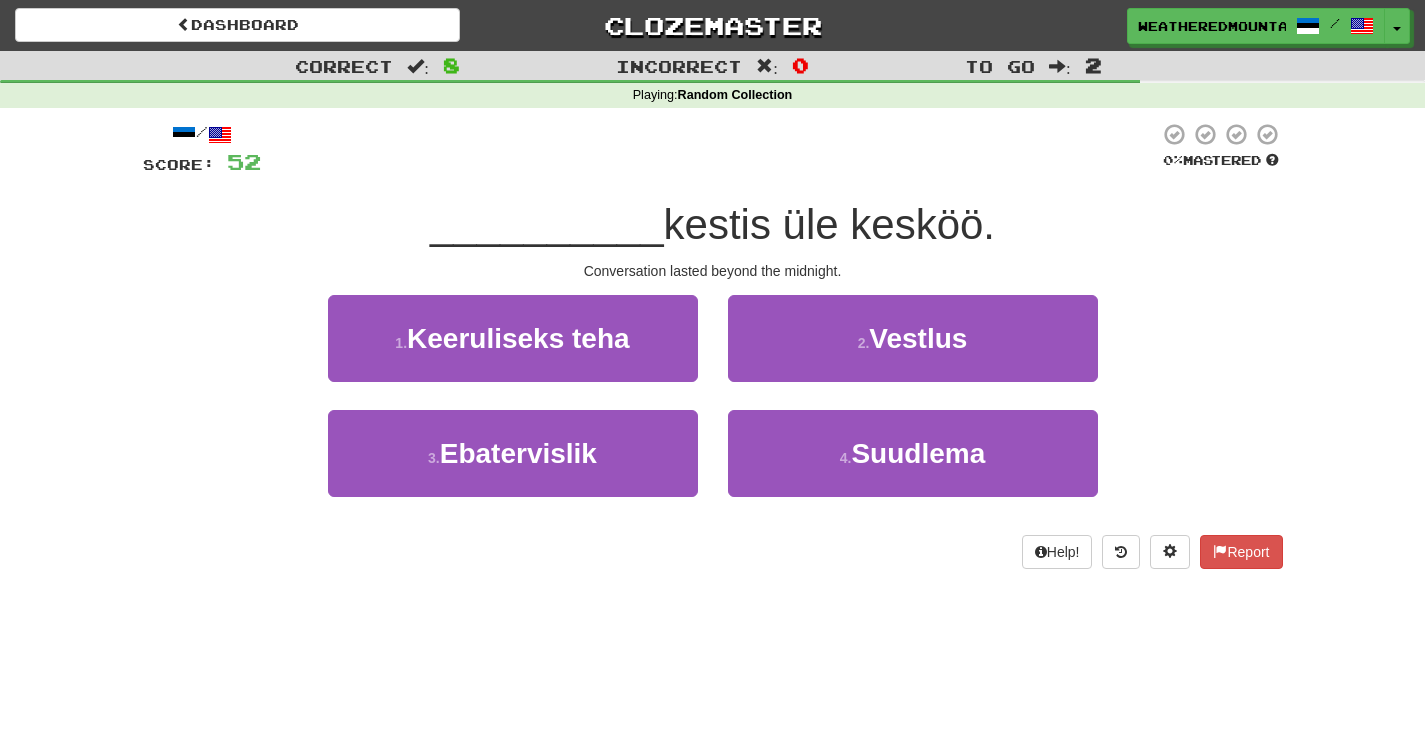 click on "2 .  Vestlus" at bounding box center [913, 352] 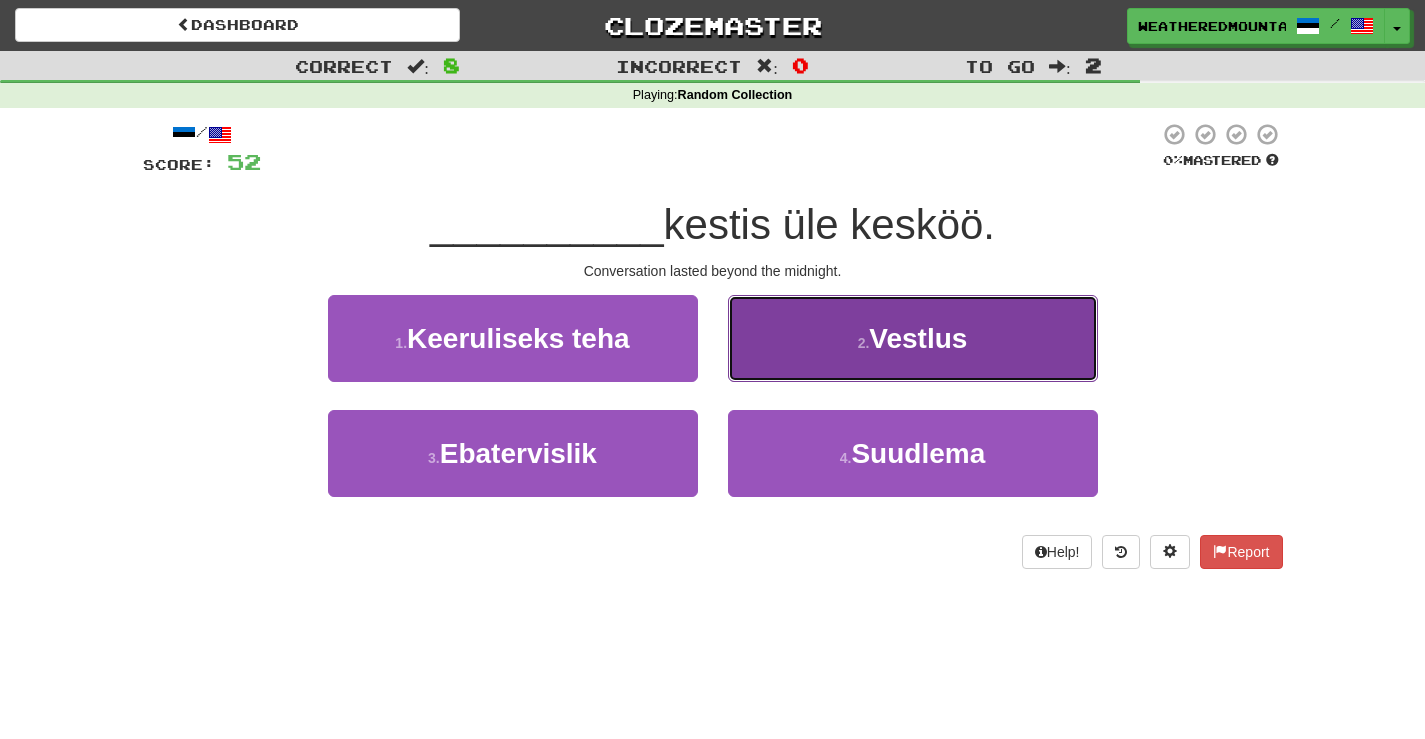 click on "2 .  Vestlus" at bounding box center [913, 338] 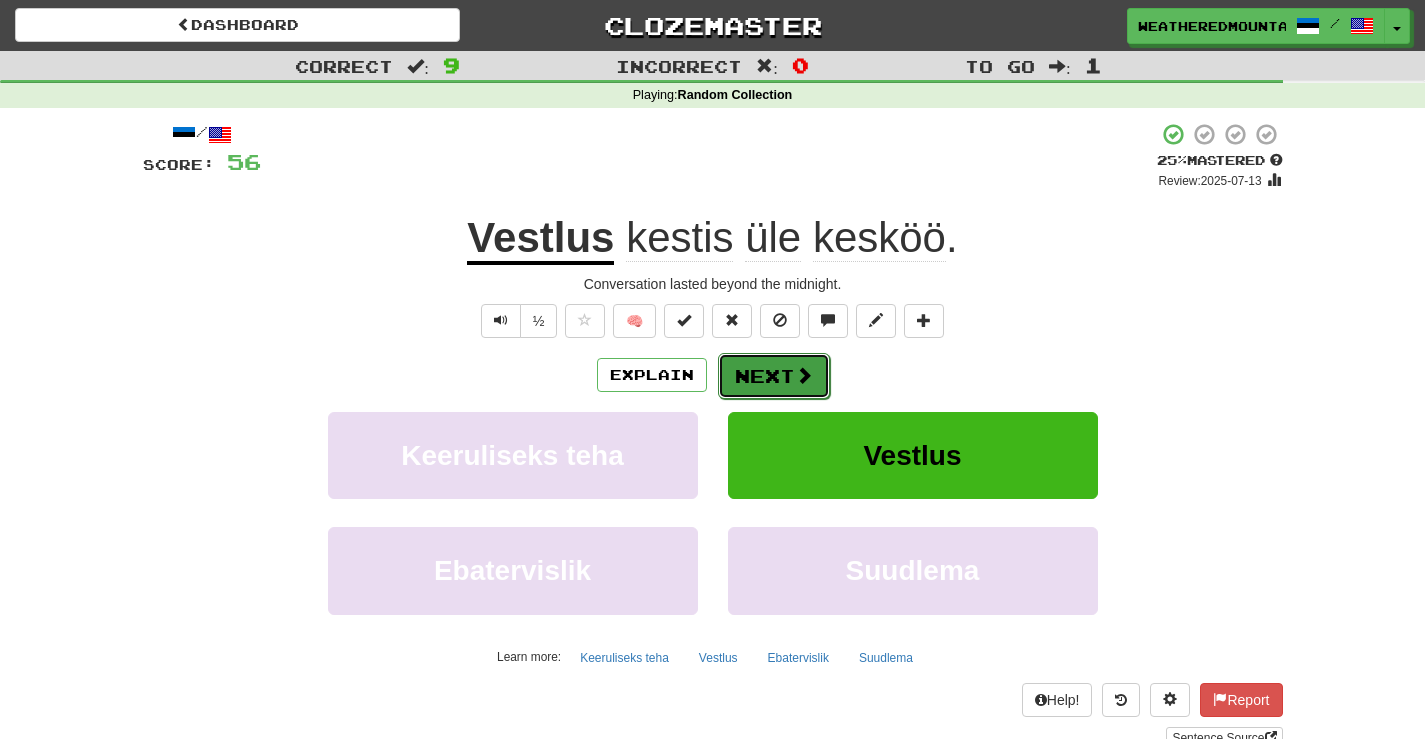 click on "Next" at bounding box center [774, 376] 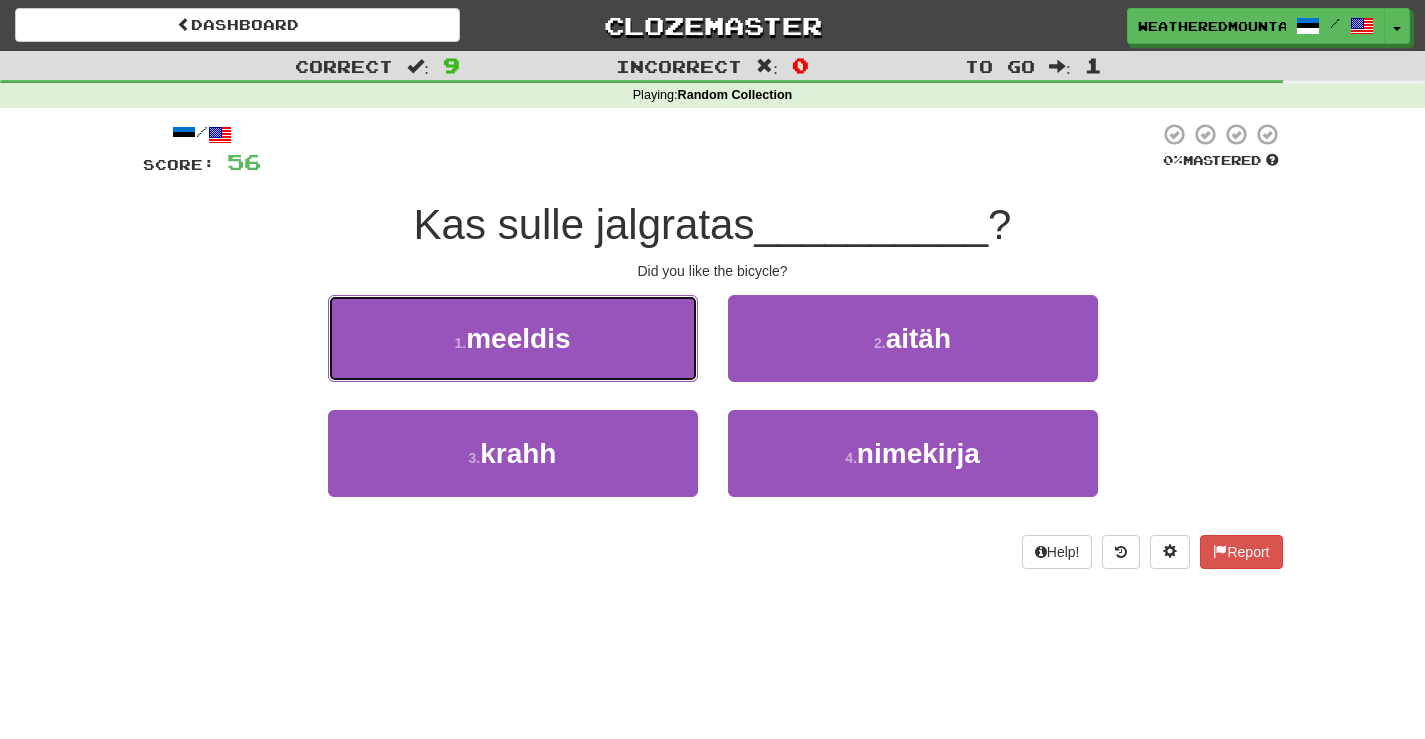 click on "1 .  meeldis" at bounding box center [513, 338] 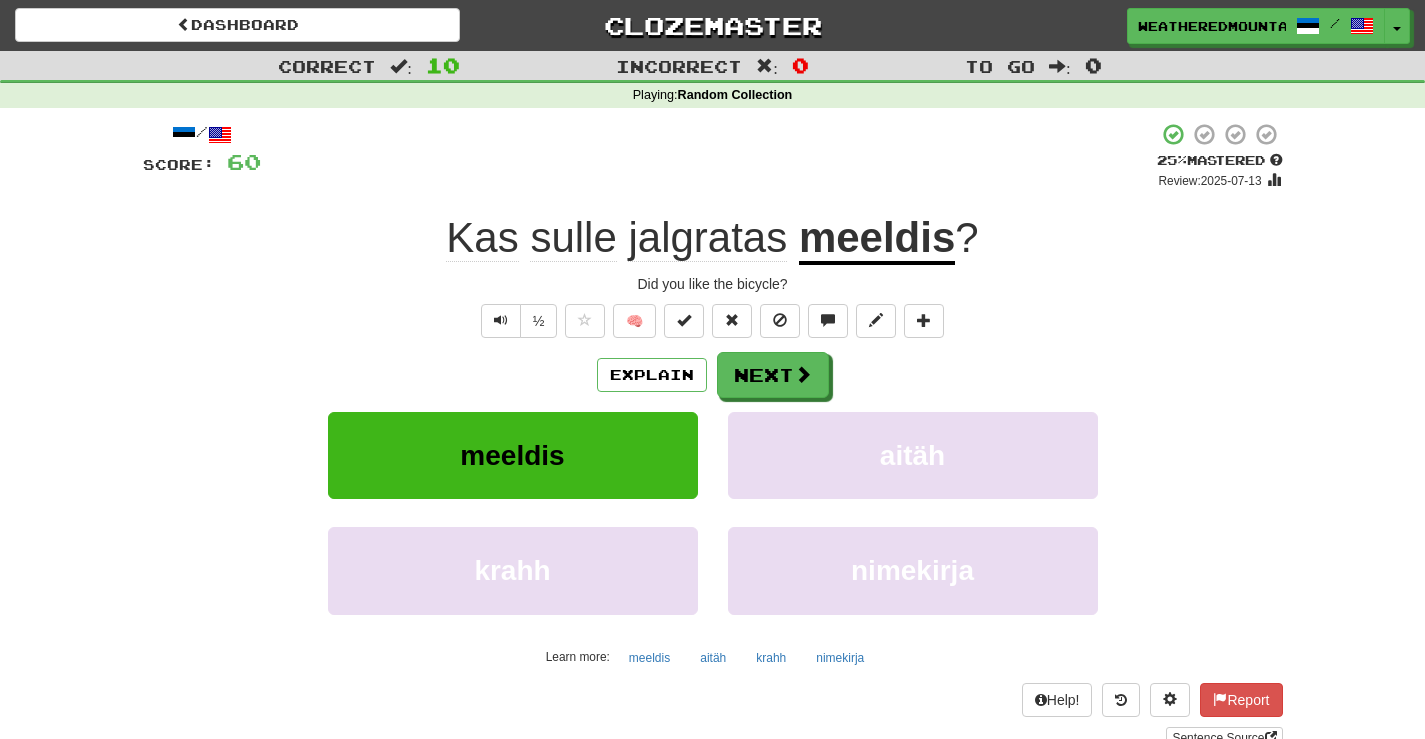 click on "jalgratas" 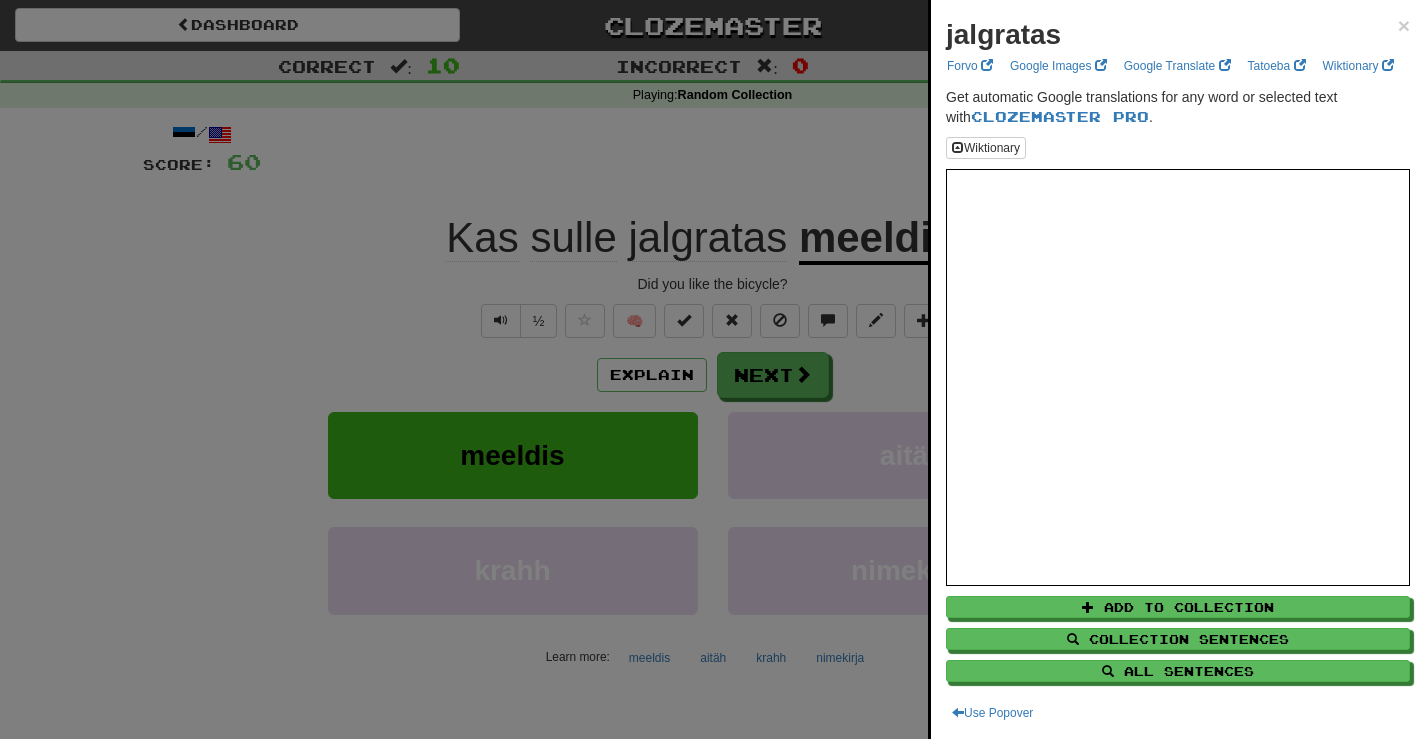 click on "jalgratas × Forvo   Google Images   Google Translate   Tatoeba   Wiktionary   Get automatic Google translations for any word or selected text with  Clozemaster Pro .  Wiktionary   Add to Collection   Collection Sentences   All Sentences  Use Popover" at bounding box center (1178, 369) 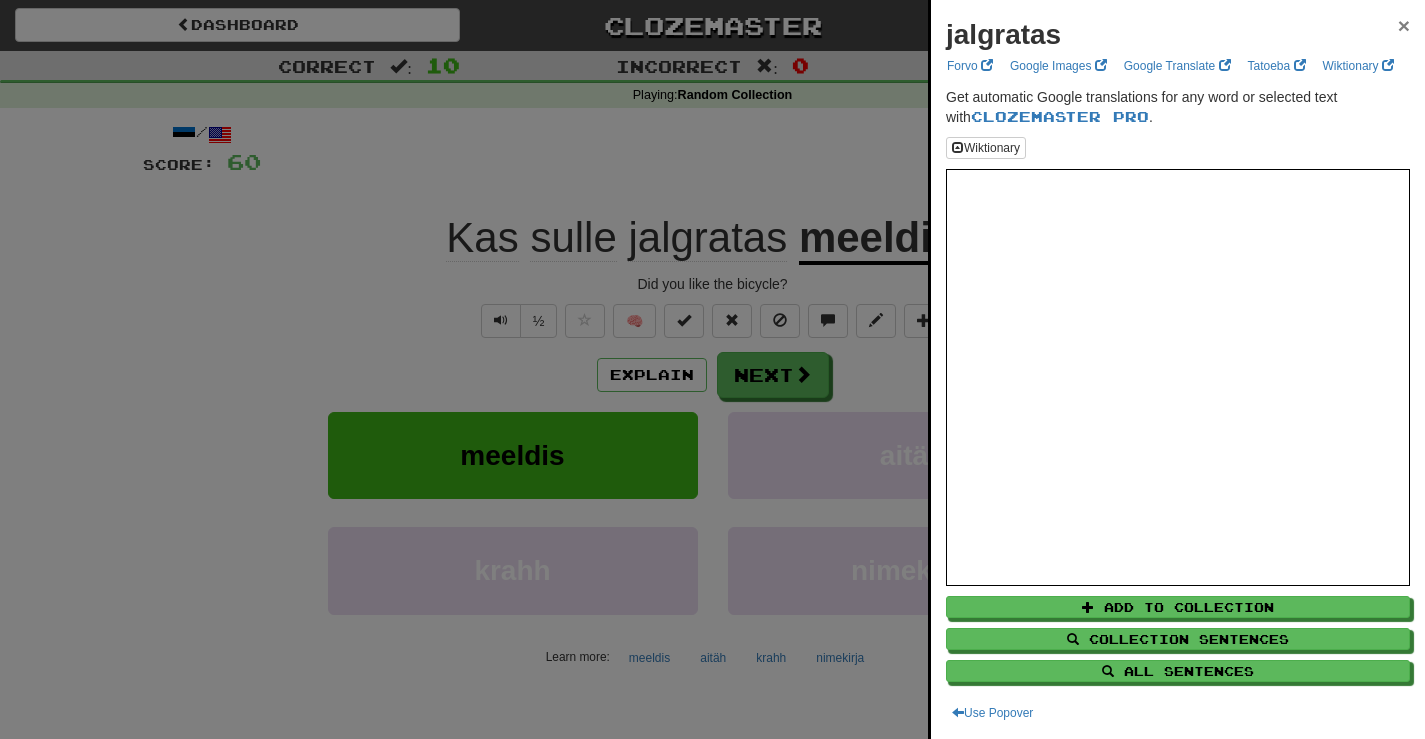 click on "×" at bounding box center (1404, 25) 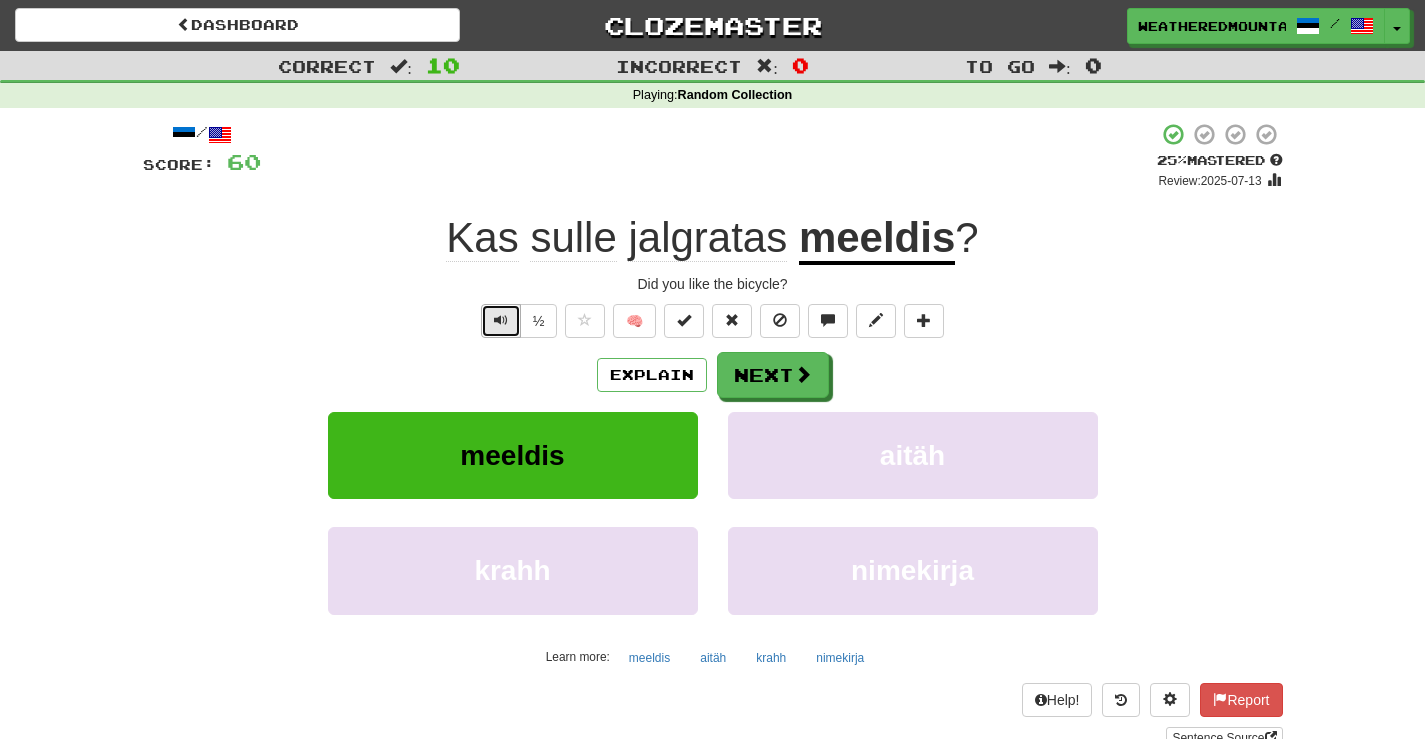 click at bounding box center [501, 321] 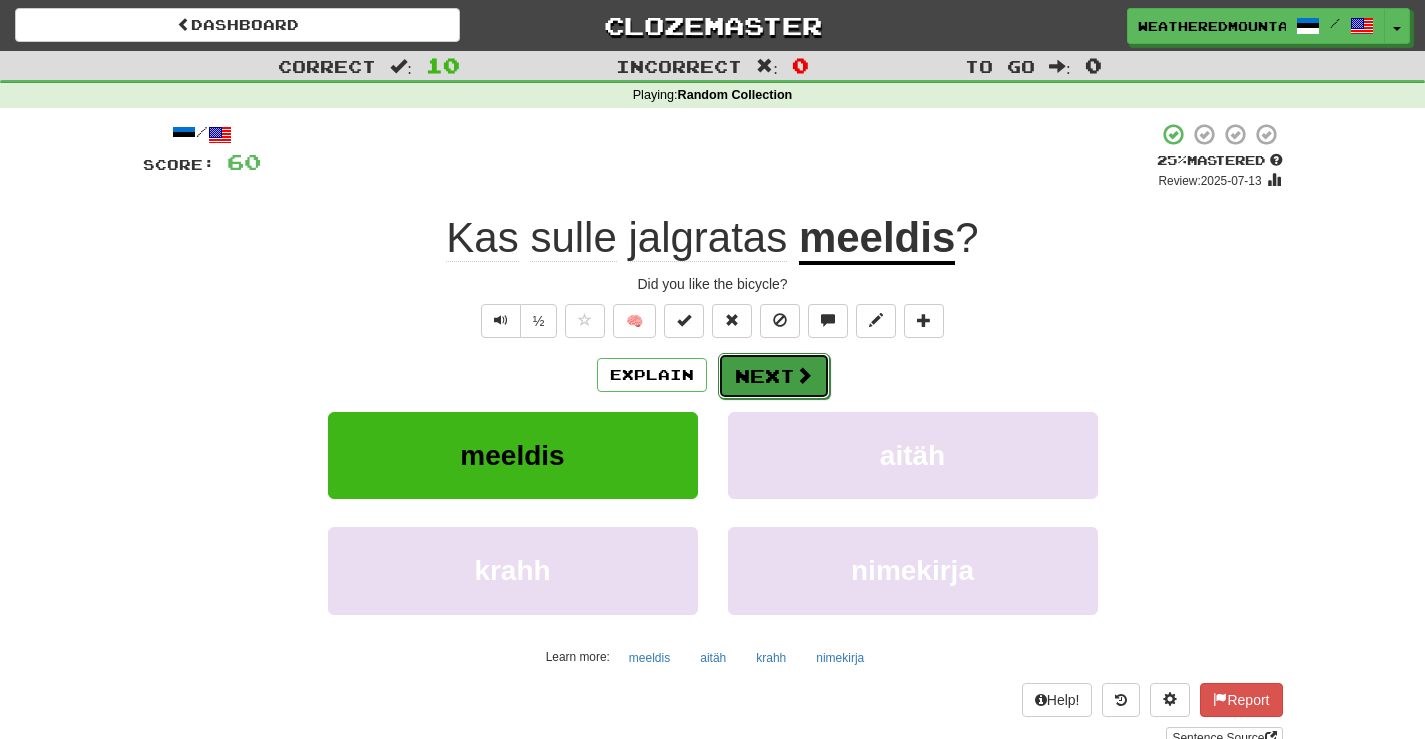 click on "Next" at bounding box center (774, 376) 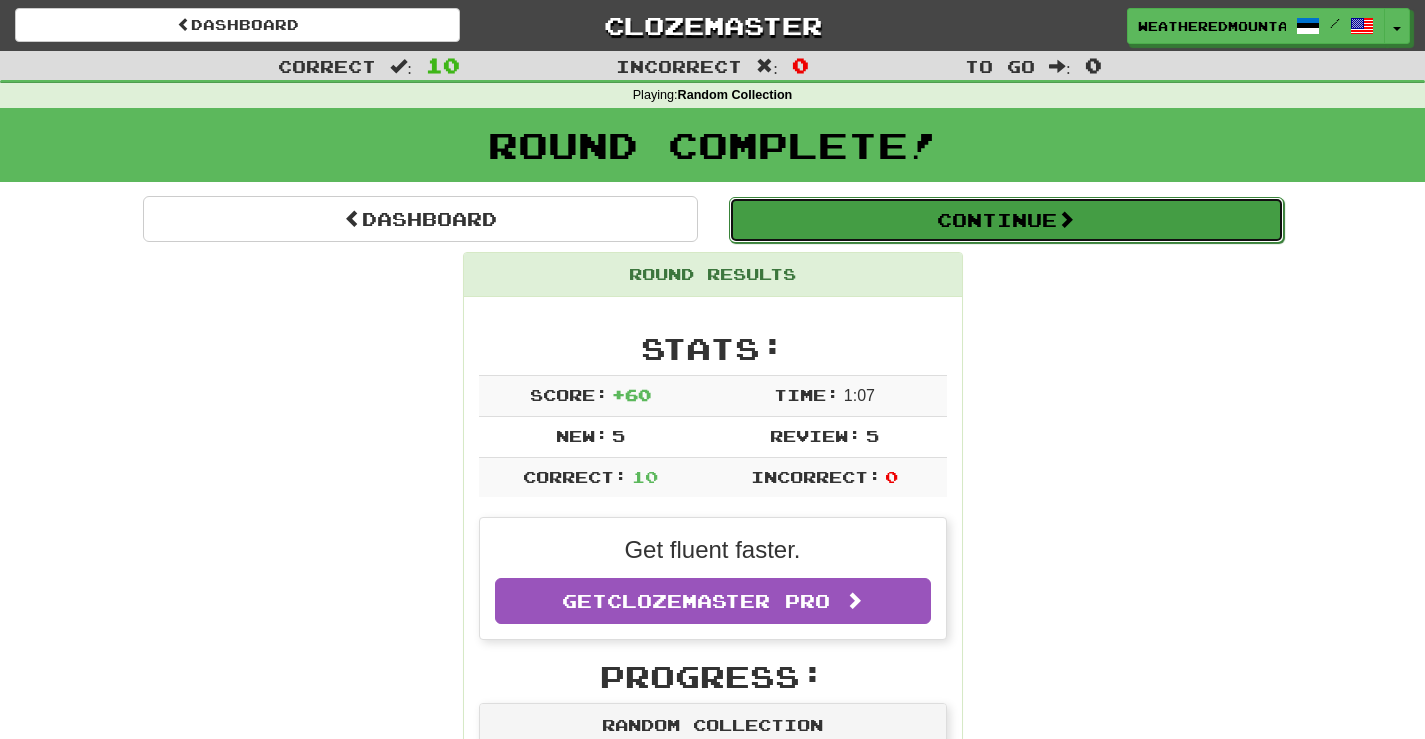 click on "Continue" at bounding box center [1006, 220] 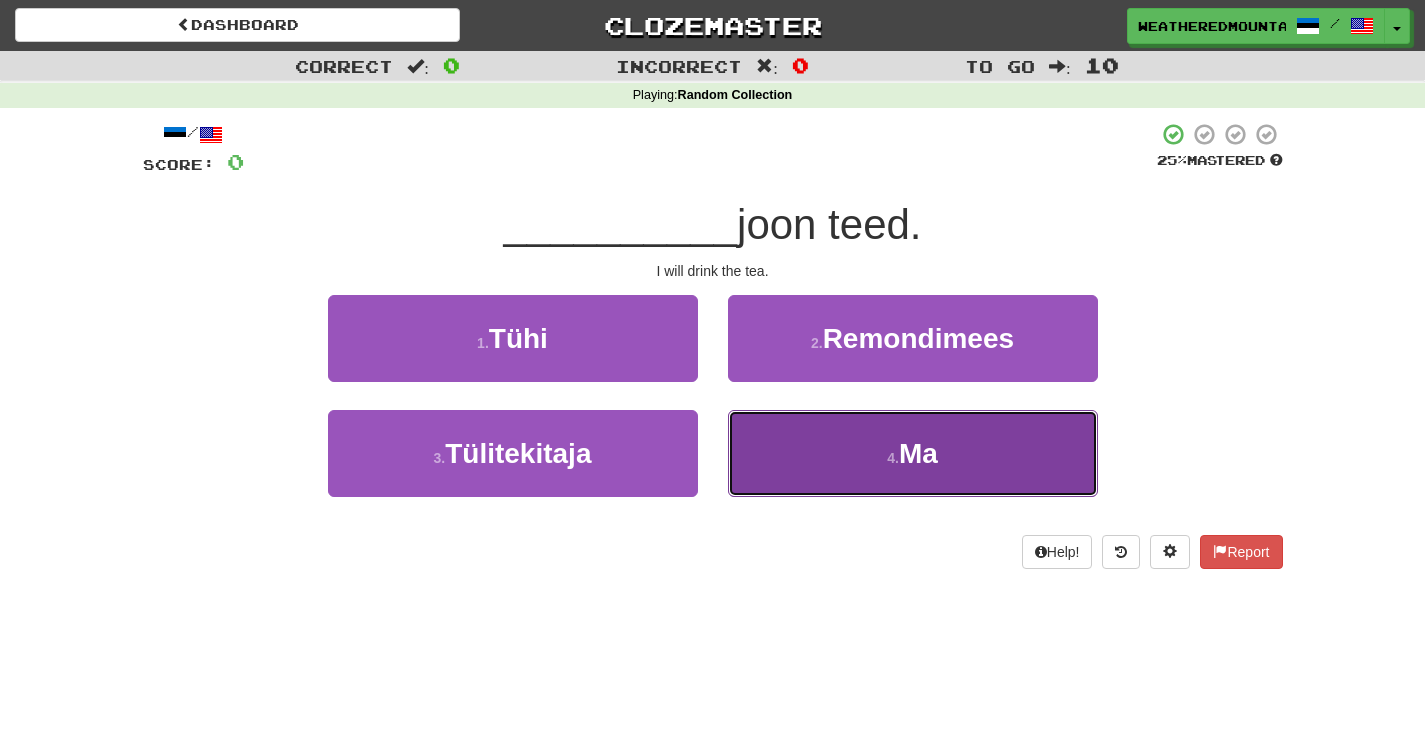 click on "4 .  Ma" at bounding box center (913, 453) 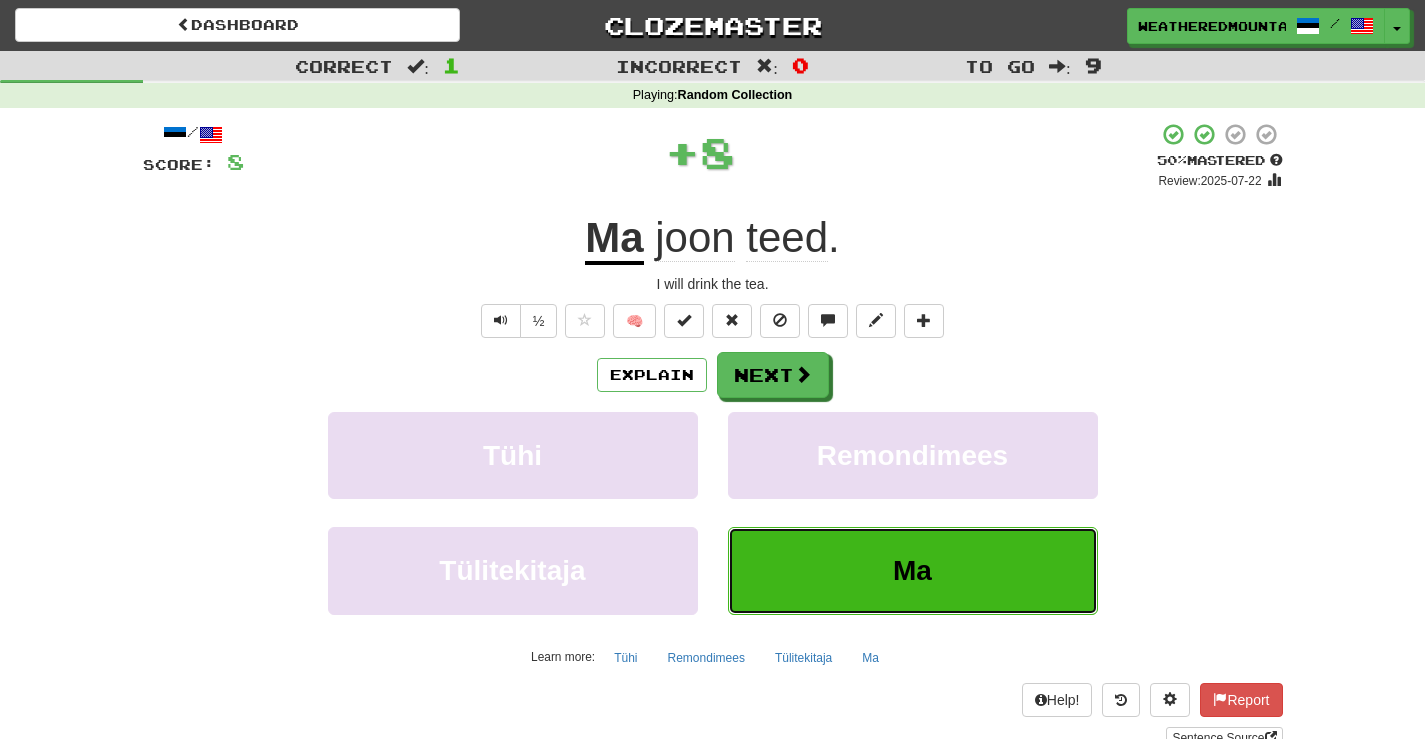 click on "Ma" at bounding box center (913, 570) 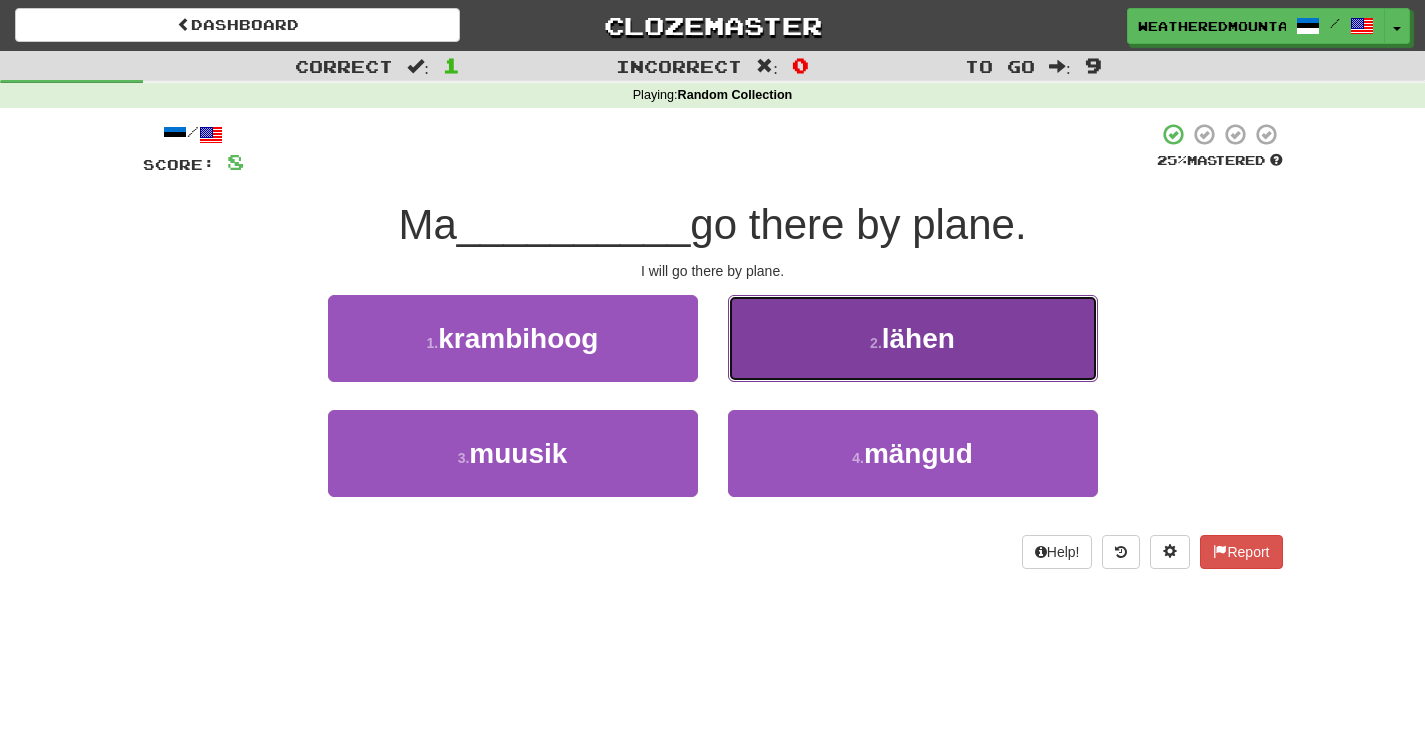 click on "2 .  lähen" at bounding box center (913, 338) 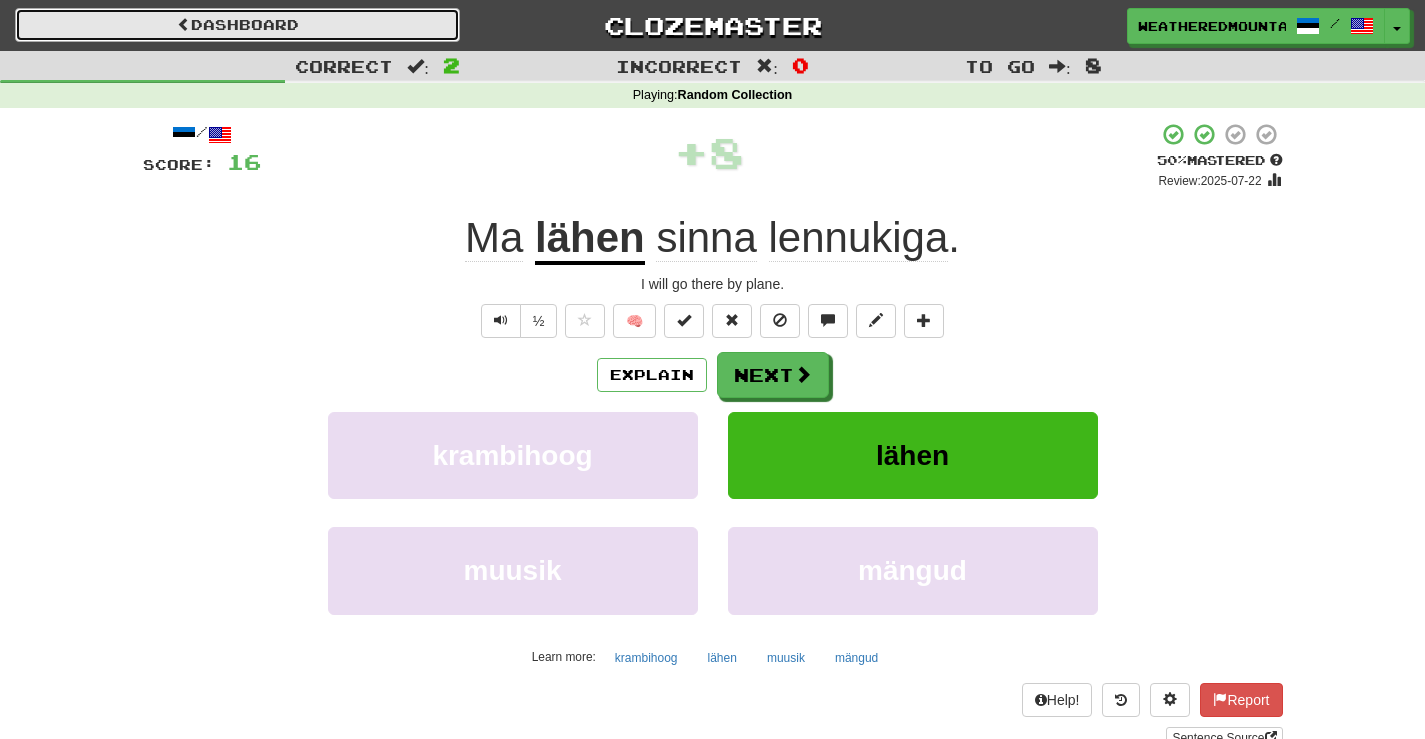 click on "Dashboard" at bounding box center [237, 25] 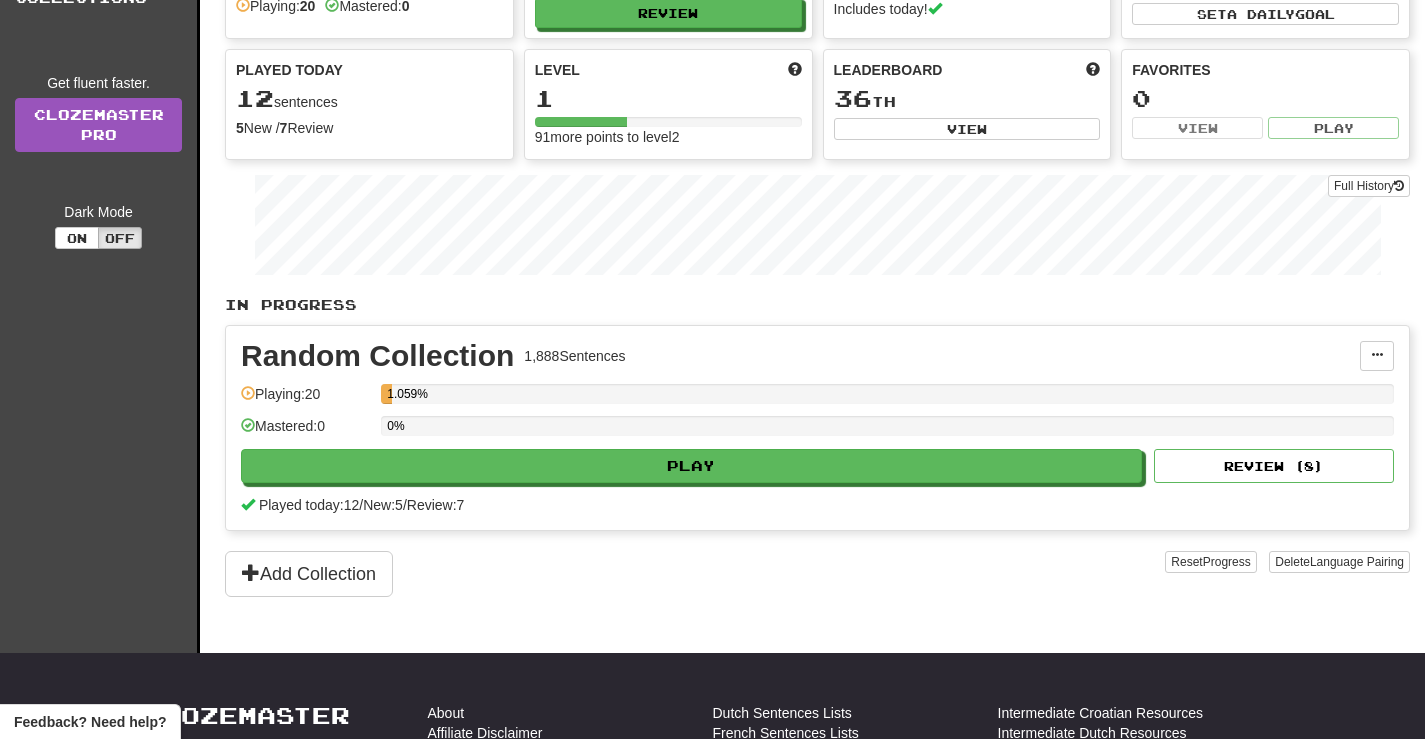 scroll, scrollTop: 300, scrollLeft: 0, axis: vertical 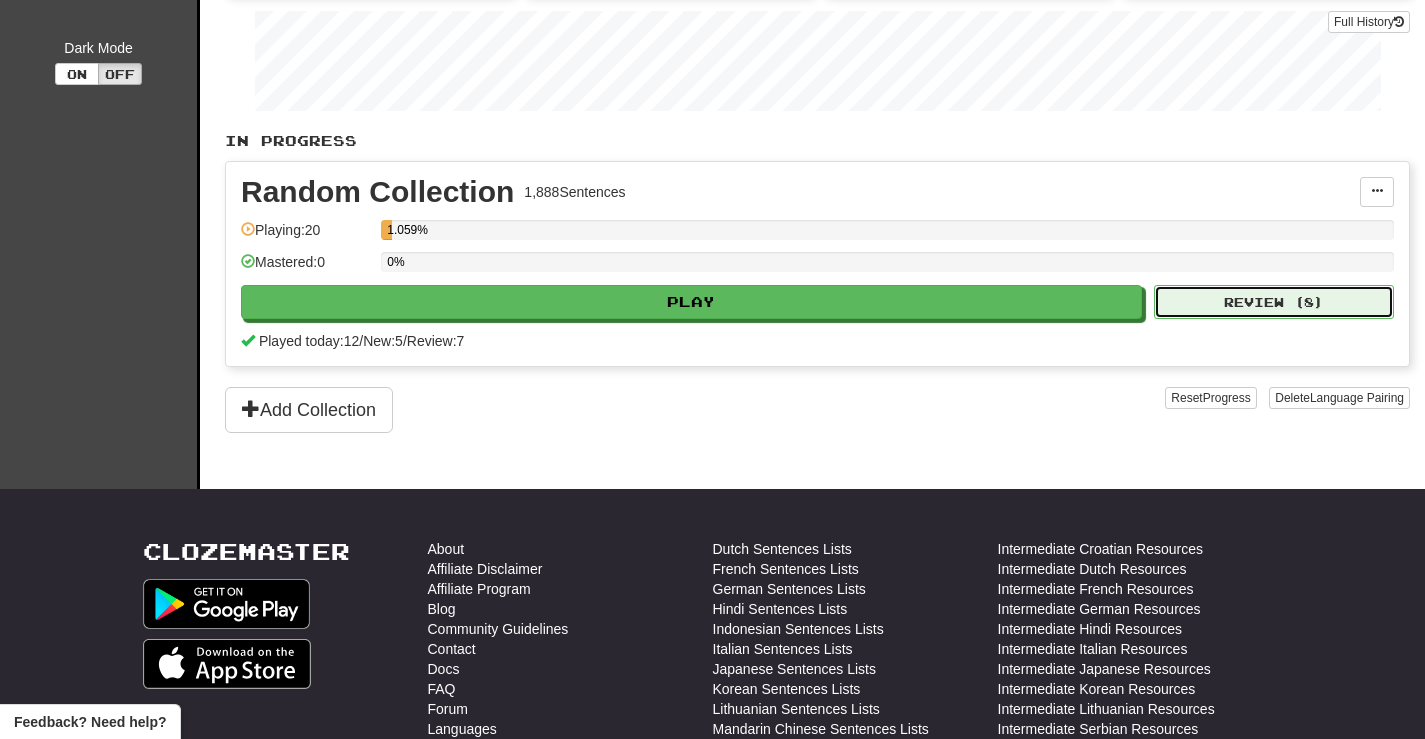 click on "Review ( 8 )" at bounding box center [1274, 302] 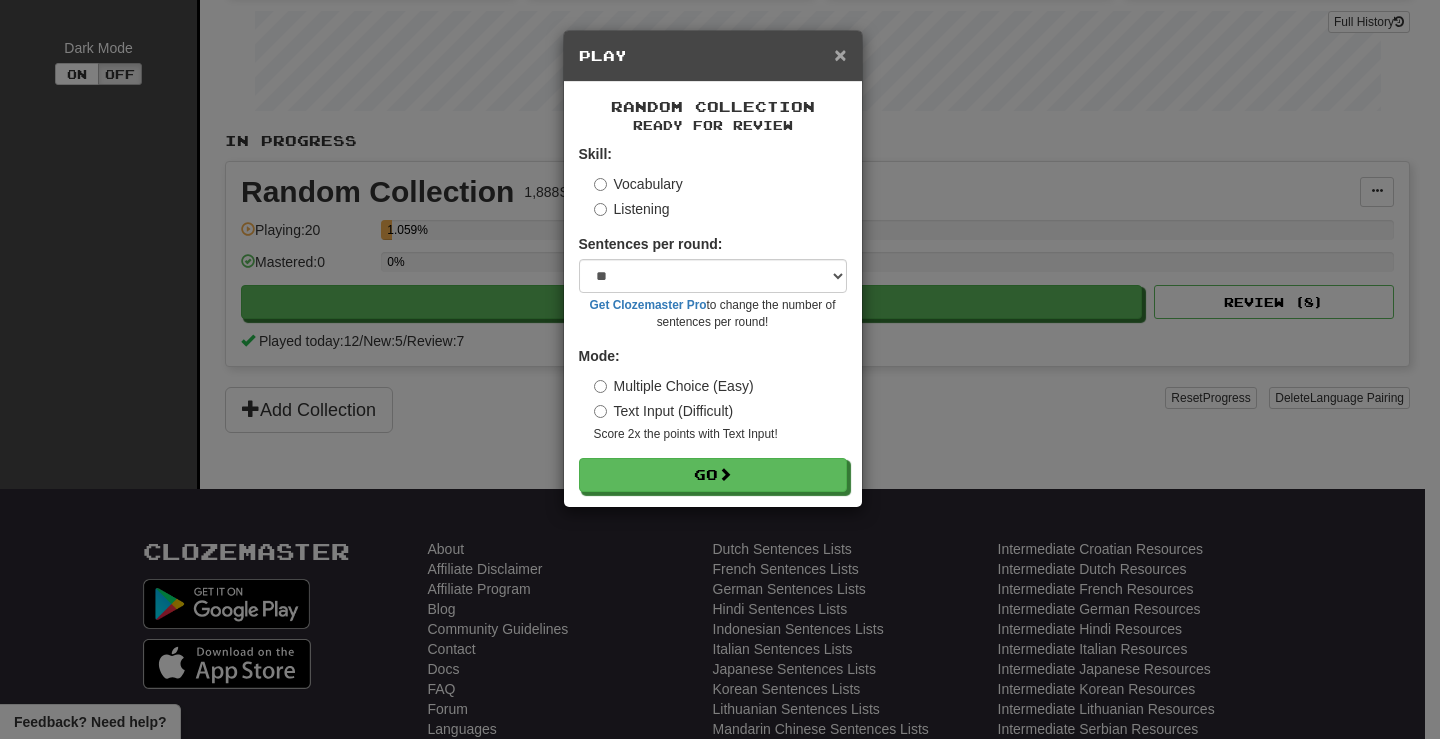 click on "×" at bounding box center [840, 54] 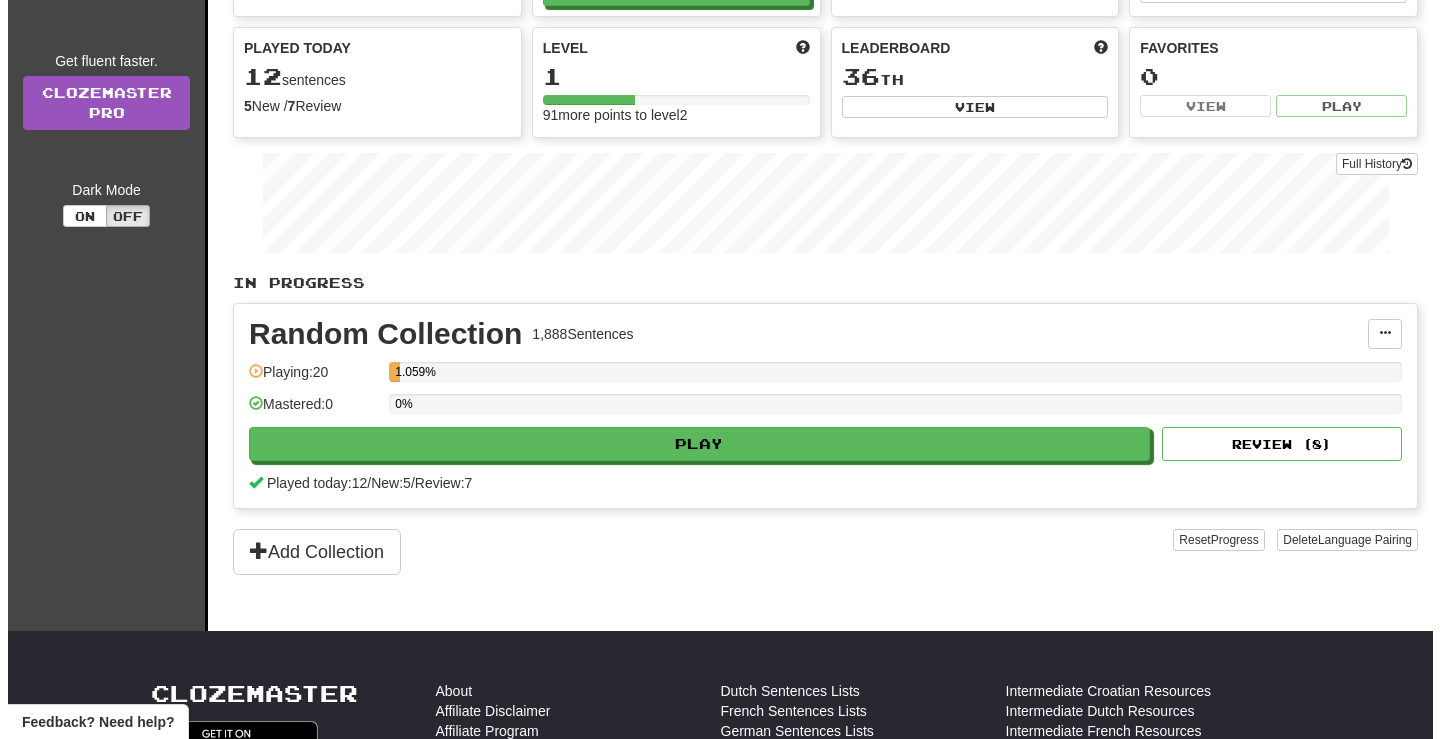 scroll, scrollTop: 0, scrollLeft: 0, axis: both 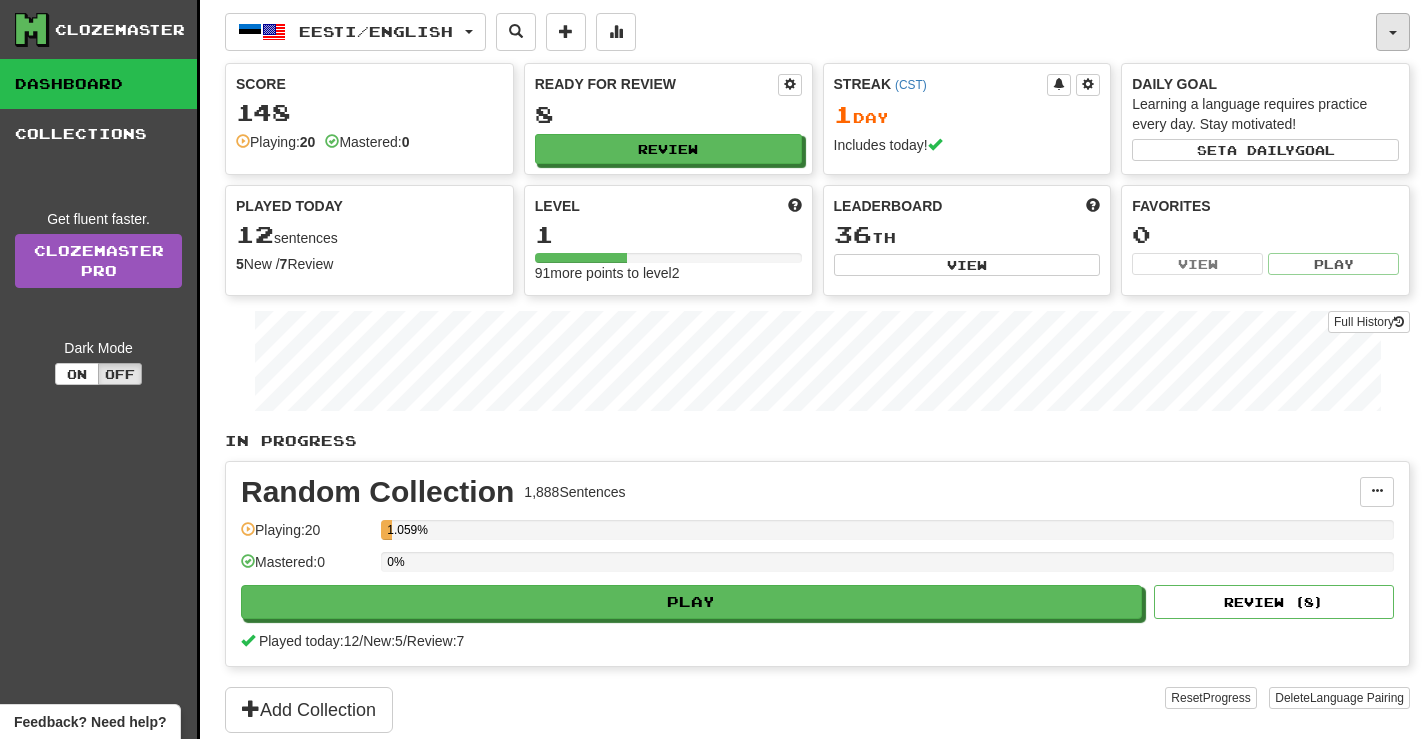 click at bounding box center [1393, 32] 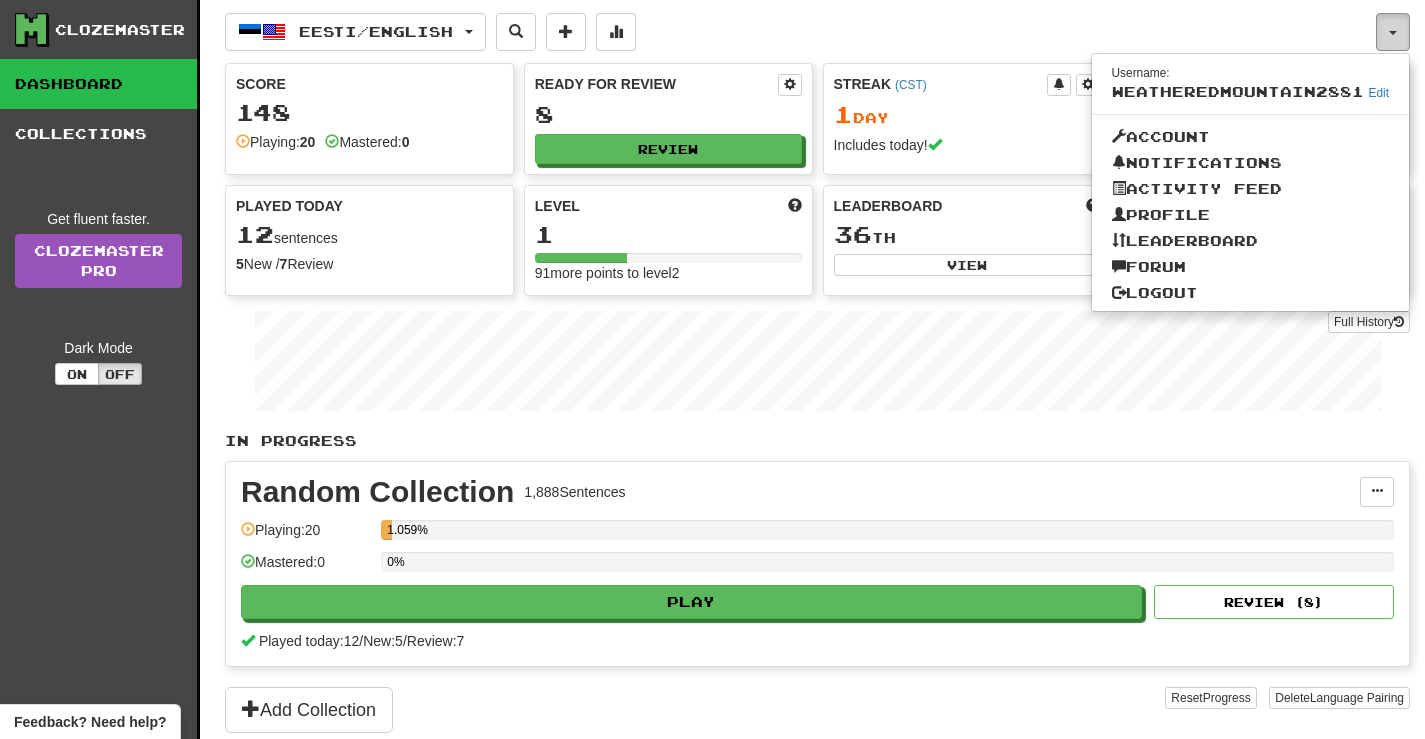 click at bounding box center (1393, 32) 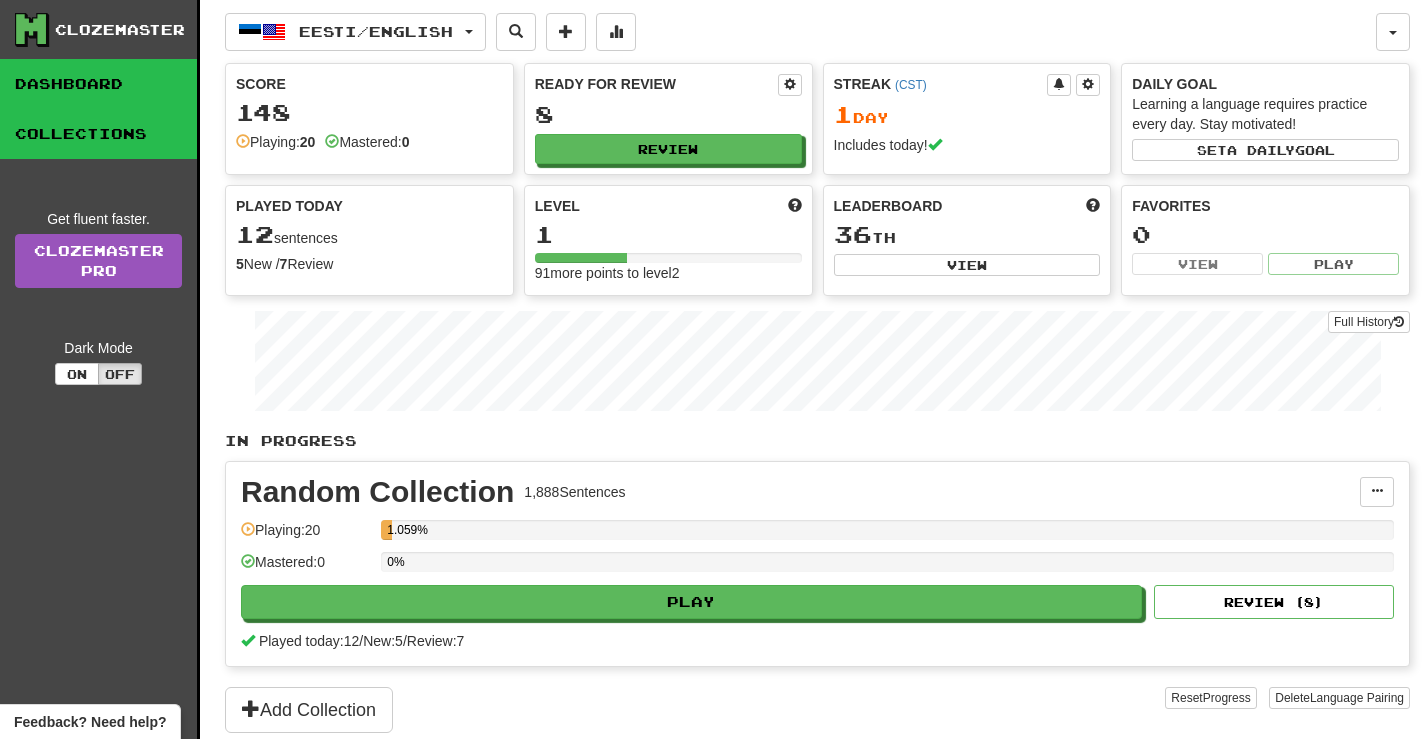 click on "Collections" at bounding box center [98, 134] 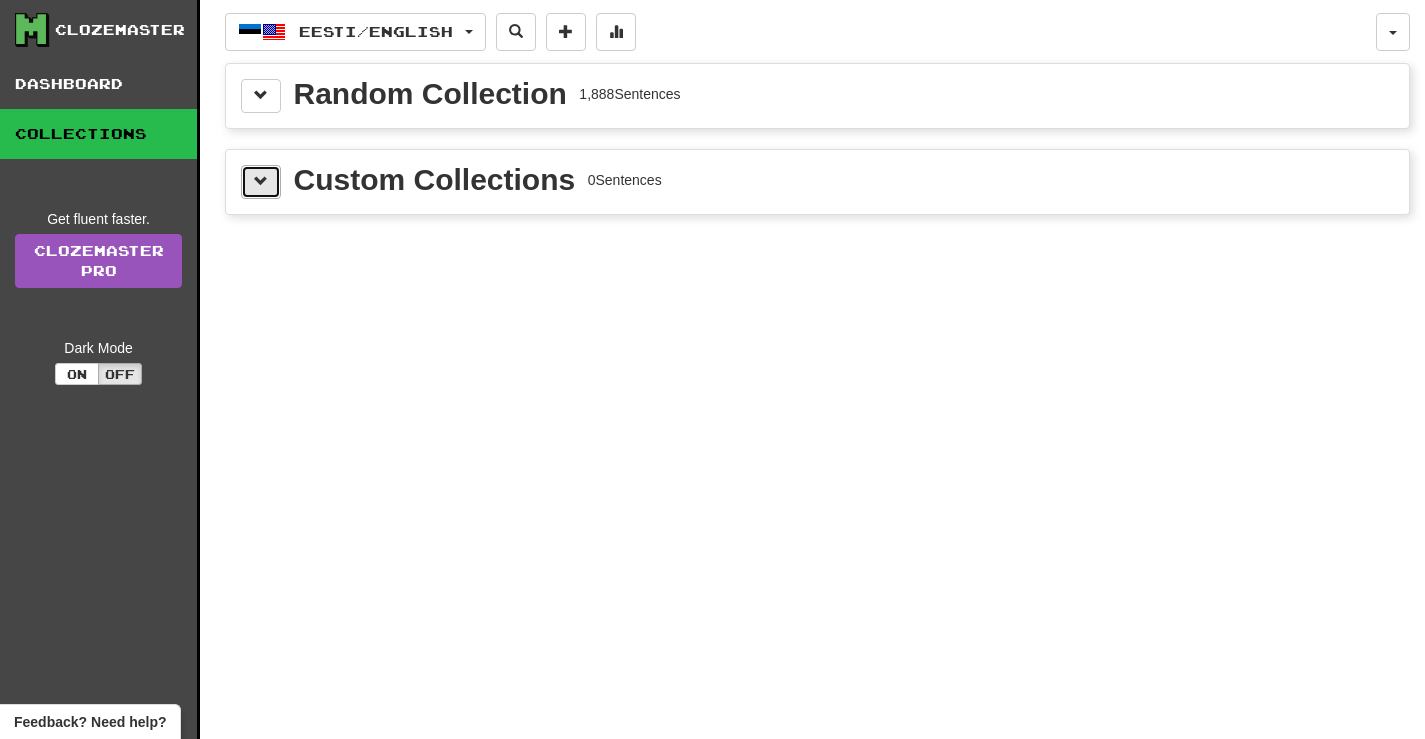 click at bounding box center [261, 182] 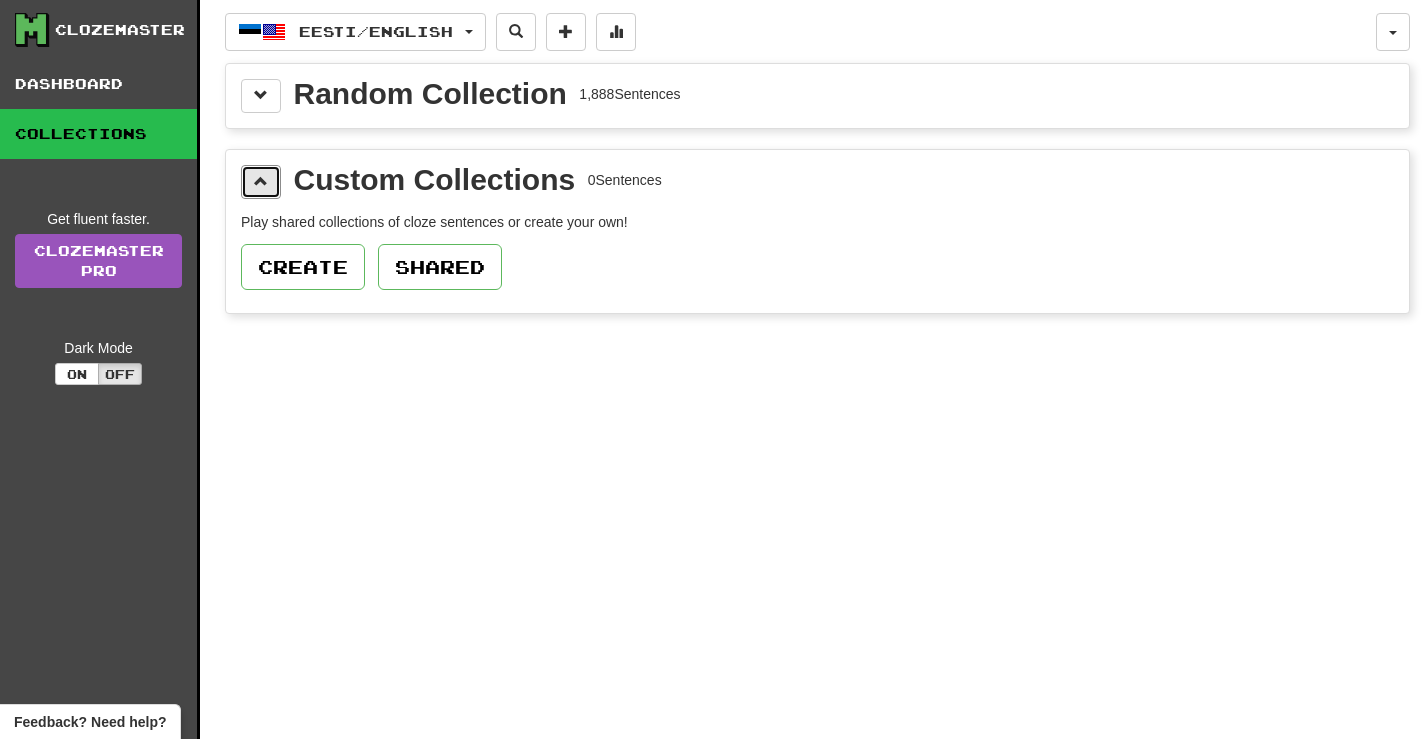 drag, startPoint x: 264, startPoint y: 193, endPoint x: 263, endPoint y: 126, distance: 67.00746 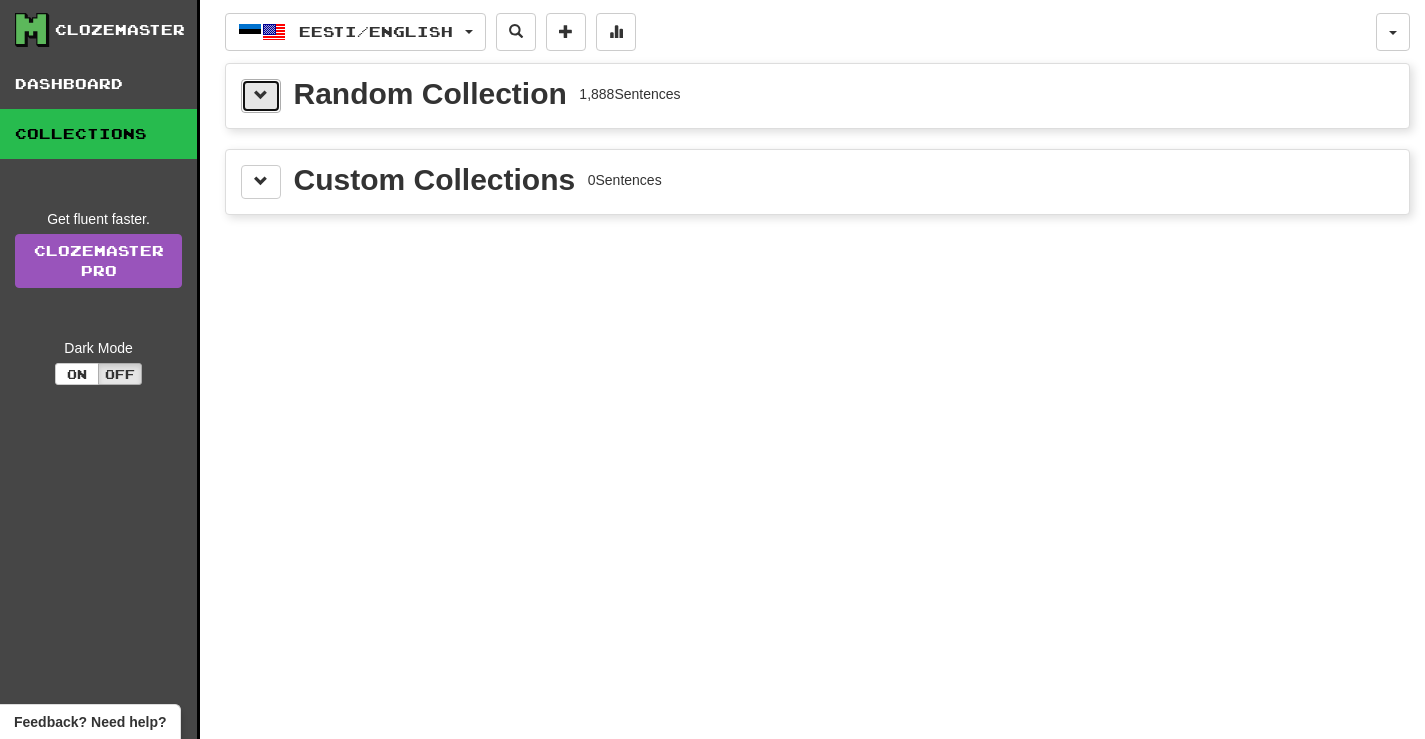 click at bounding box center [261, 95] 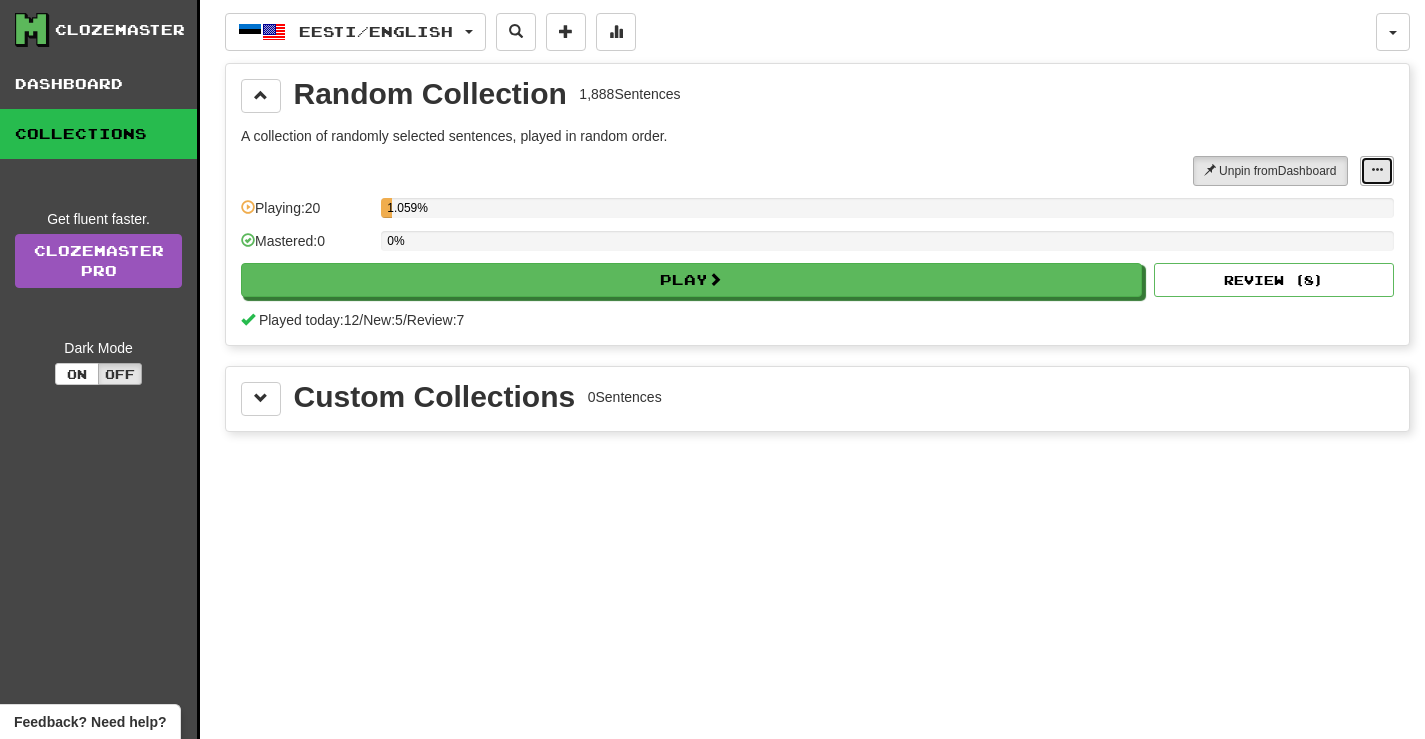 click at bounding box center (1377, 170) 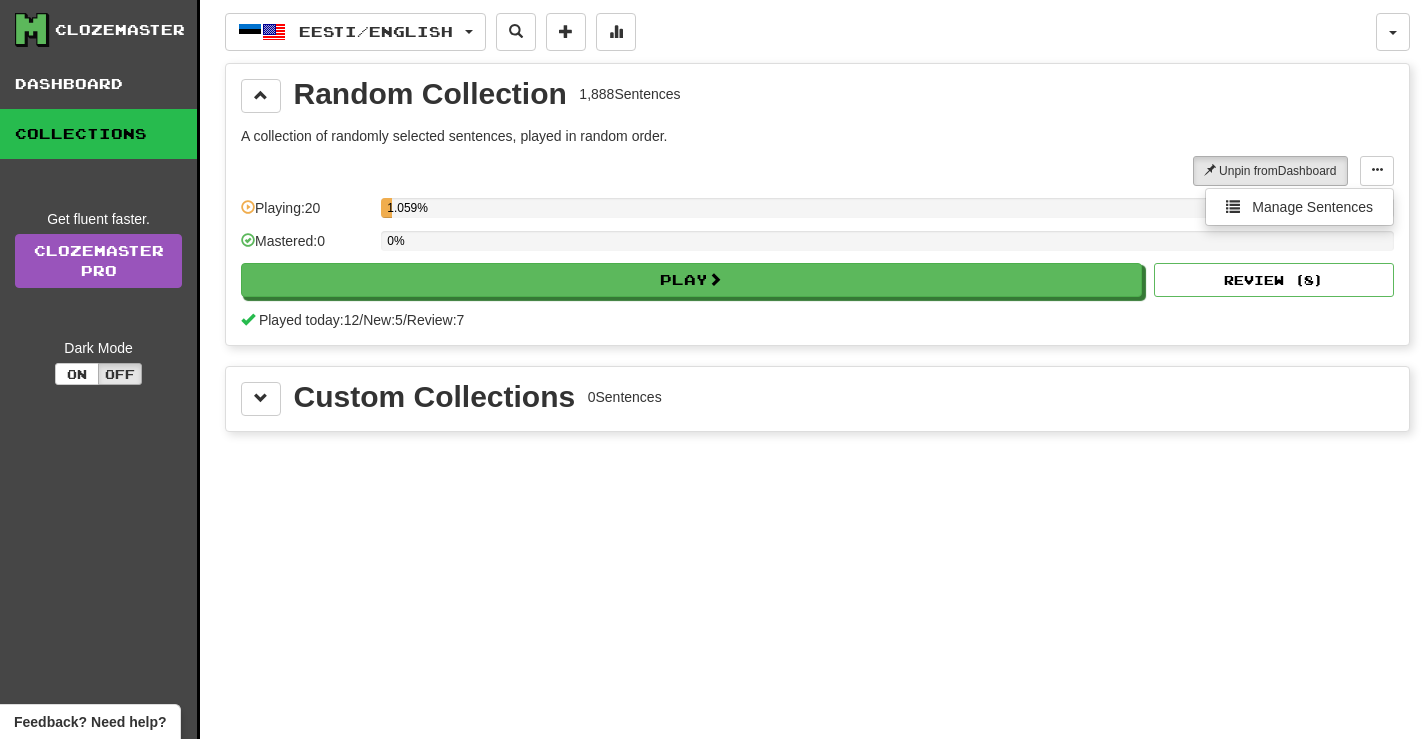 click on "A collection of randomly selected sentences, played in random order.   Unpin from  Dashboard   Unpin from  Dashboard Manage Sentences  Playing:  20 1.059%  Mastered:  0 0% Play  Review ( 8 )   Played today:  12  /  New:  5  /  Review:  7" at bounding box center (817, 228) 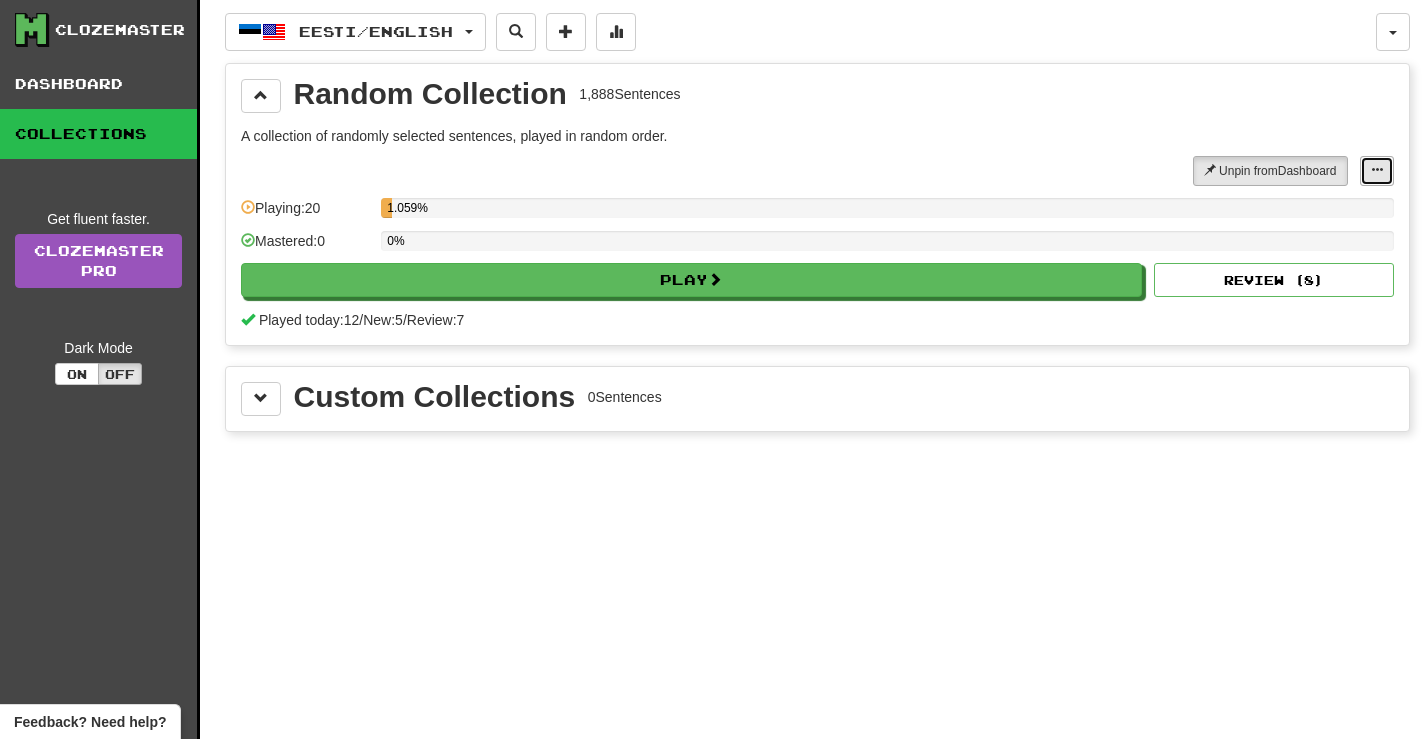 click at bounding box center [1377, 171] 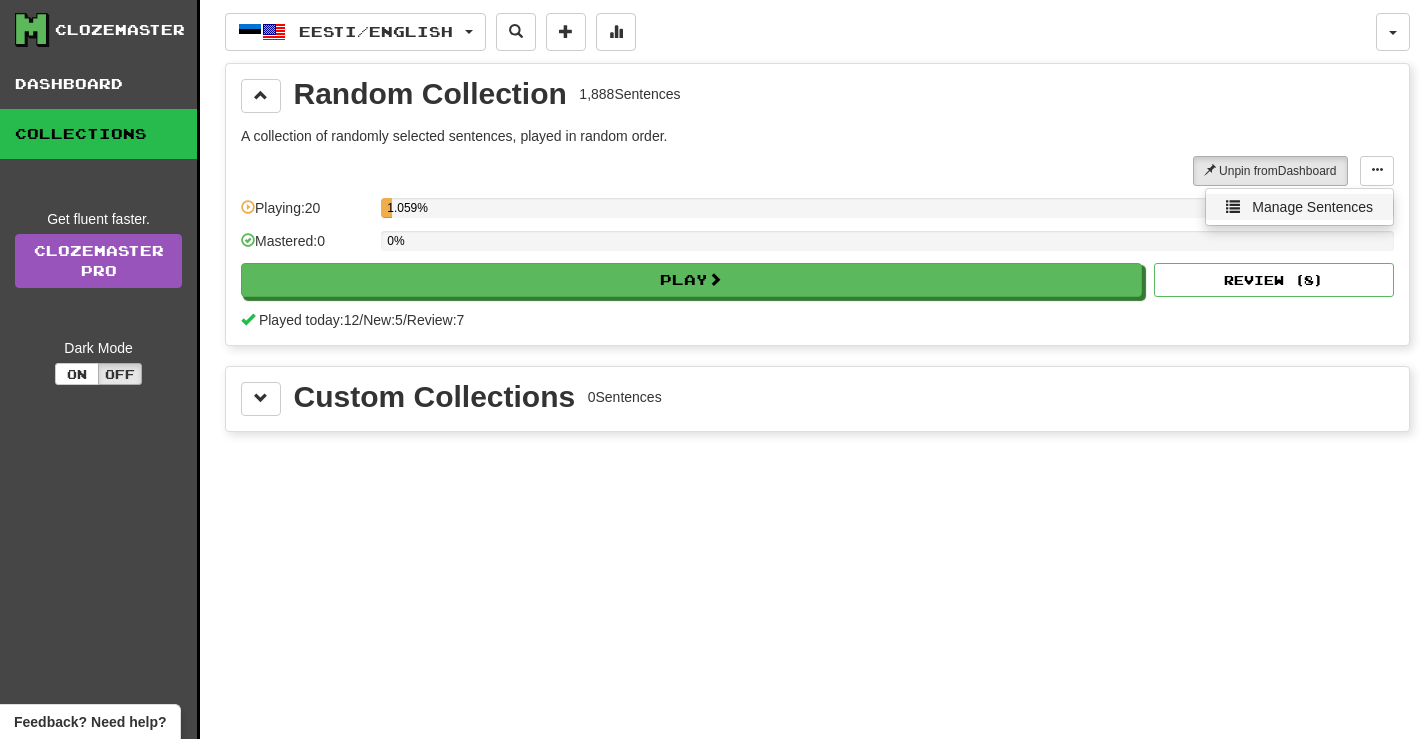 click on "Manage Sentences" at bounding box center (1312, 207) 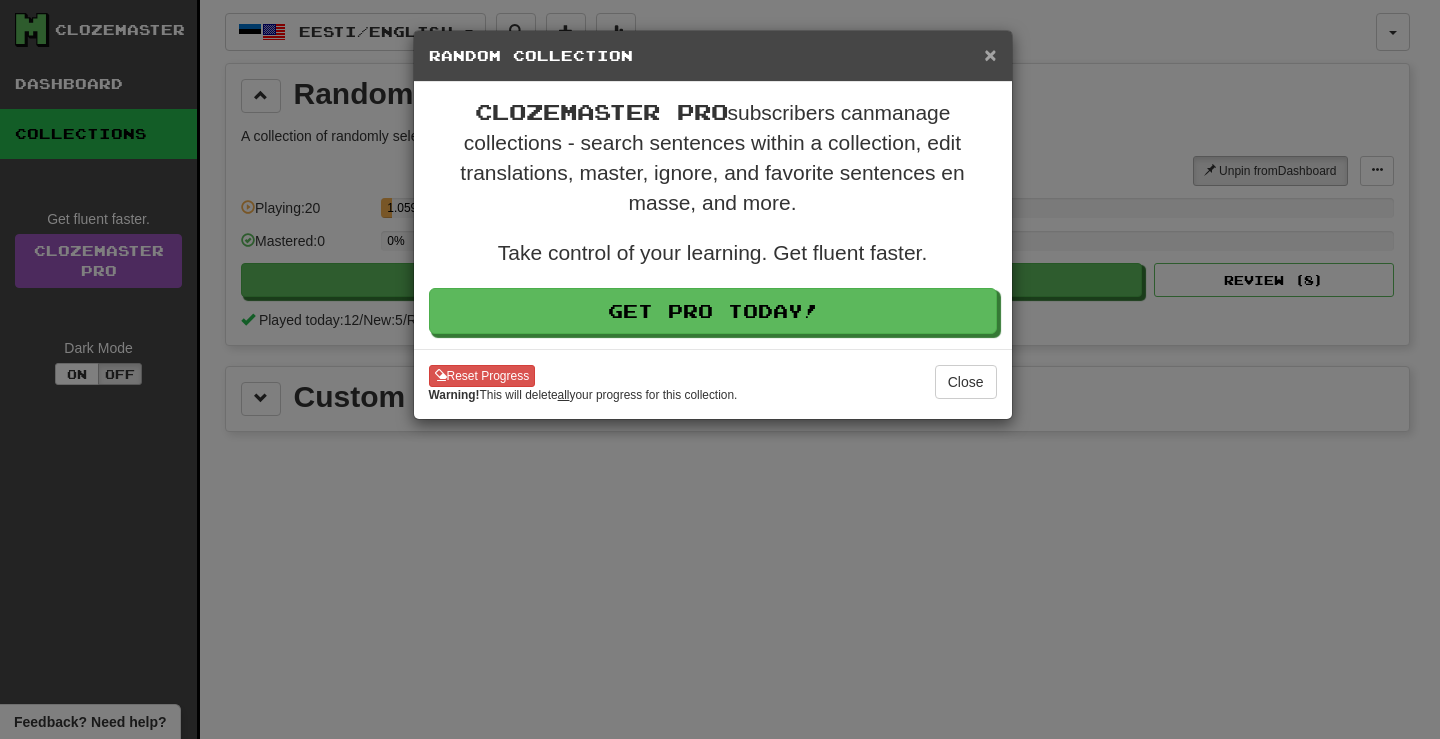 click on "×" at bounding box center [990, 54] 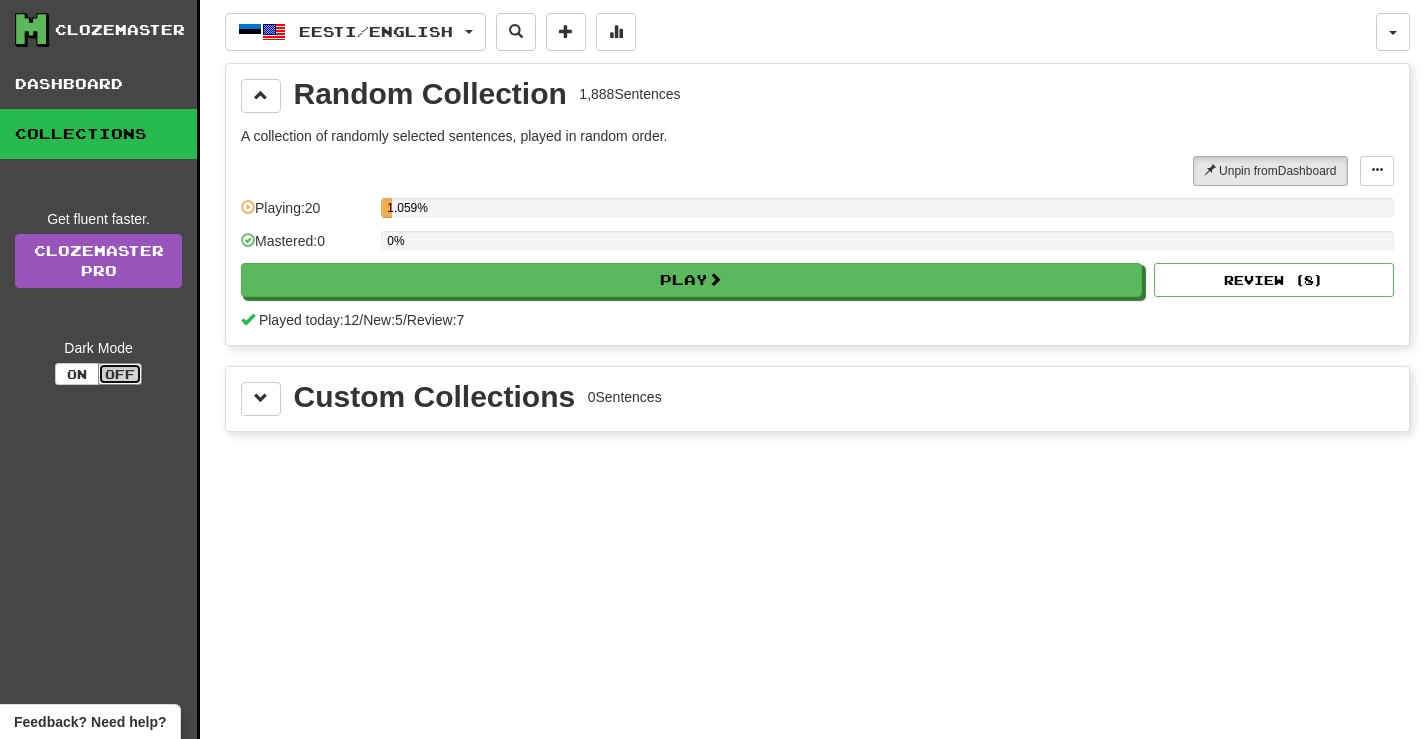 click on "Off" at bounding box center [120, 374] 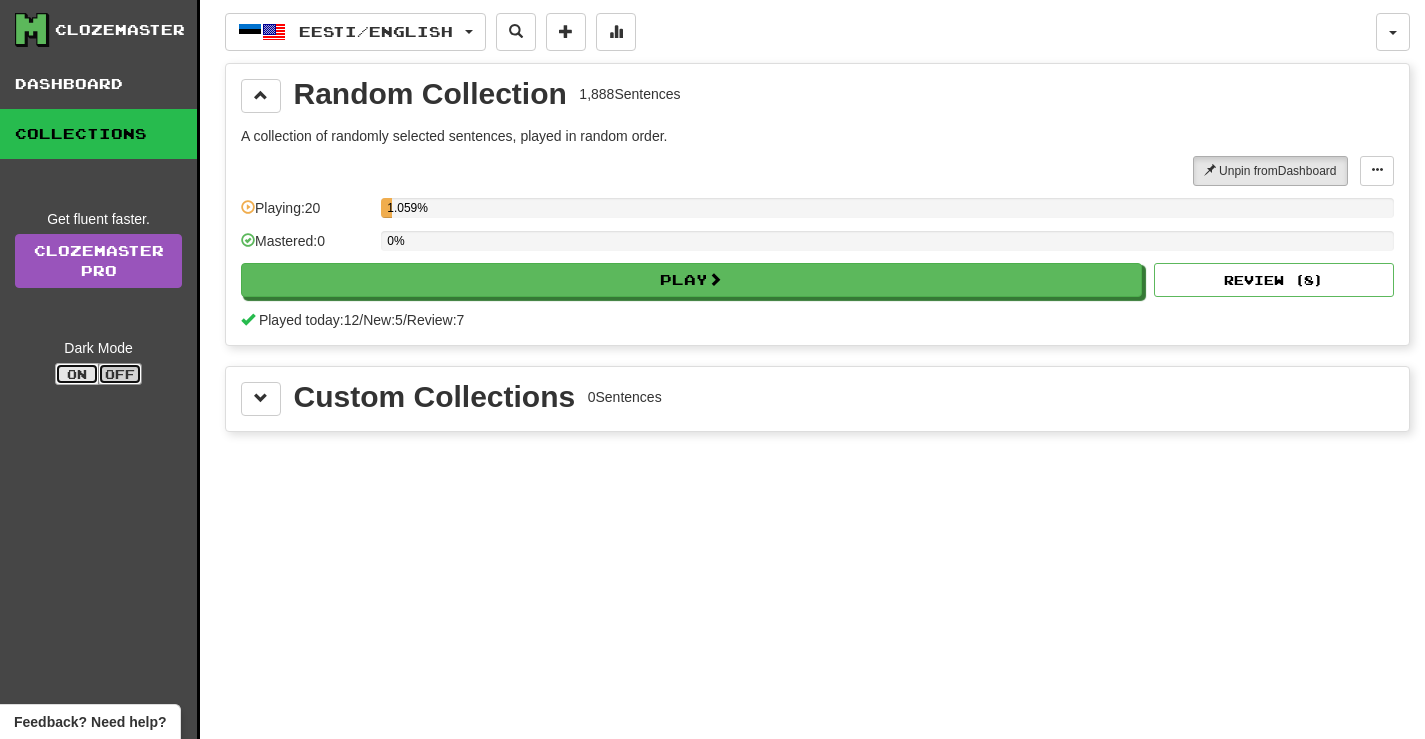 click on "On" at bounding box center [77, 374] 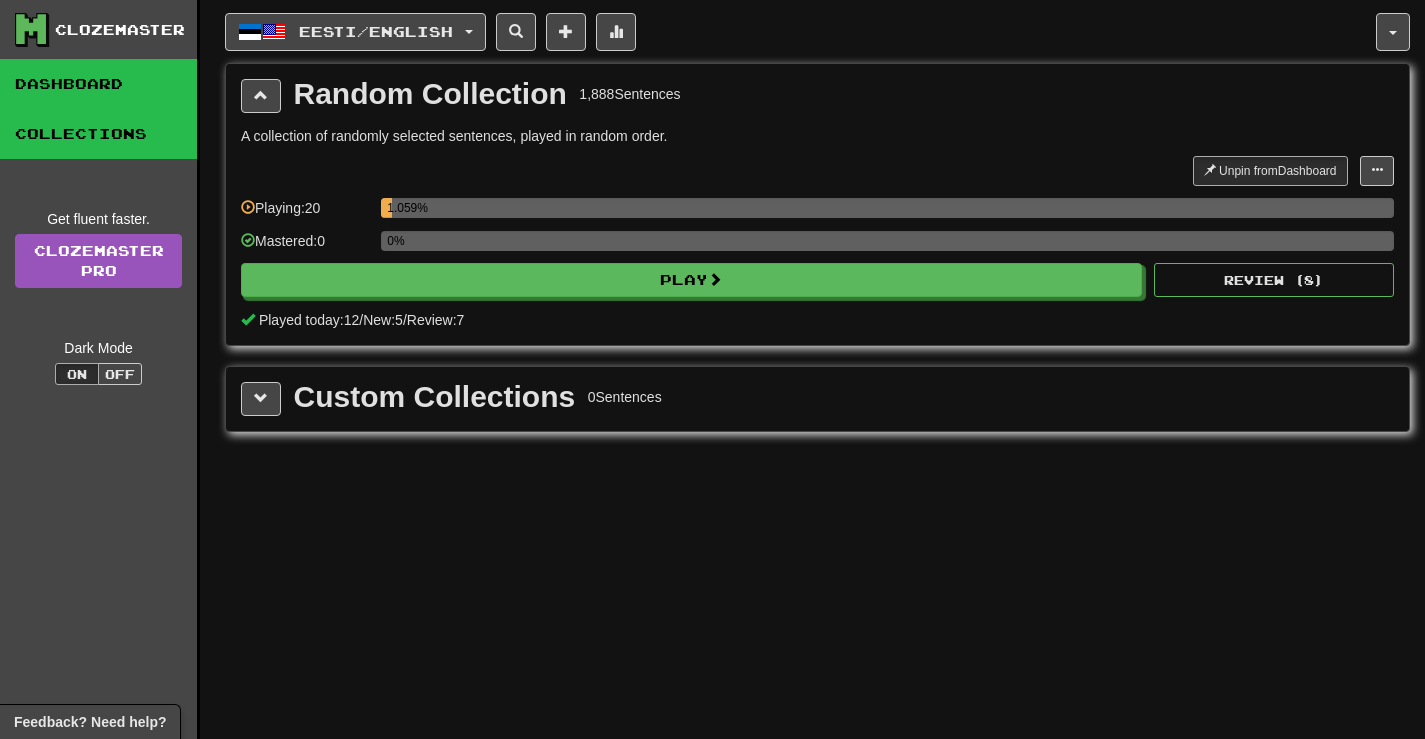click on "Dashboard" at bounding box center (98, 84) 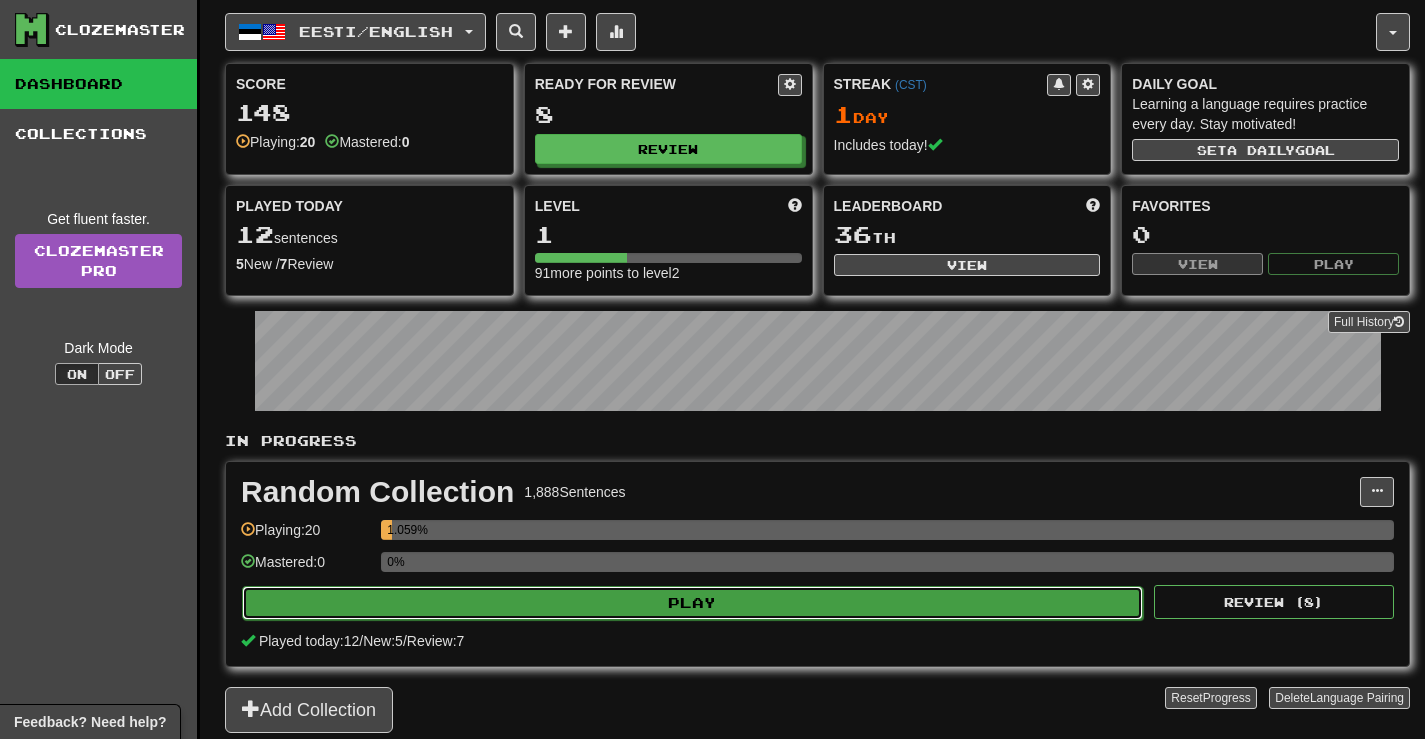 click on "Play" at bounding box center [692, 603] 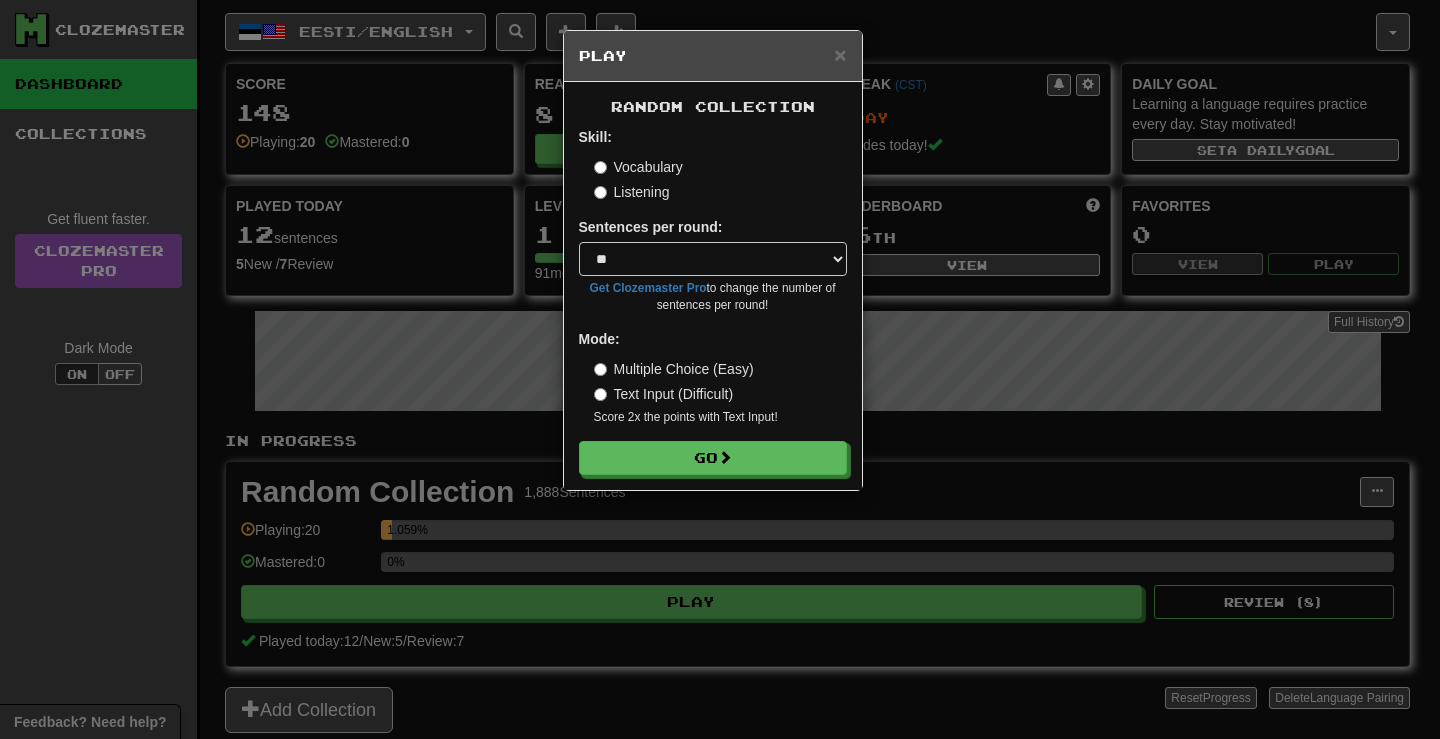 drag, startPoint x: 665, startPoint y: 188, endPoint x: 704, endPoint y: 389, distance: 204.74863 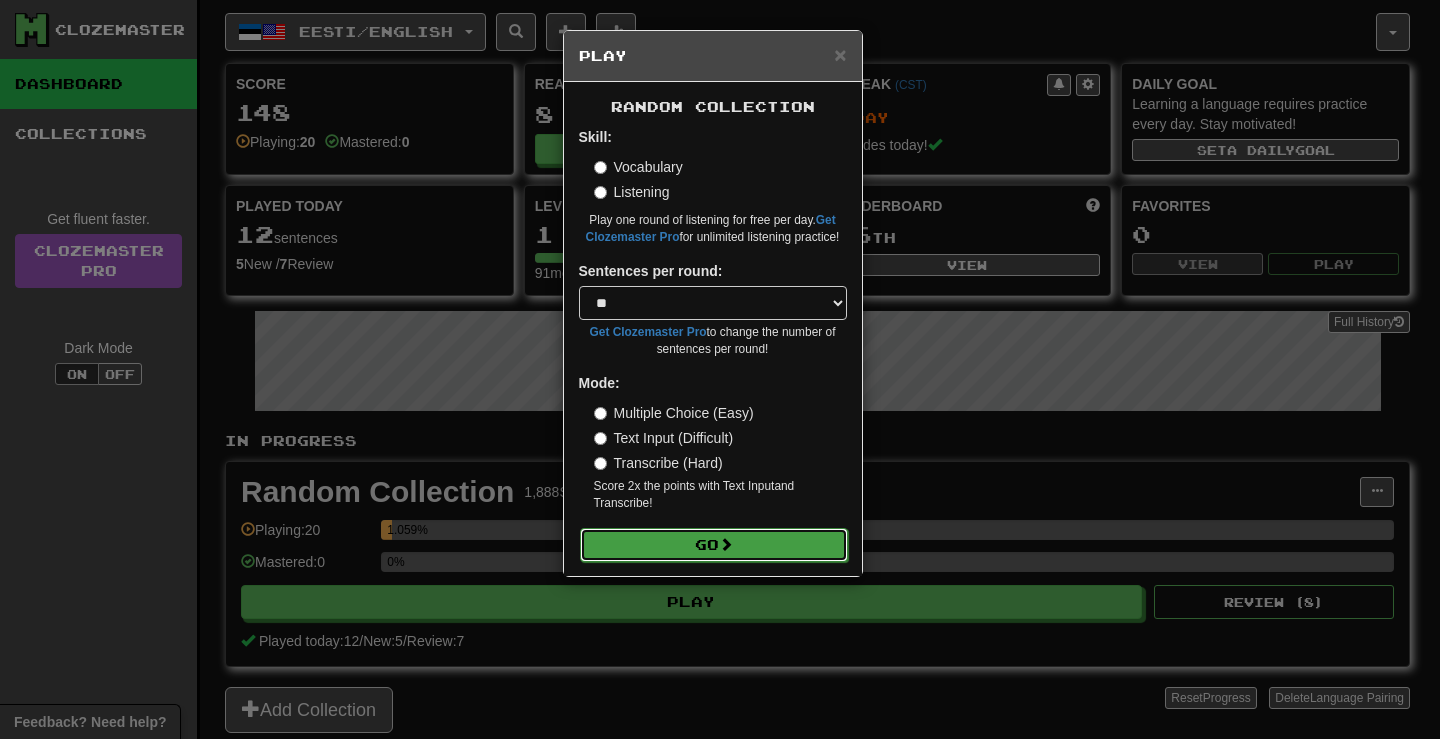 click on "Go" at bounding box center [714, 545] 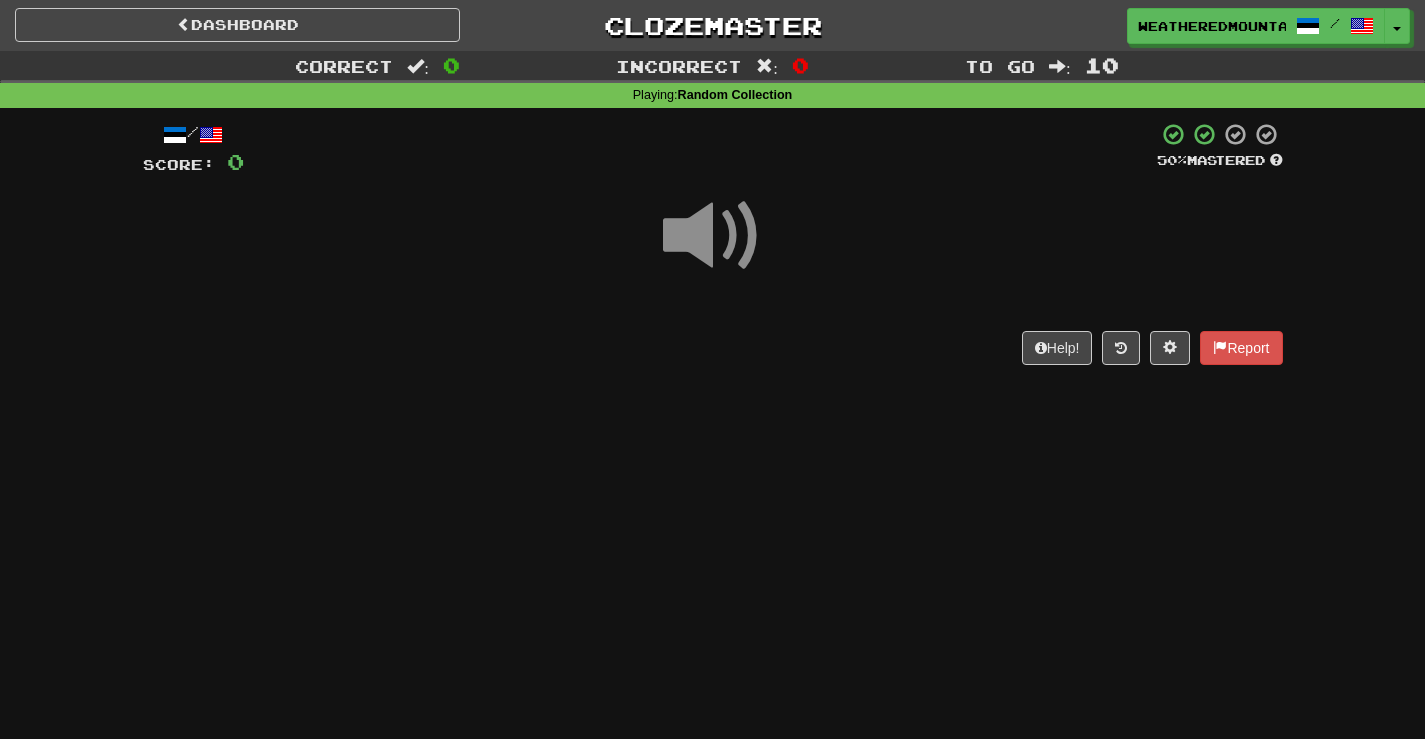 scroll, scrollTop: 0, scrollLeft: 0, axis: both 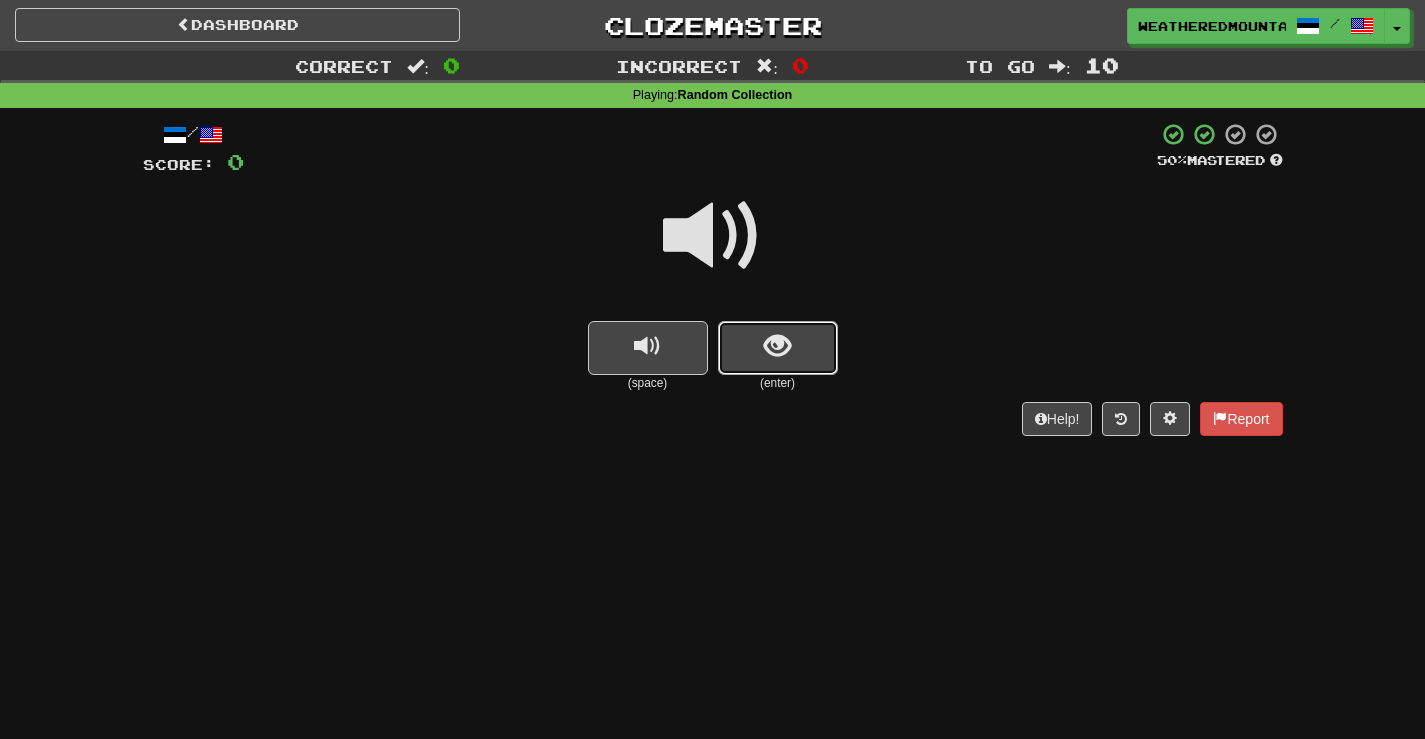 click at bounding box center [778, 348] 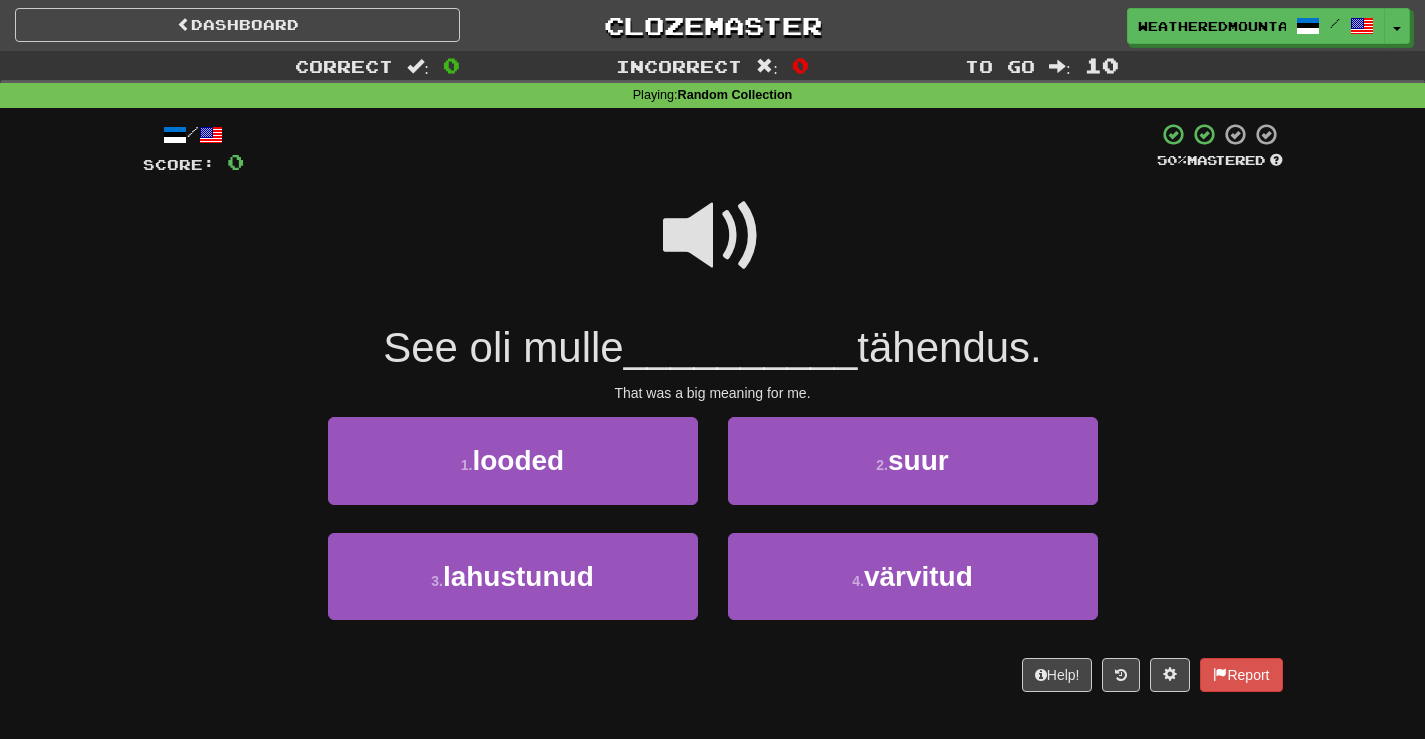 click at bounding box center (713, 236) 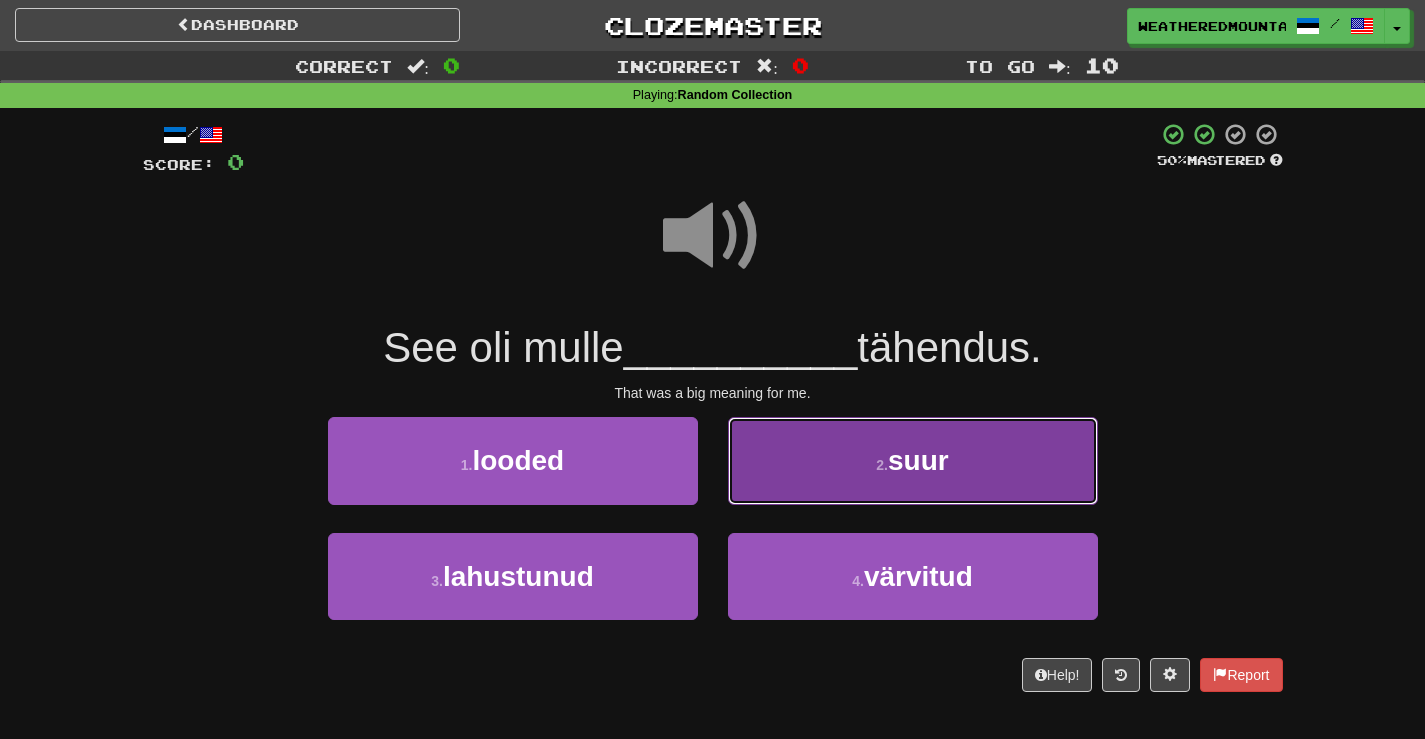 click on "2 .  suur" at bounding box center (913, 460) 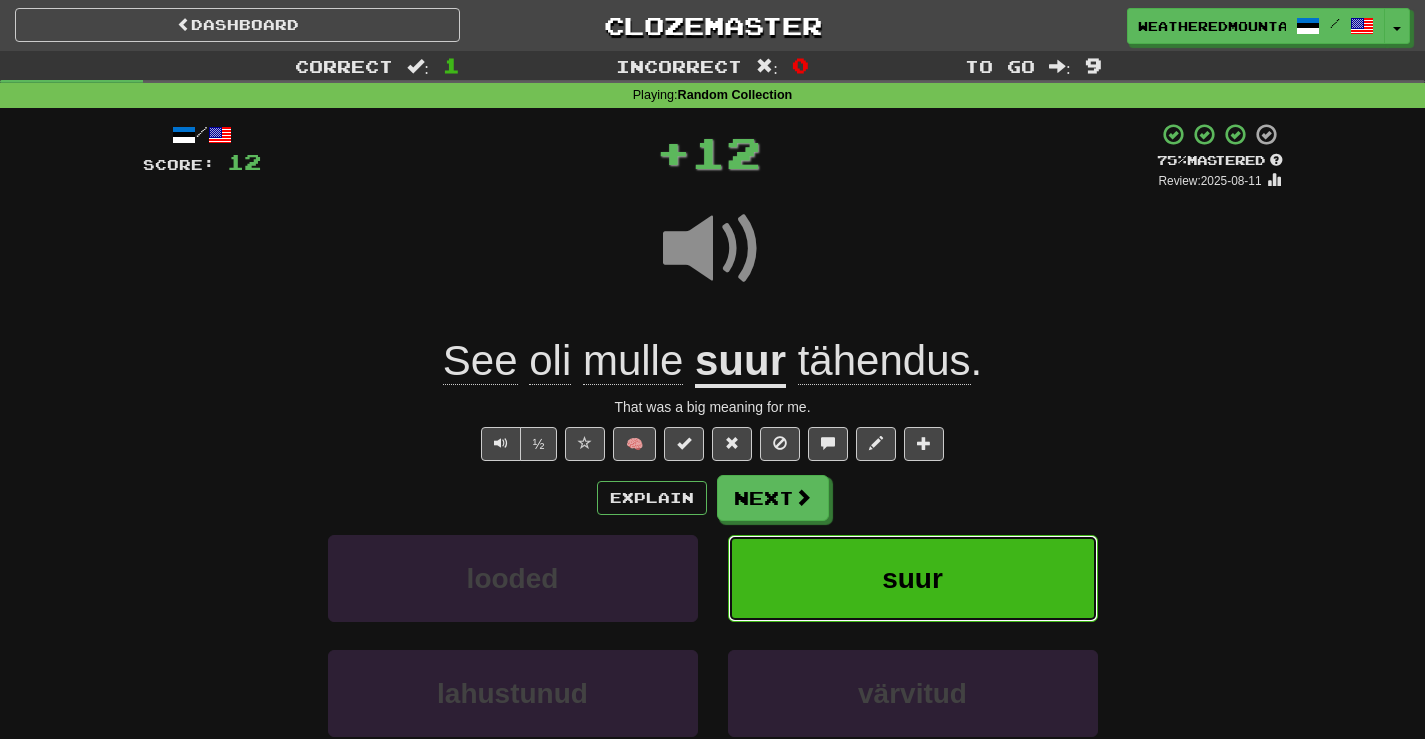 click on "suur" at bounding box center (913, 578) 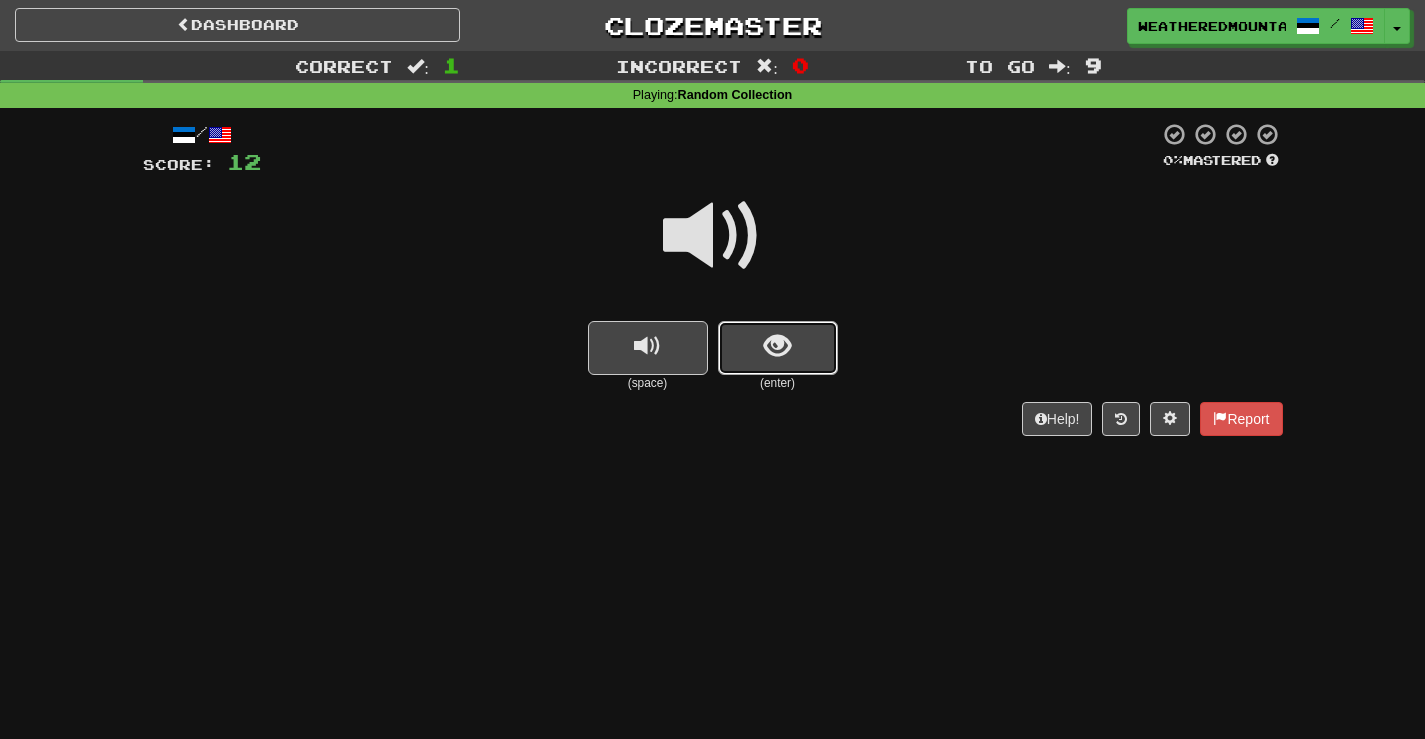 click at bounding box center [778, 348] 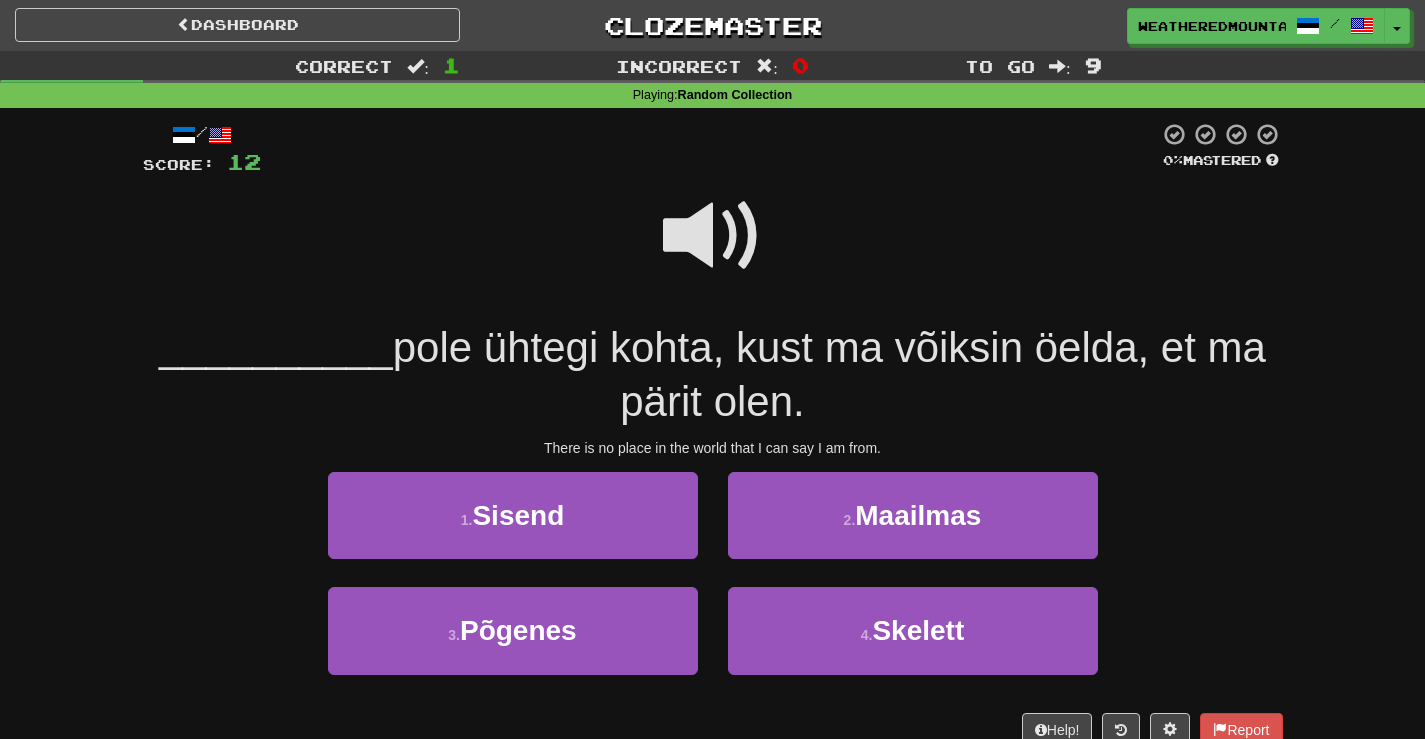 click at bounding box center [713, 236] 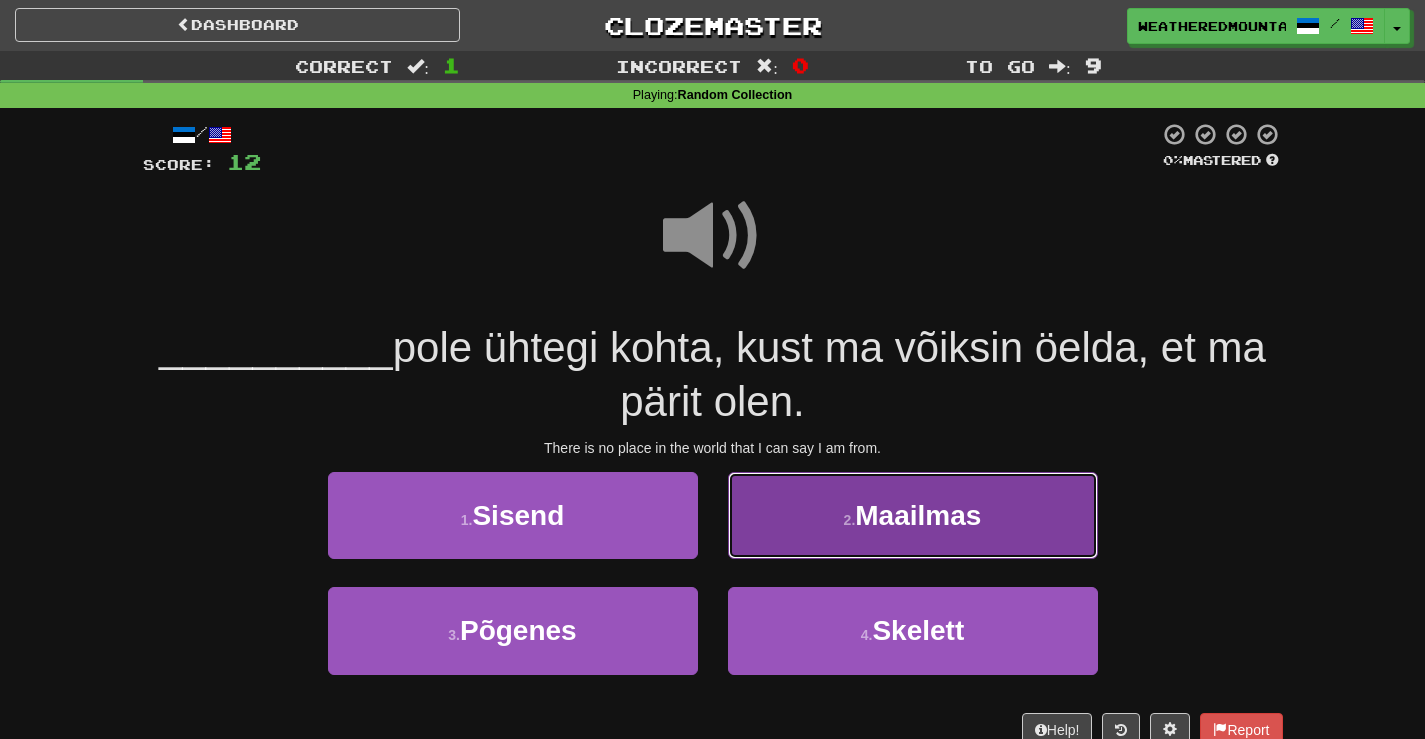 click on "2 .  Maailmas" at bounding box center [913, 515] 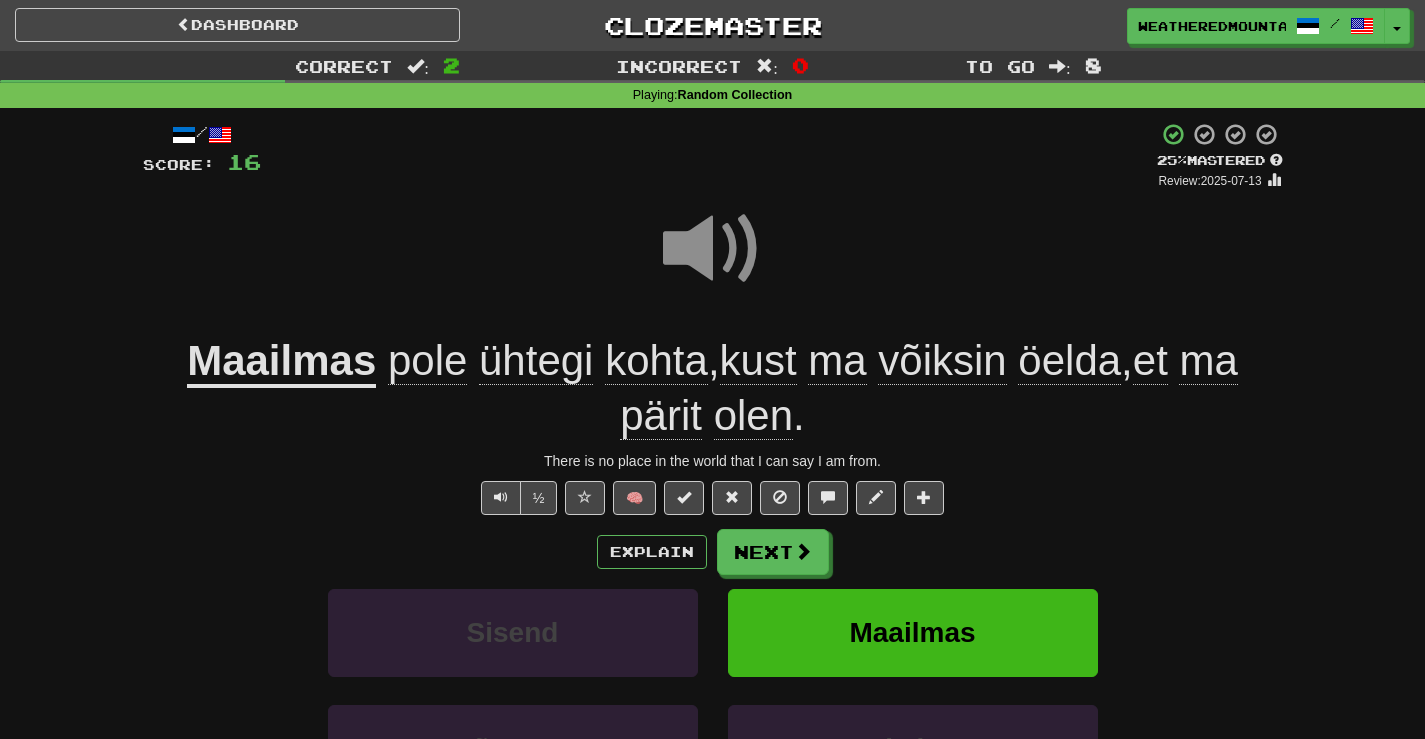 click at bounding box center [713, 249] 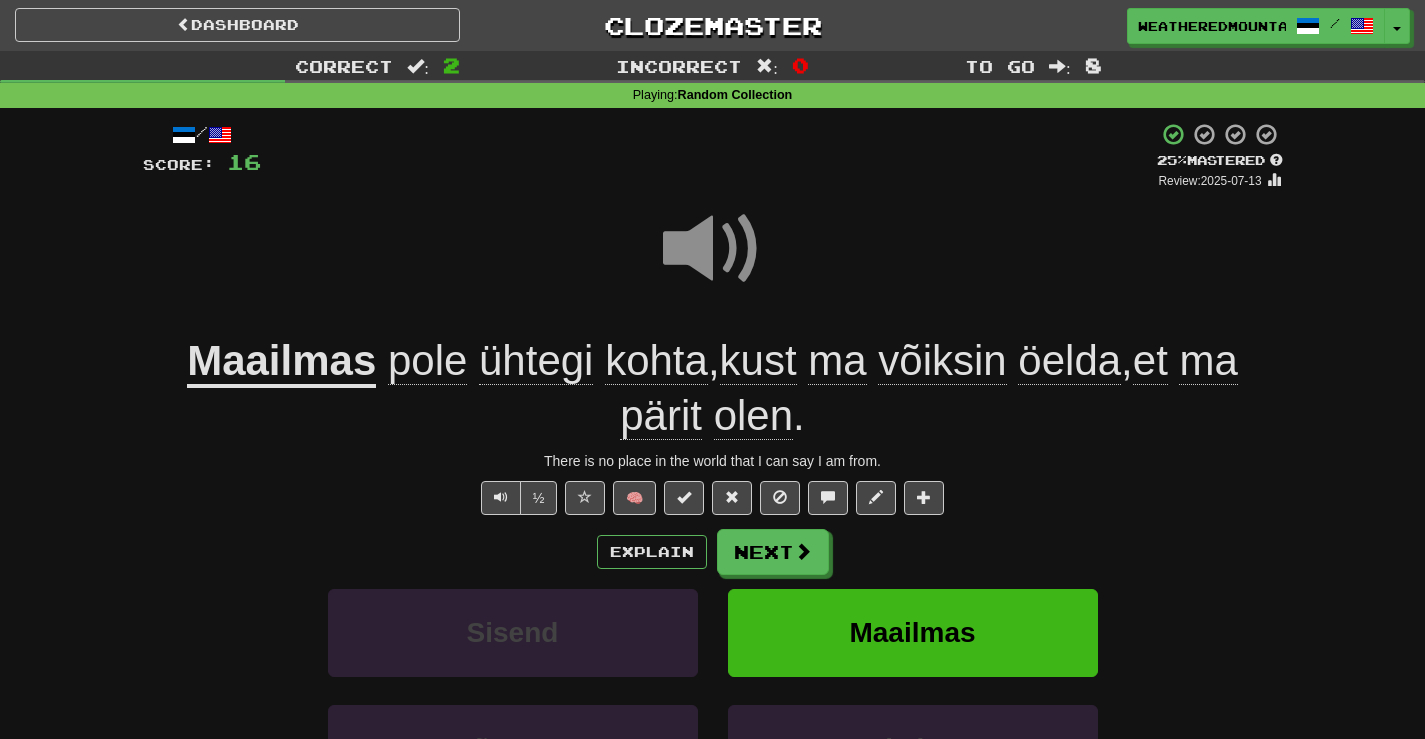 click at bounding box center [713, 249] 